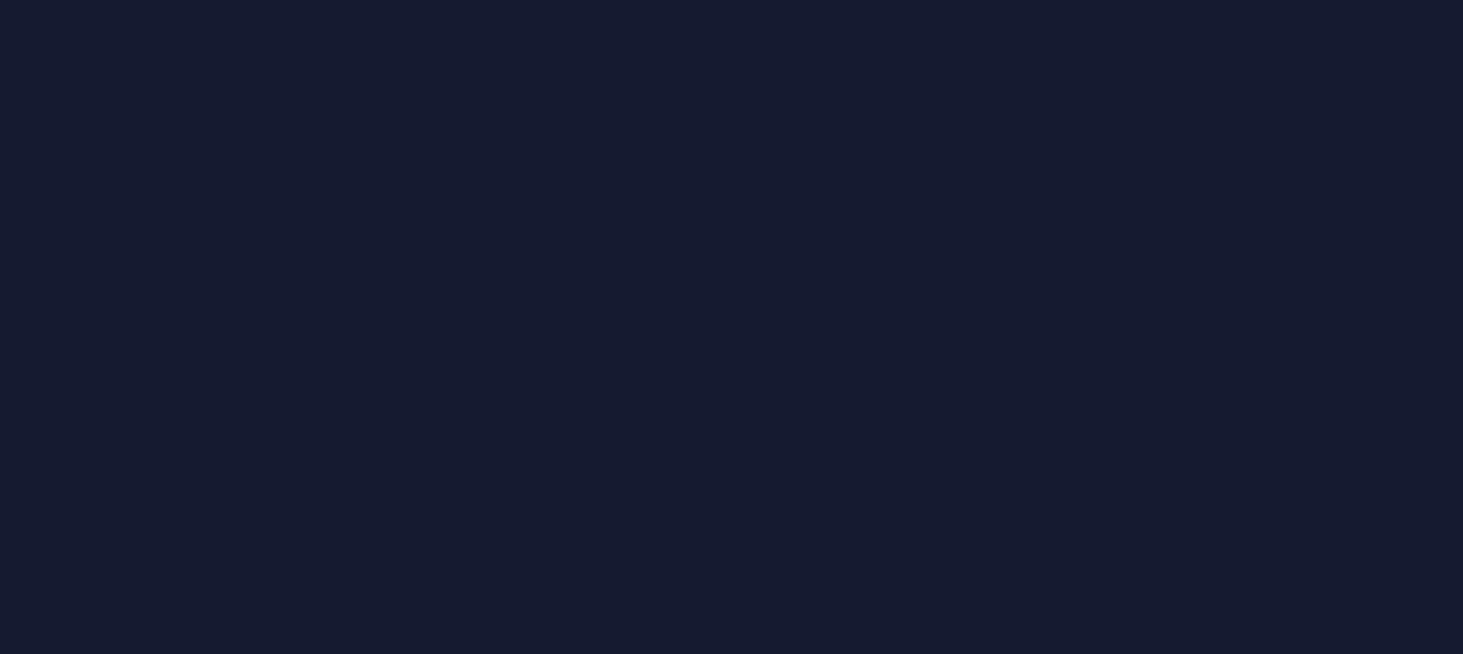 scroll, scrollTop: 0, scrollLeft: 0, axis: both 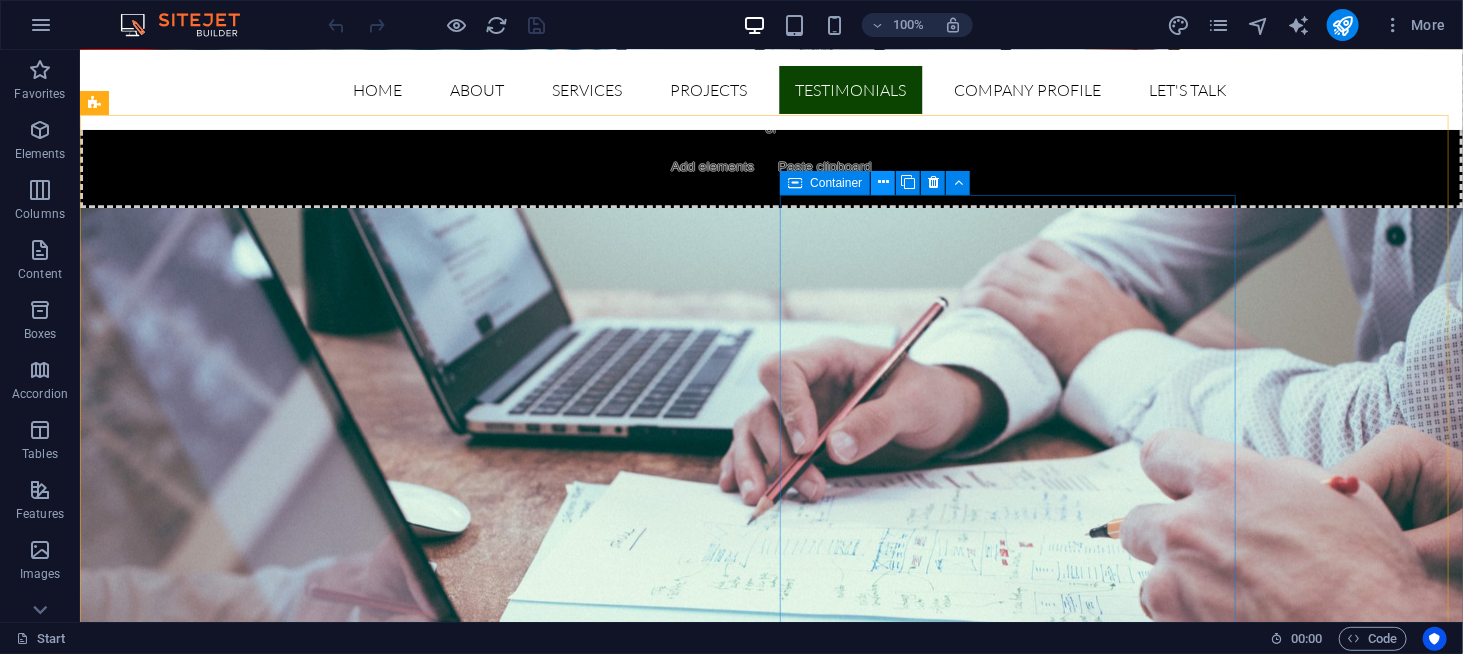 click at bounding box center (883, 182) 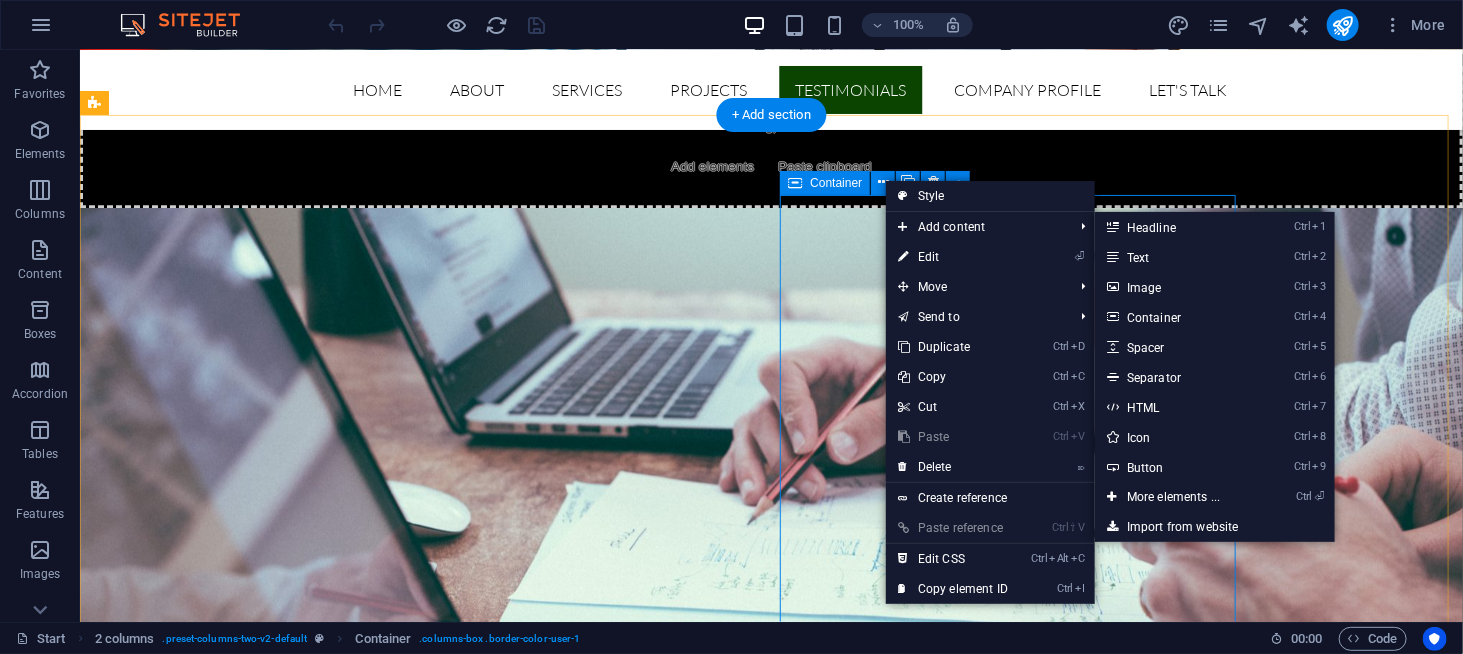 click on "I have read and understand the privacy policy. Unreadable? Load new Submit" at bounding box center (323, 6357) 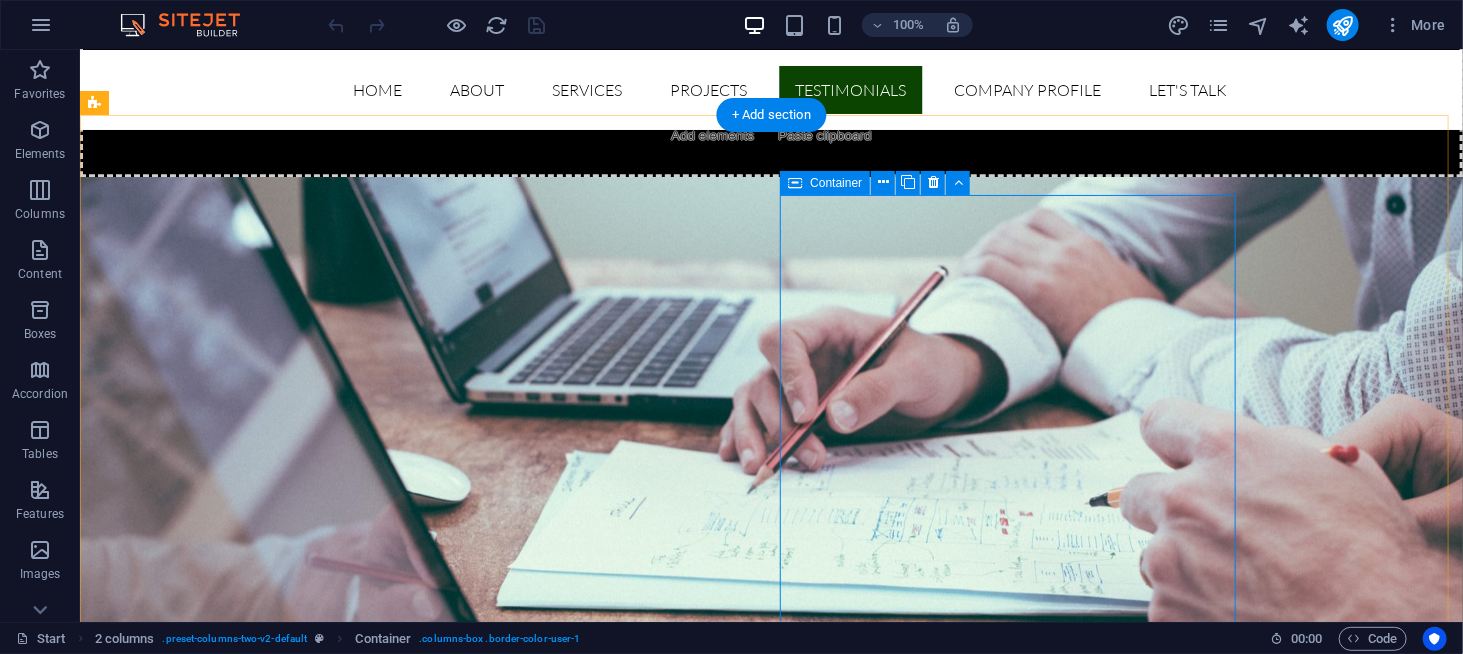 scroll, scrollTop: 6400, scrollLeft: 0, axis: vertical 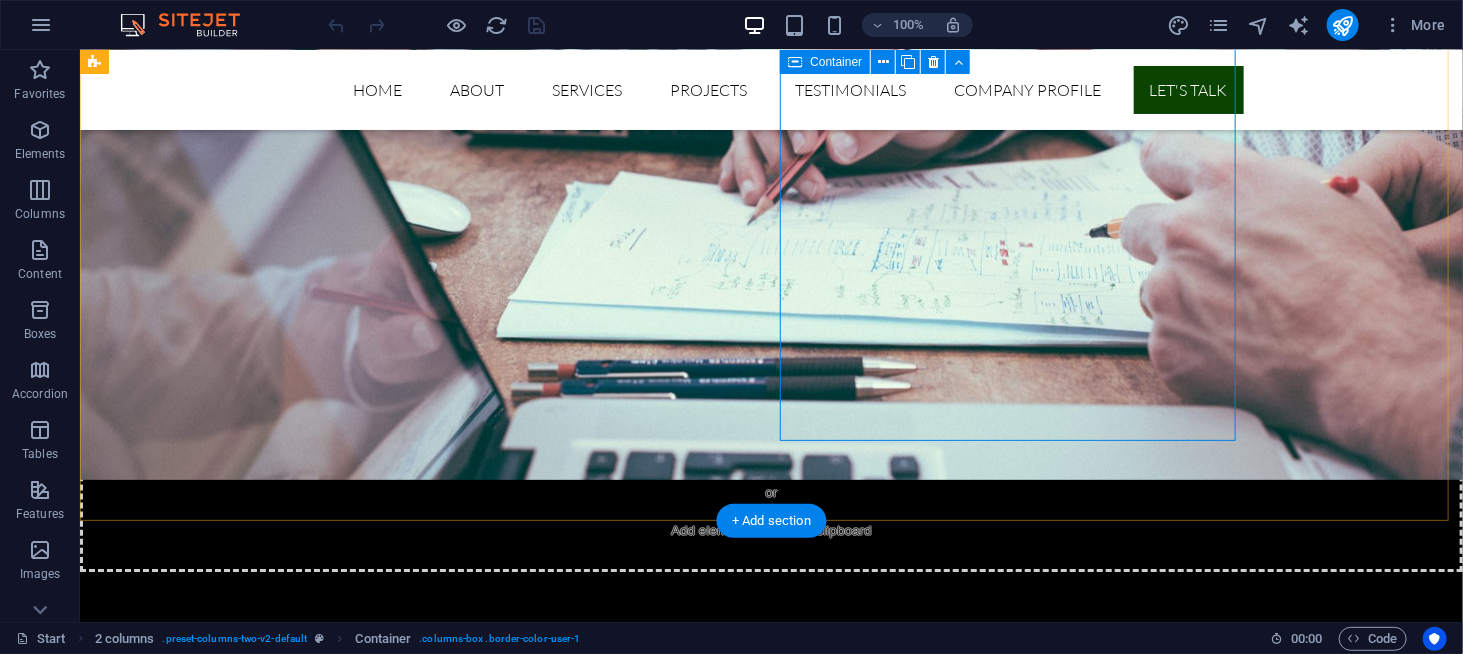 click on "I have read and understand the privacy policy. Unreadable? Load new Submit" at bounding box center [323, 6057] 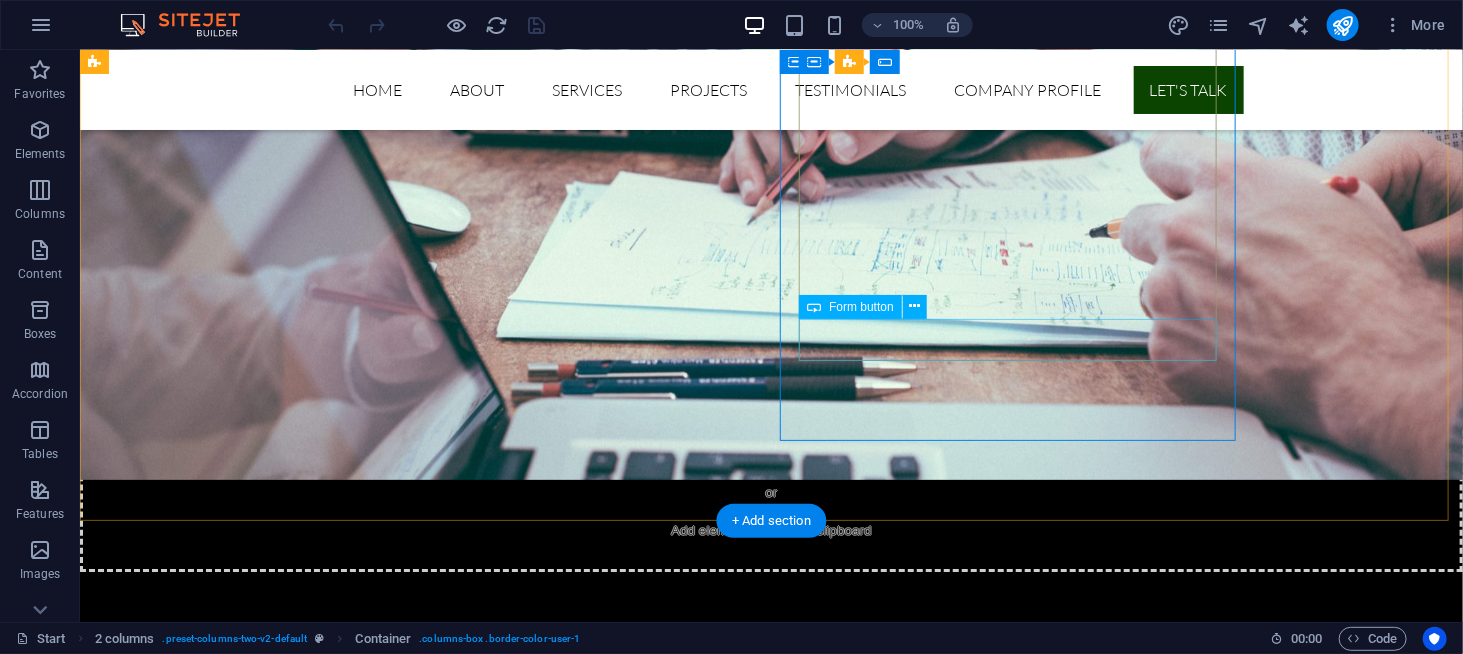 click on "Submit" at bounding box center [323, 6297] 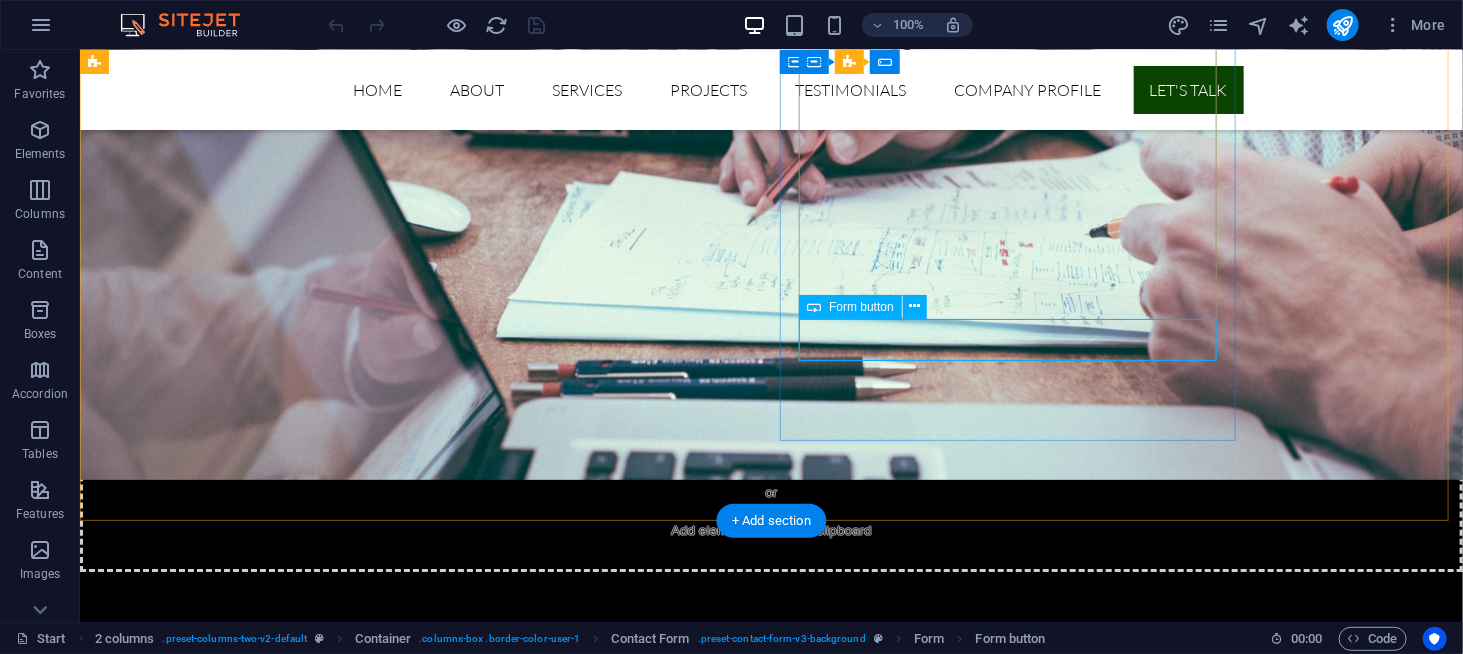 click on "Submit" at bounding box center (323, 6297) 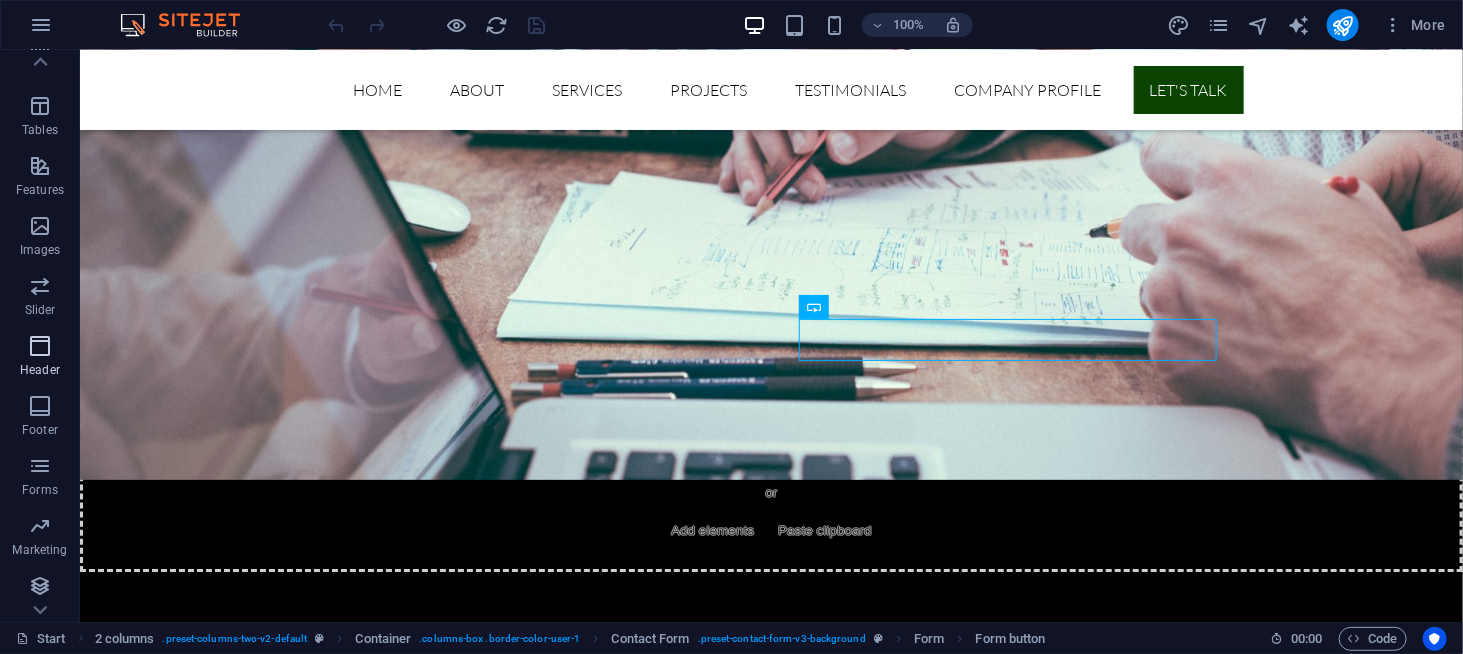 scroll, scrollTop: 327, scrollLeft: 0, axis: vertical 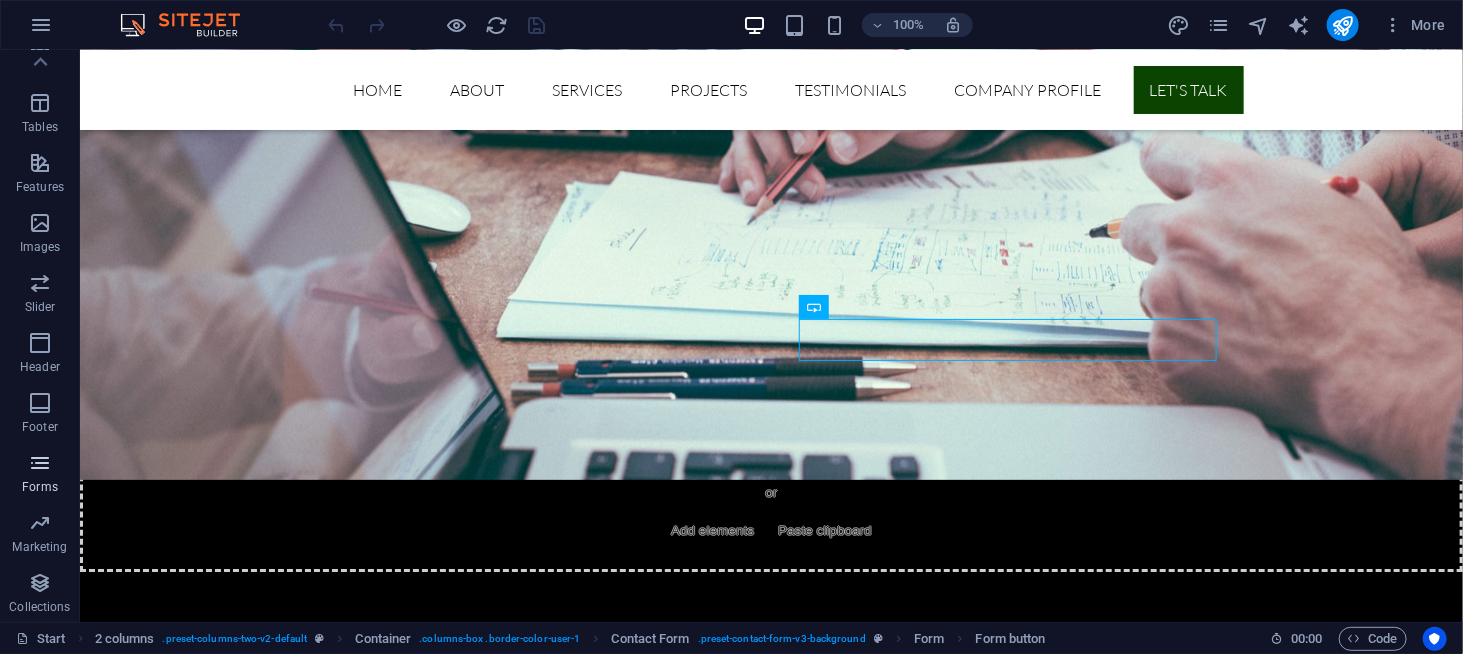 click at bounding box center [40, 463] 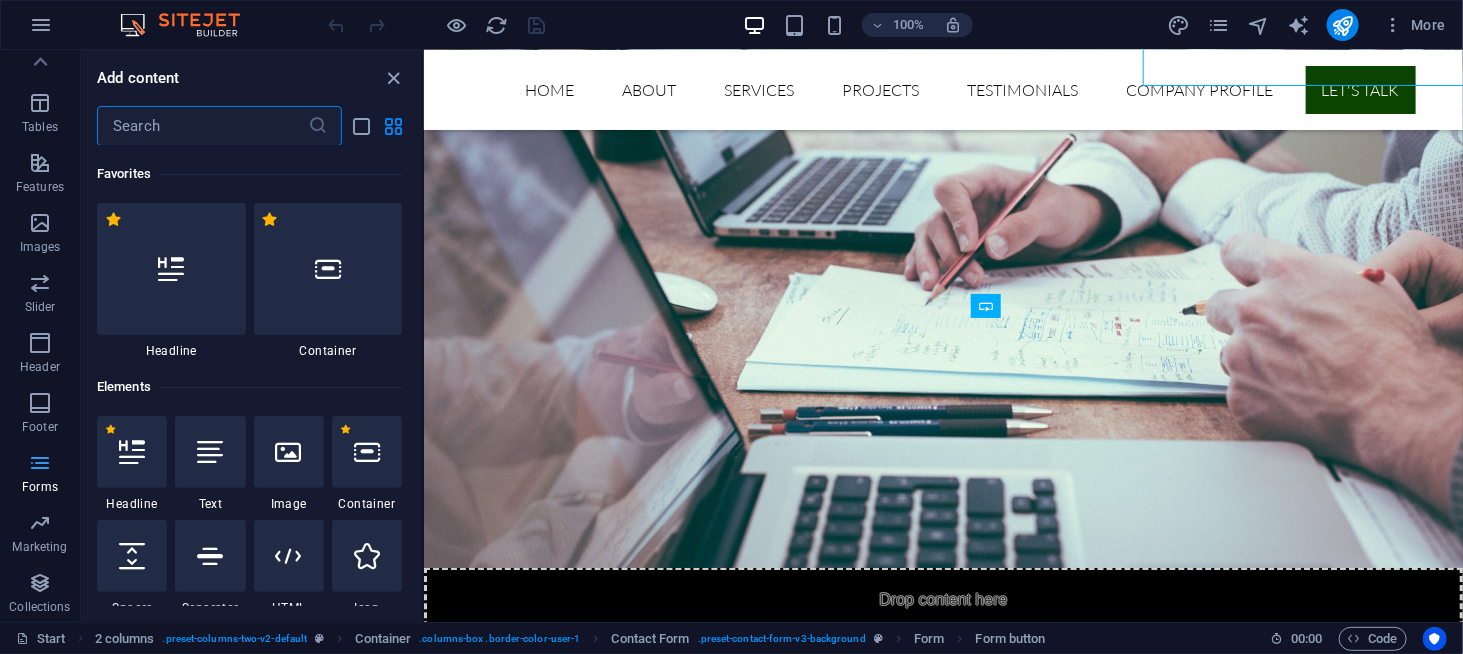 scroll, scrollTop: 6675, scrollLeft: 0, axis: vertical 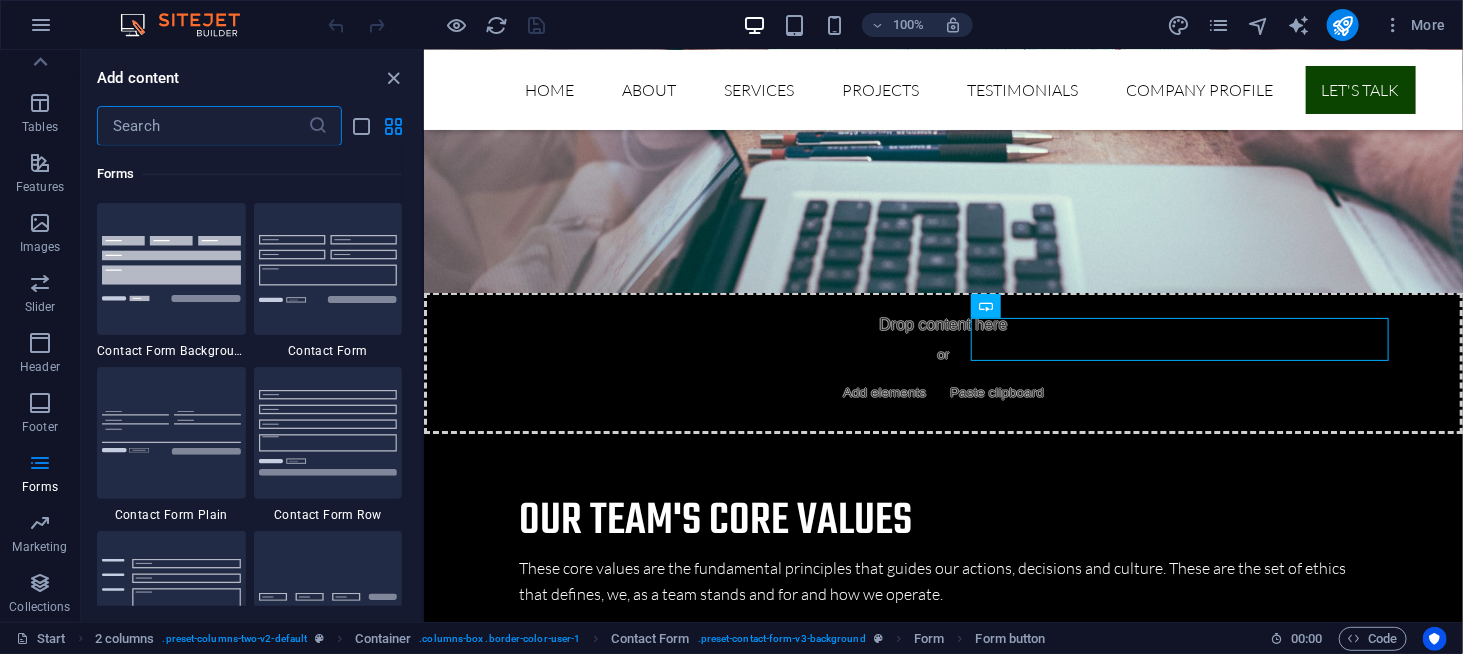 click at bounding box center (328, 268) 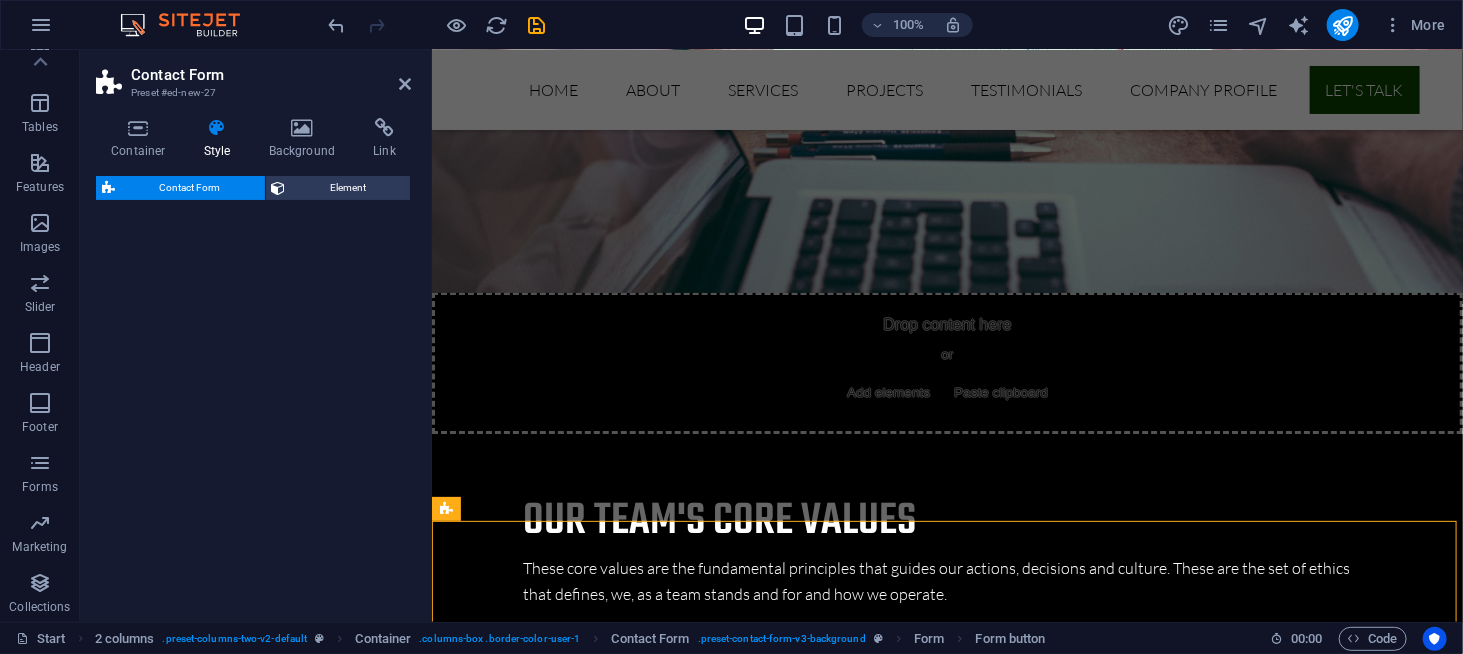 select on "rem" 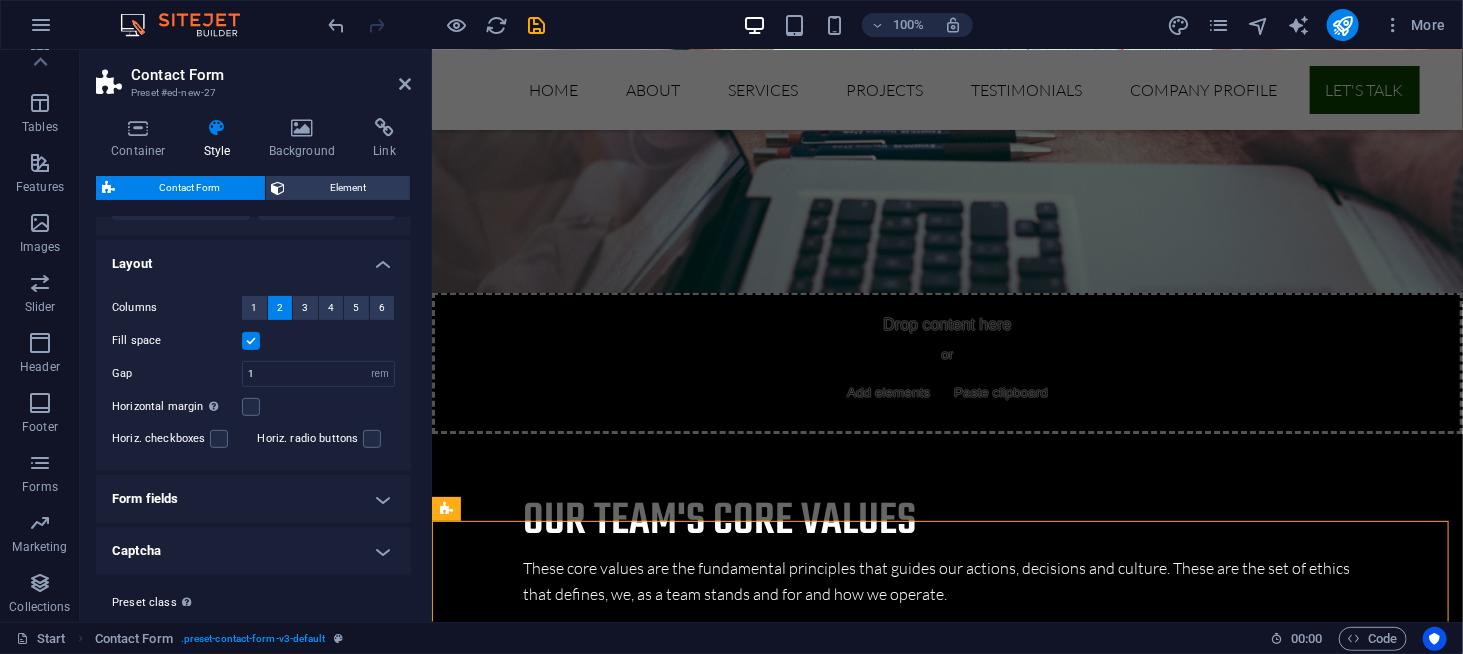 scroll, scrollTop: 368, scrollLeft: 0, axis: vertical 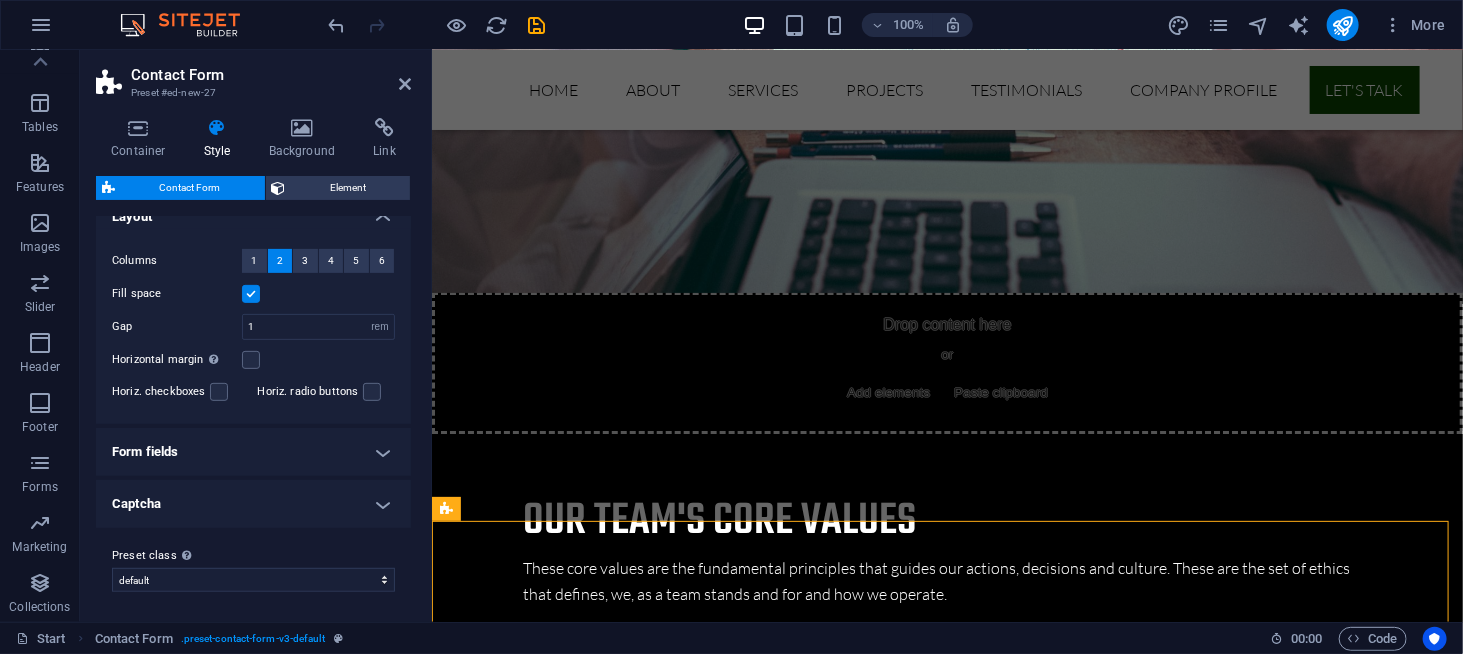 click on "Form fields" at bounding box center (253, 452) 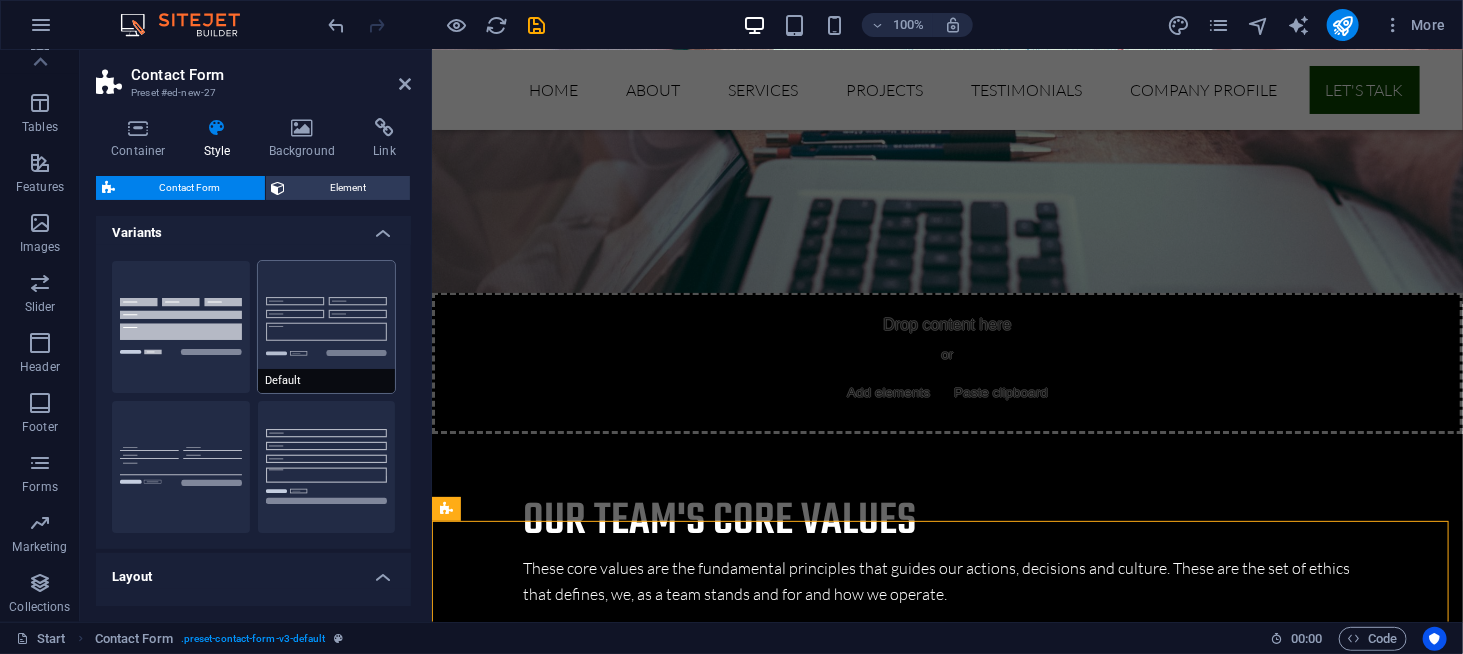 scroll, scrollTop: 0, scrollLeft: 0, axis: both 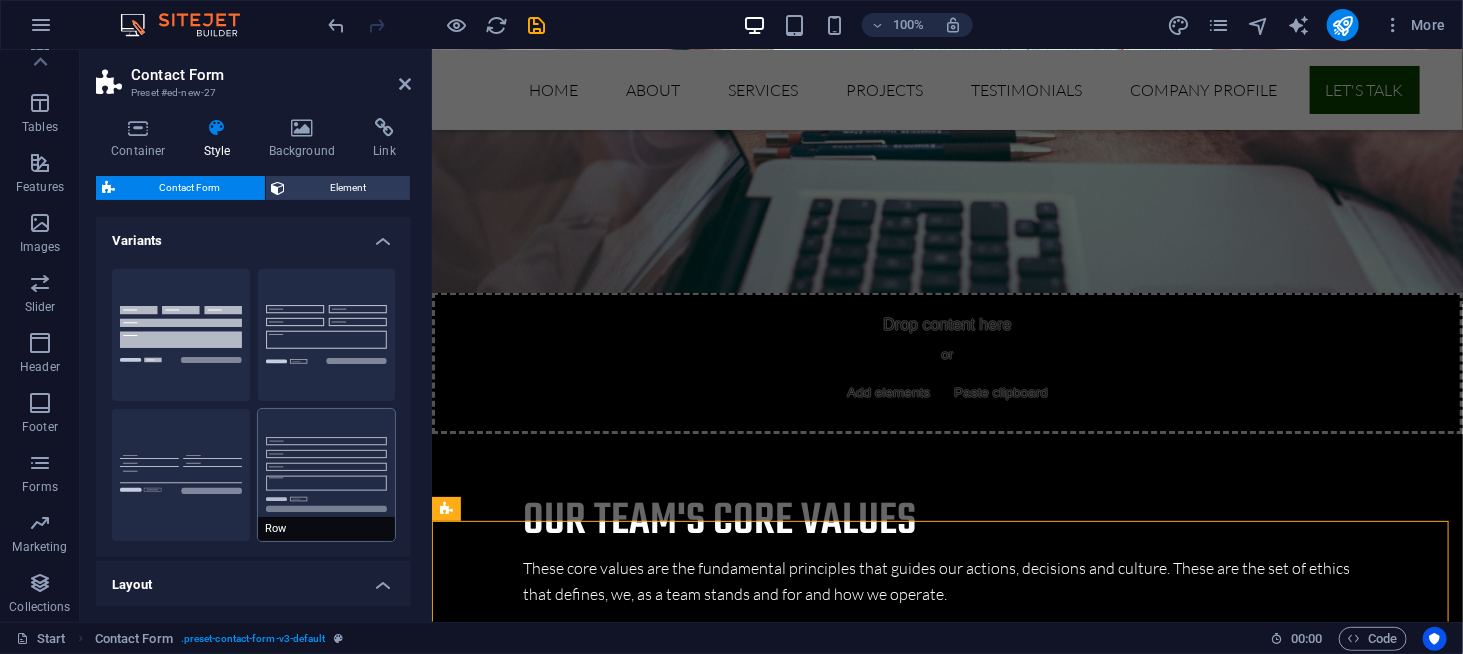 click on "Row" at bounding box center (327, 475) 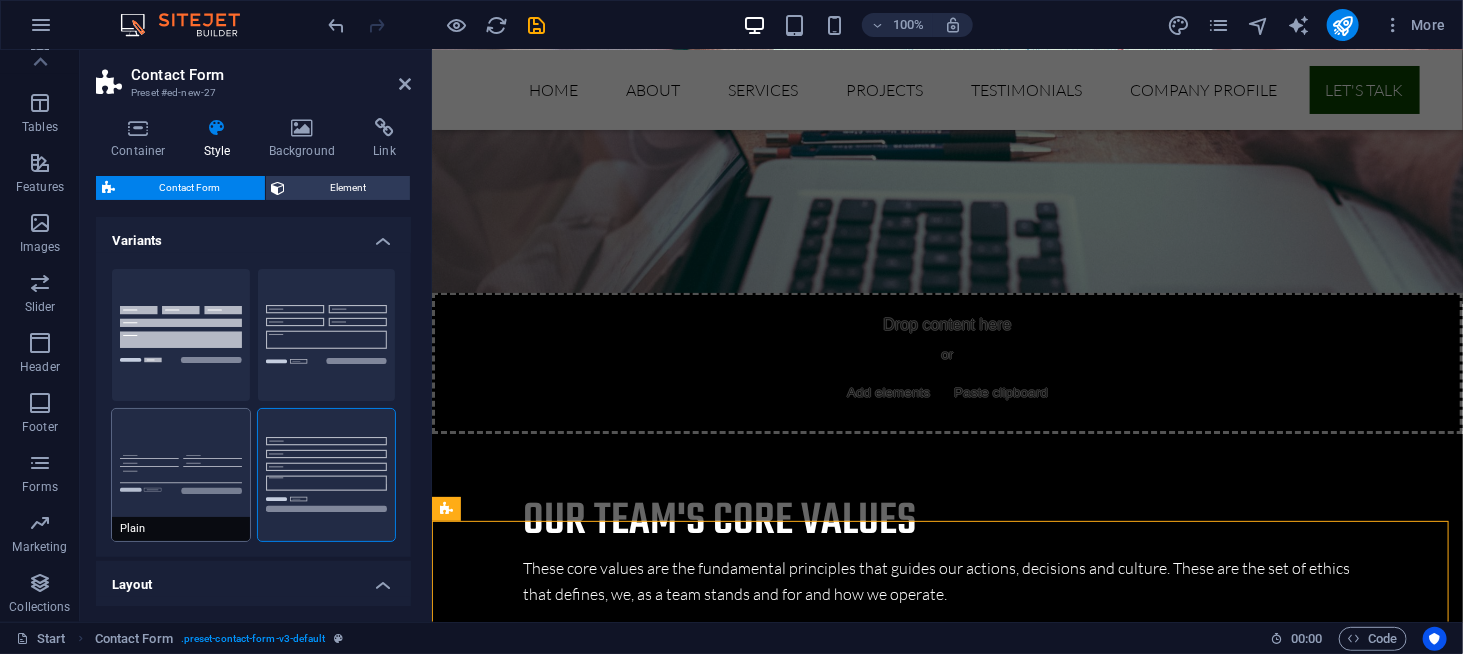 click on "Plain" at bounding box center [181, 475] 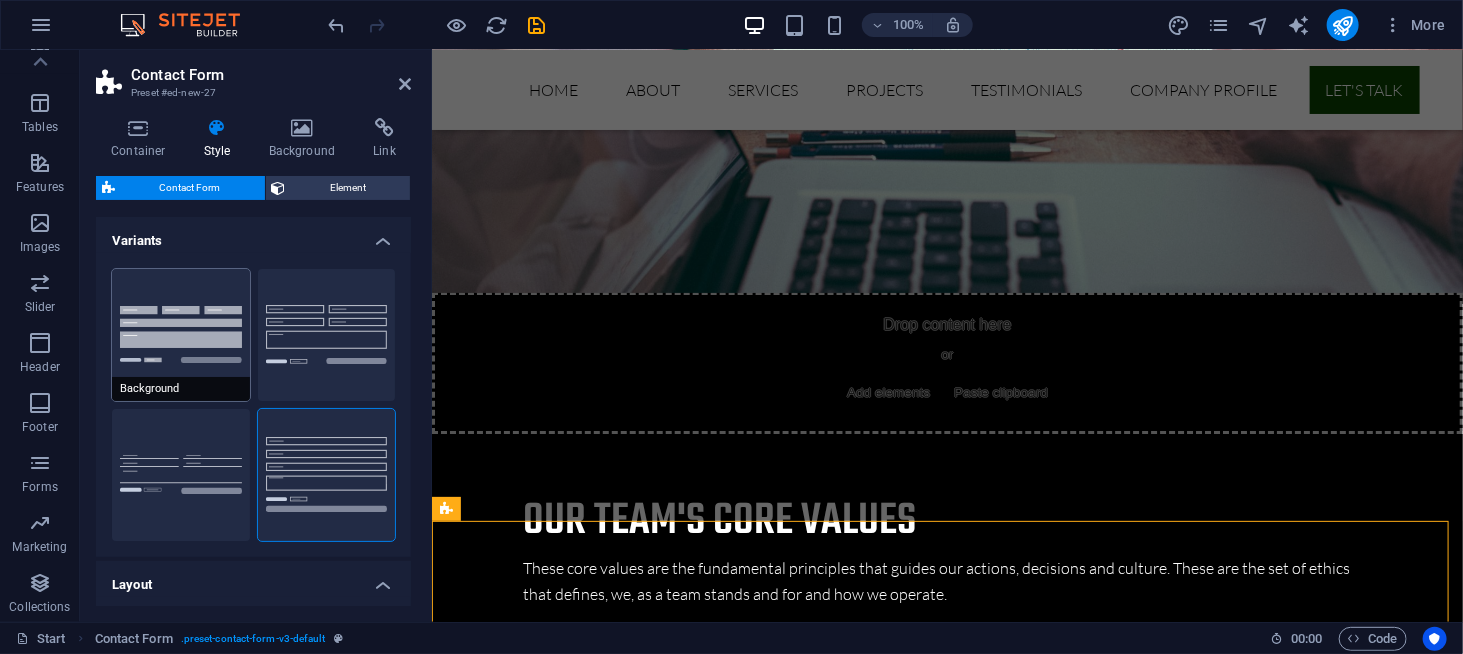 click on "Background" at bounding box center (181, 335) 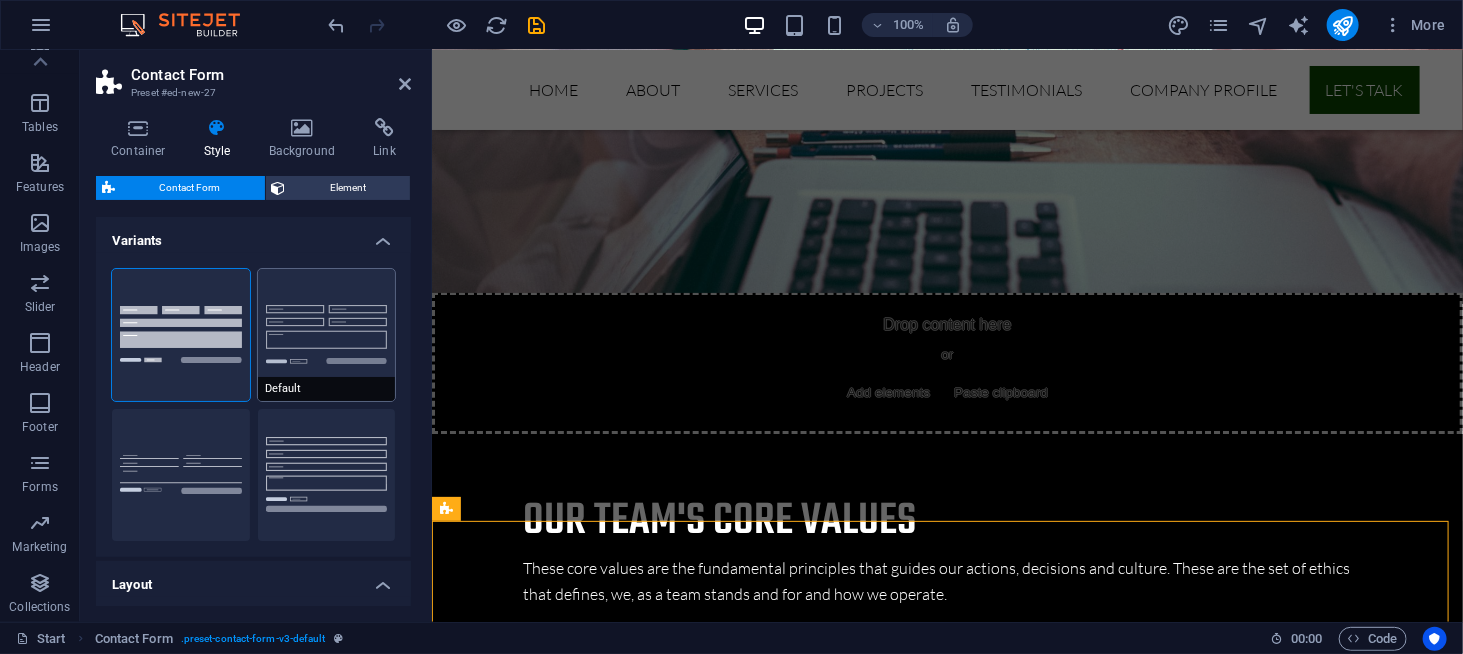 click on "Default" at bounding box center (327, 335) 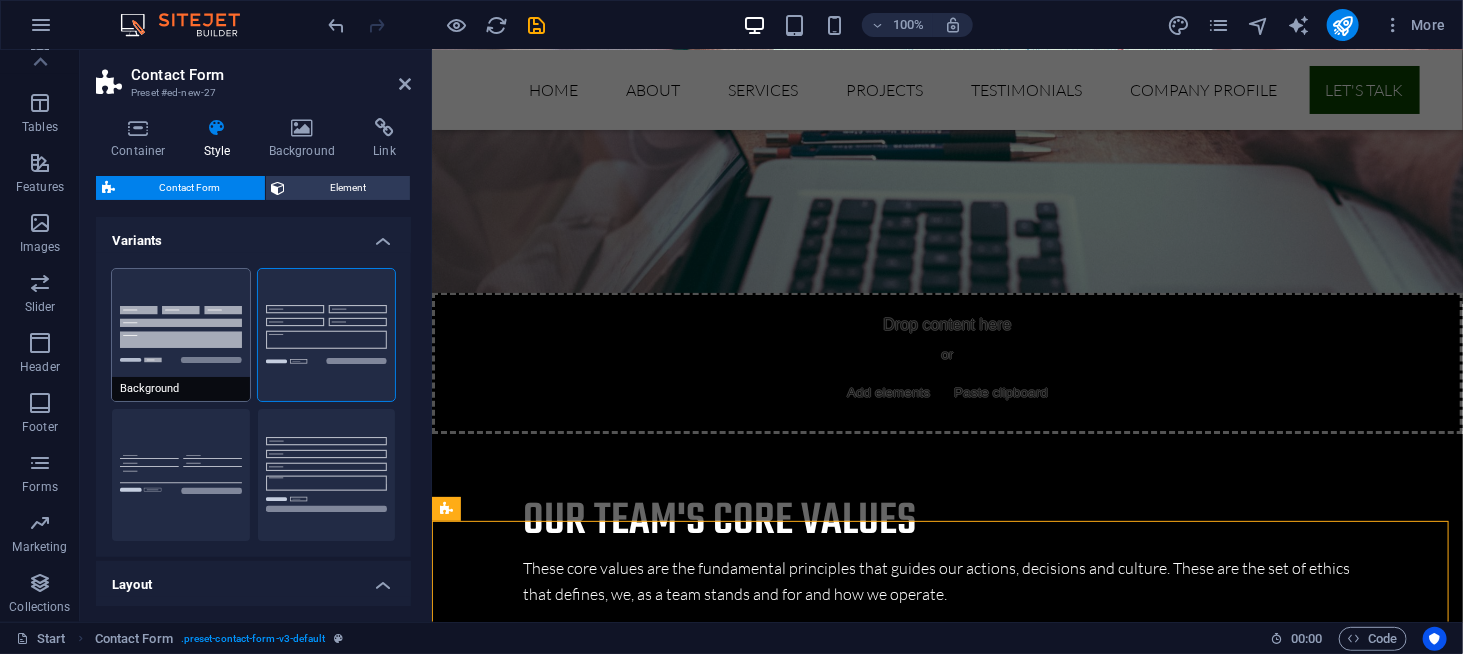 click on "Background" at bounding box center (181, 335) 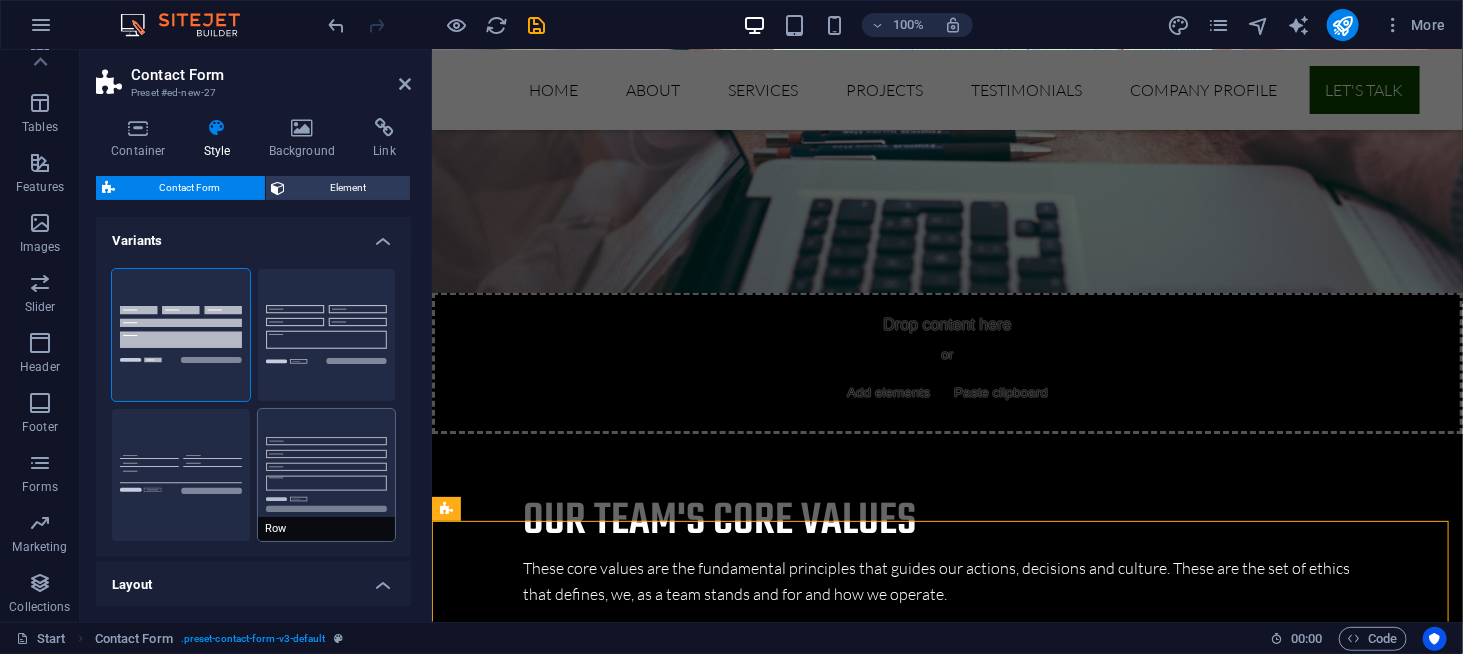 click on "Row" at bounding box center [327, 475] 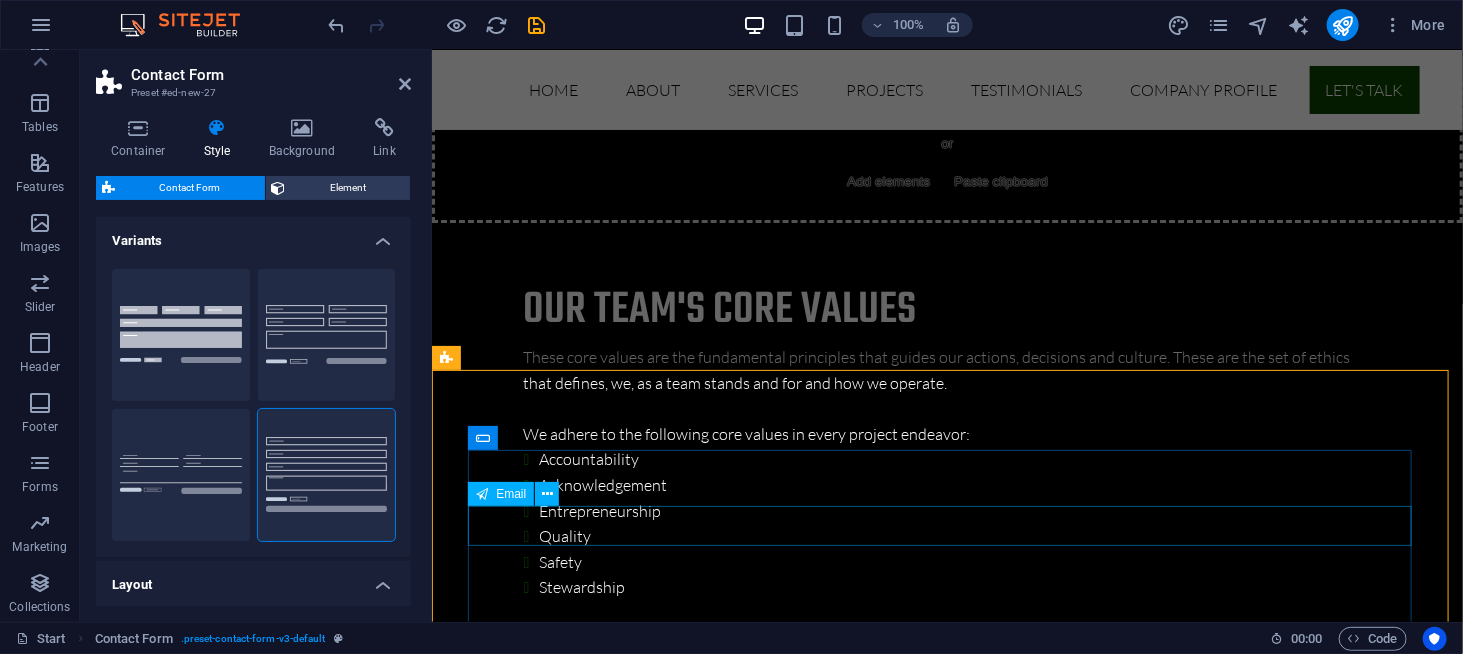 scroll, scrollTop: 7075, scrollLeft: 0, axis: vertical 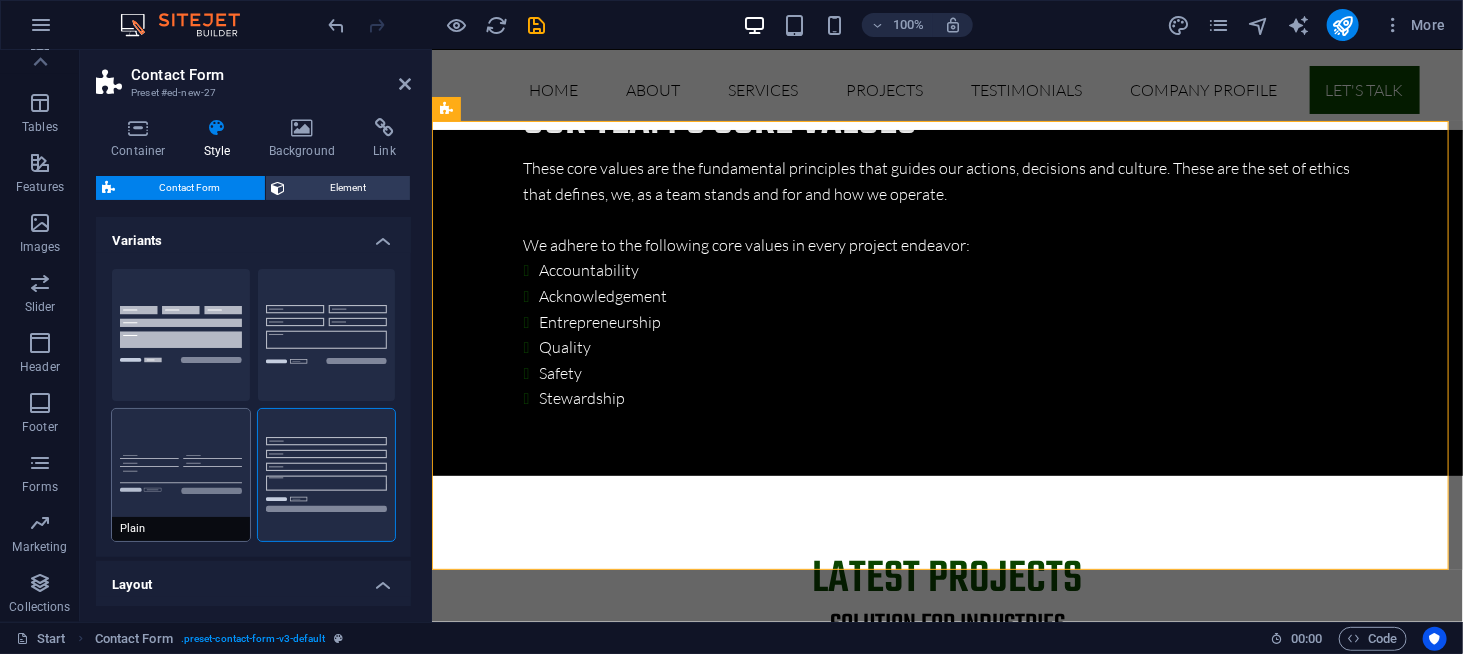 click on "Plain" at bounding box center [181, 475] 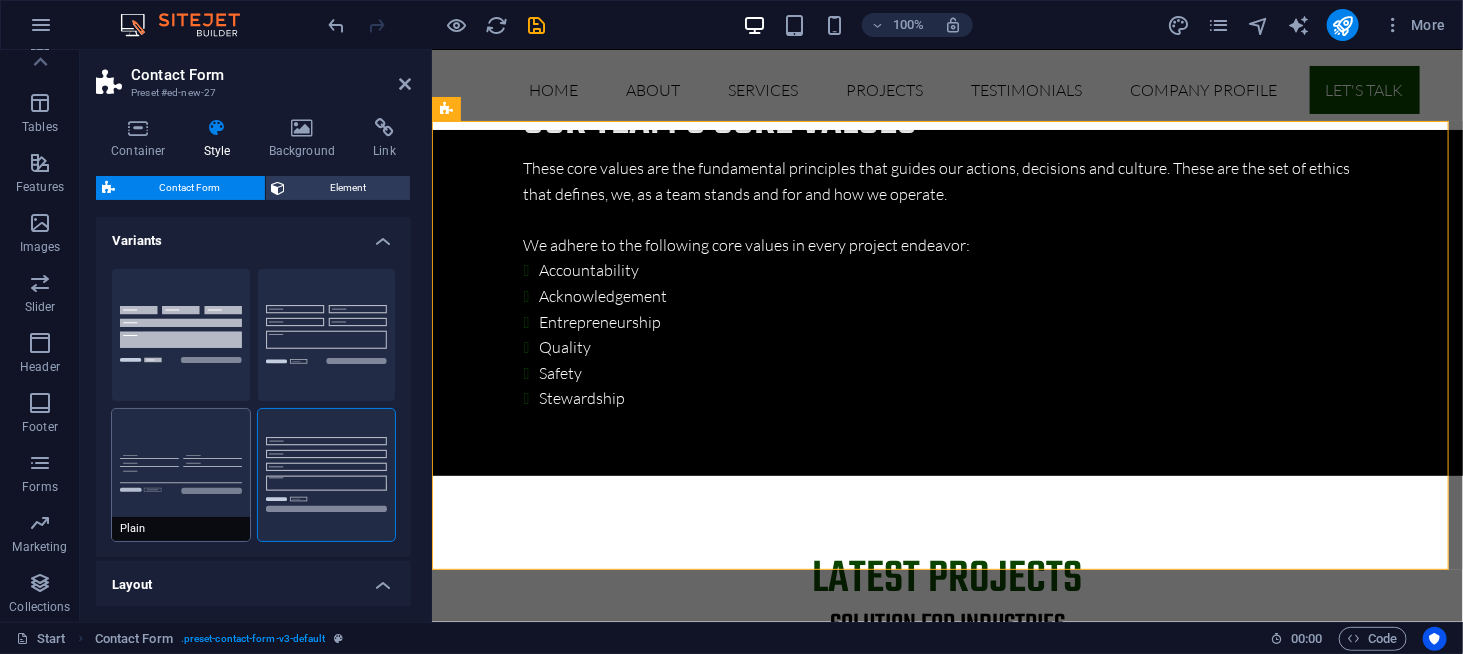 type 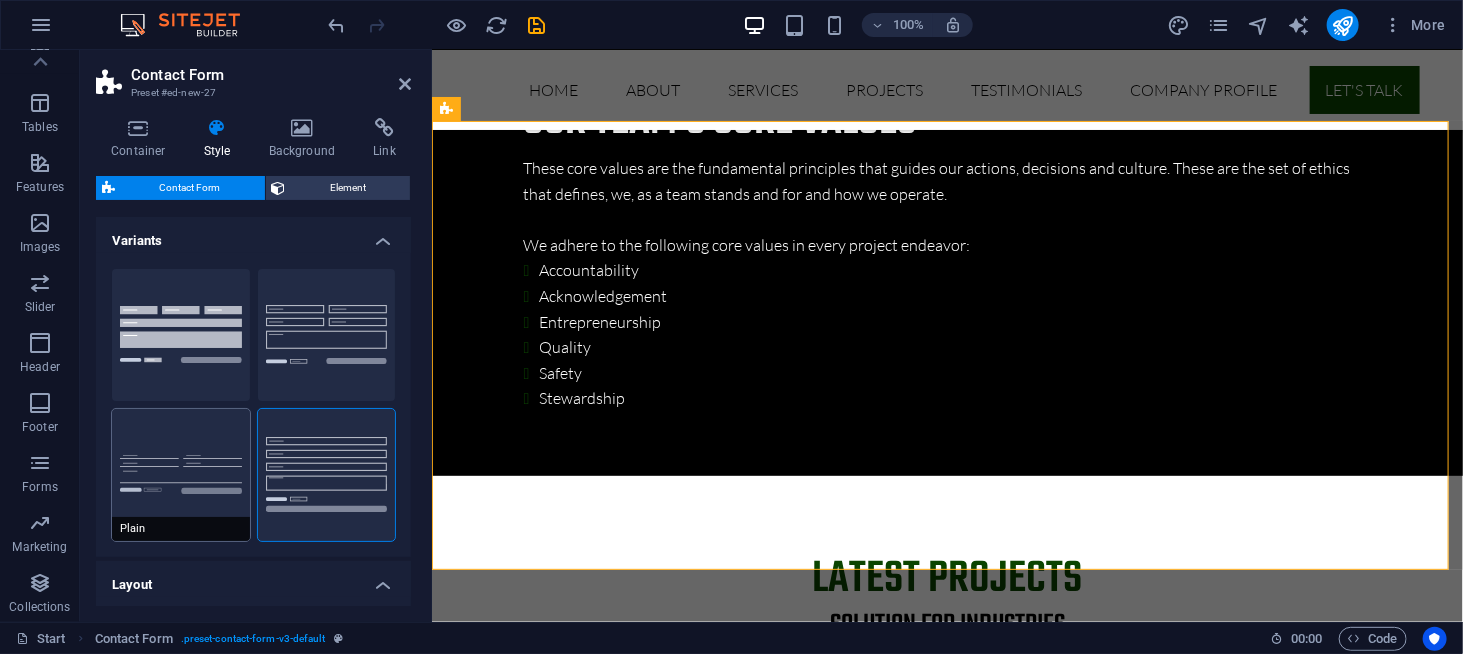 select on "DISABLED_OPTION_VALUE" 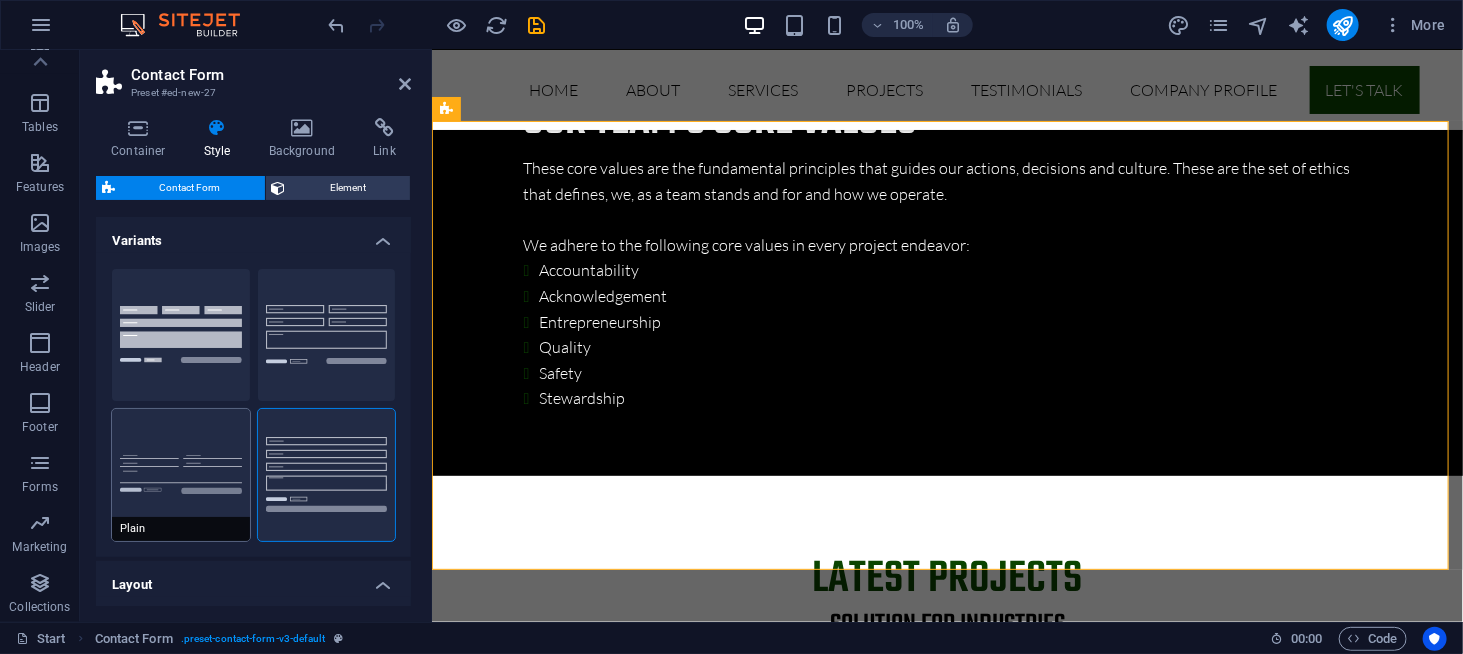 type on "0" 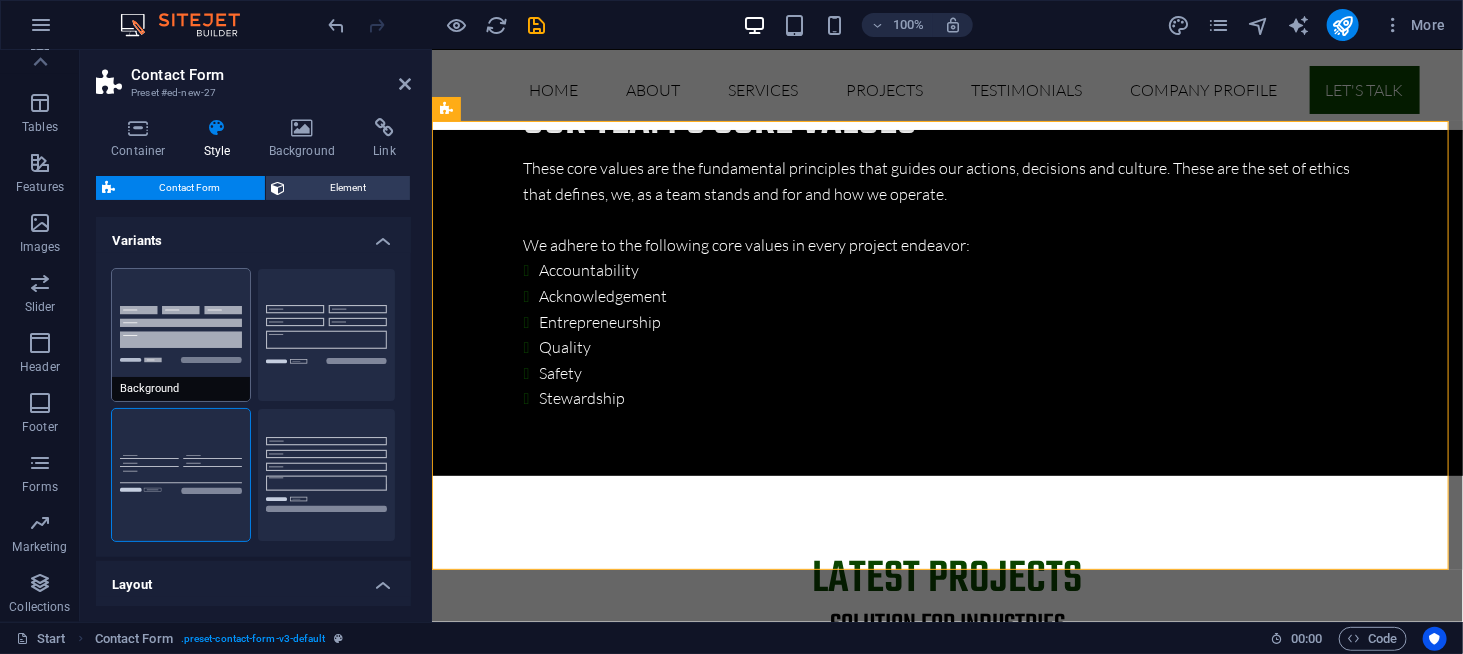 click on "Background" at bounding box center [181, 335] 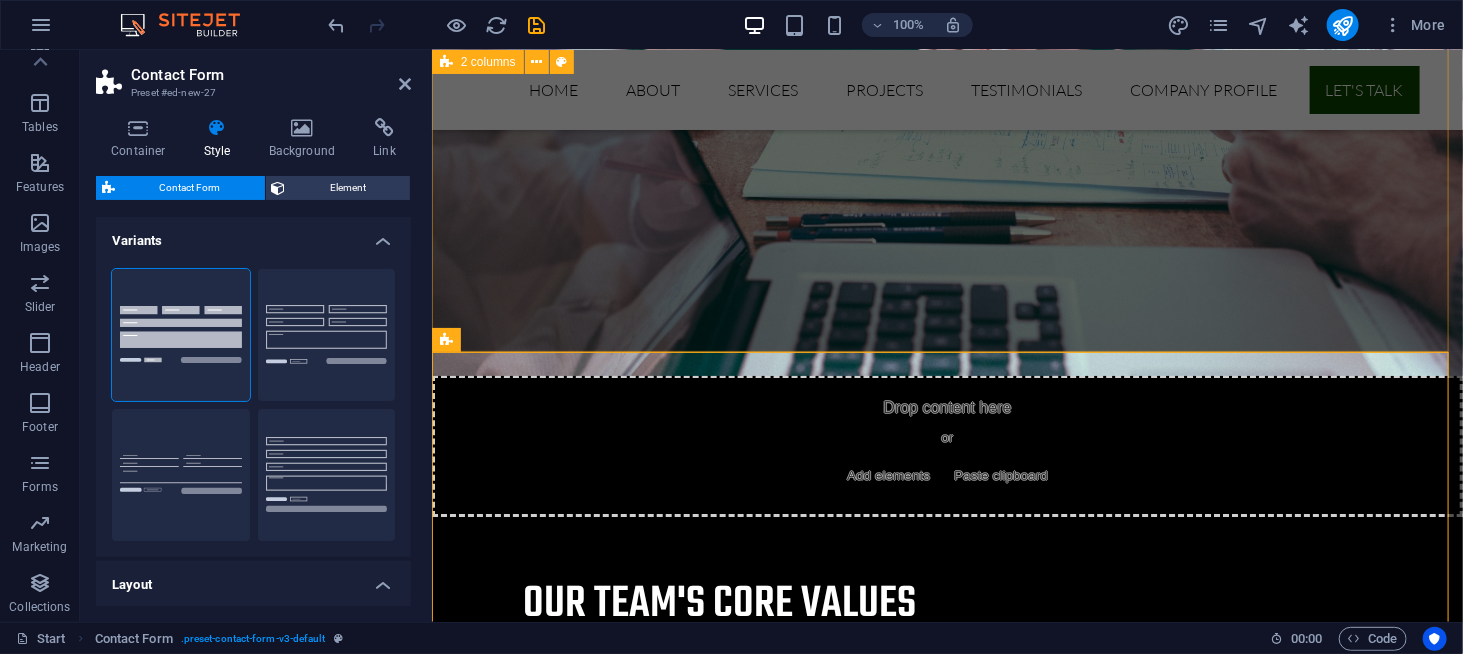 scroll, scrollTop: 6875, scrollLeft: 0, axis: vertical 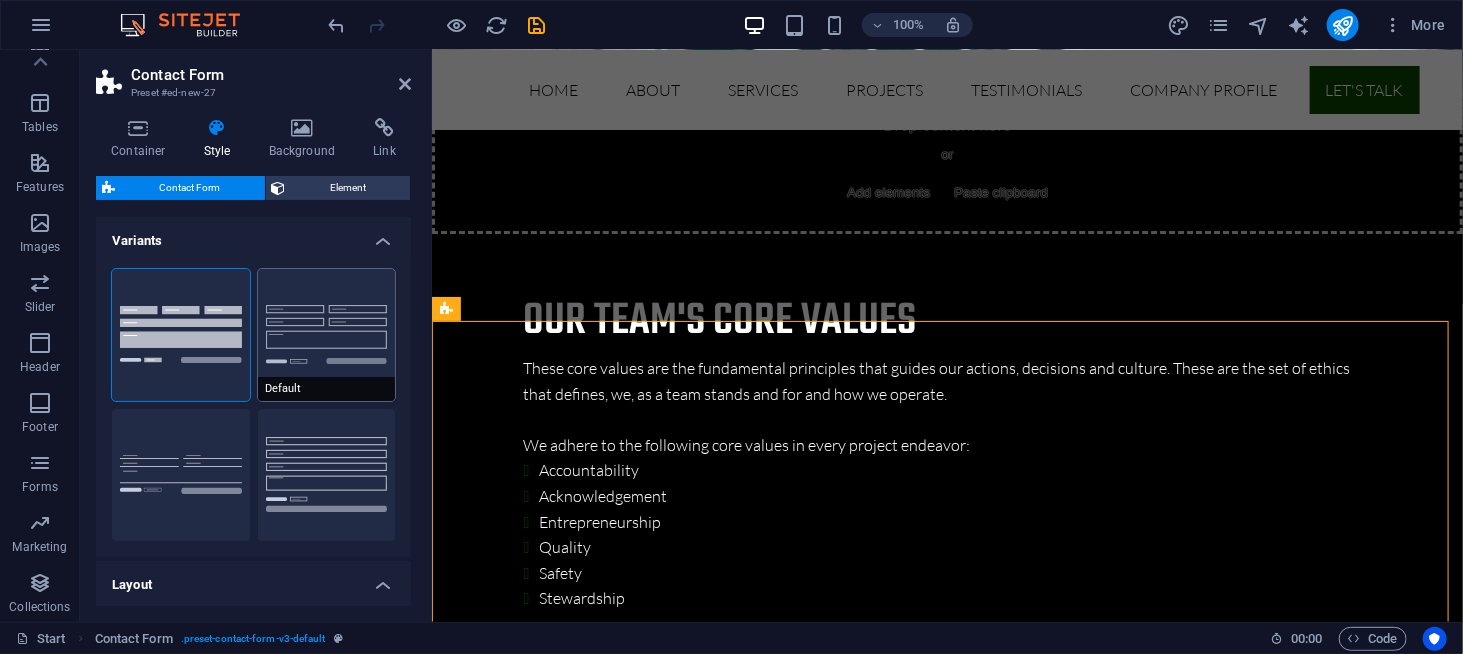 click on "Default" at bounding box center [327, 335] 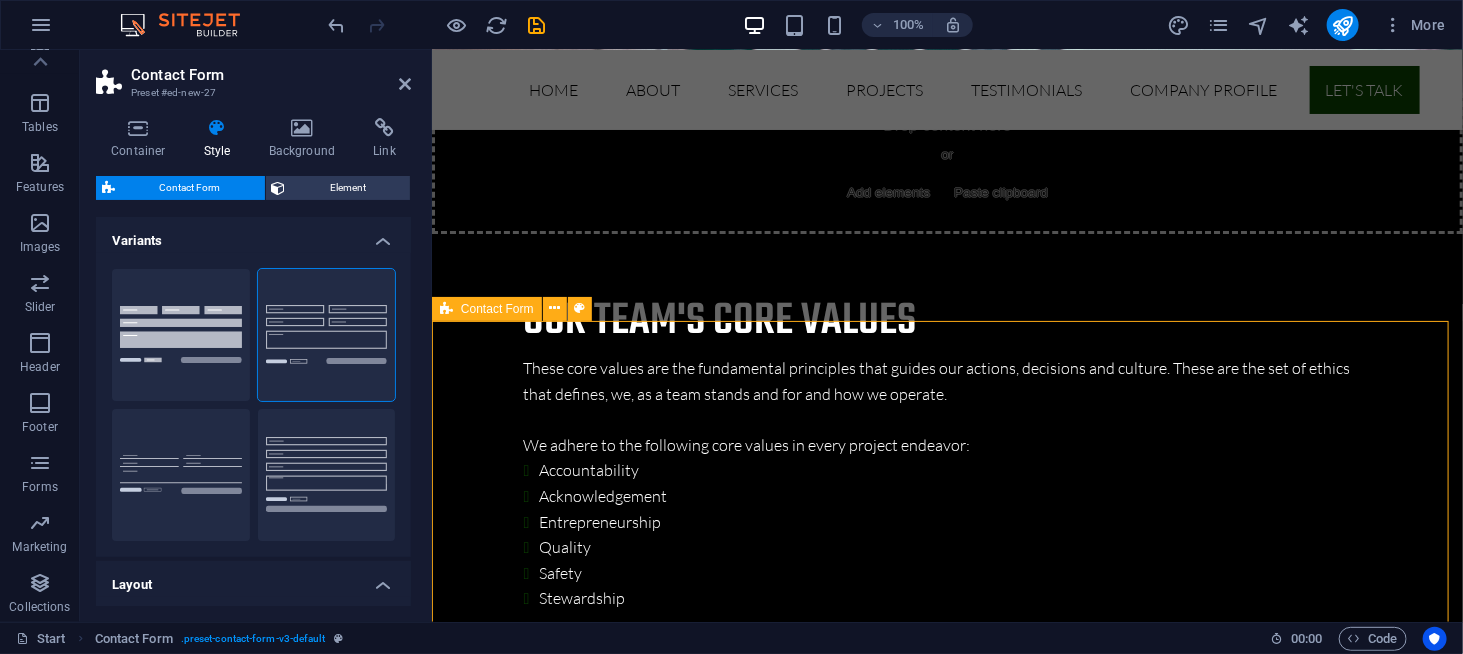 click on "{{ 'content.forms.privacy'|trans }} Unreadable? Load new Submit" at bounding box center [946, 6341] 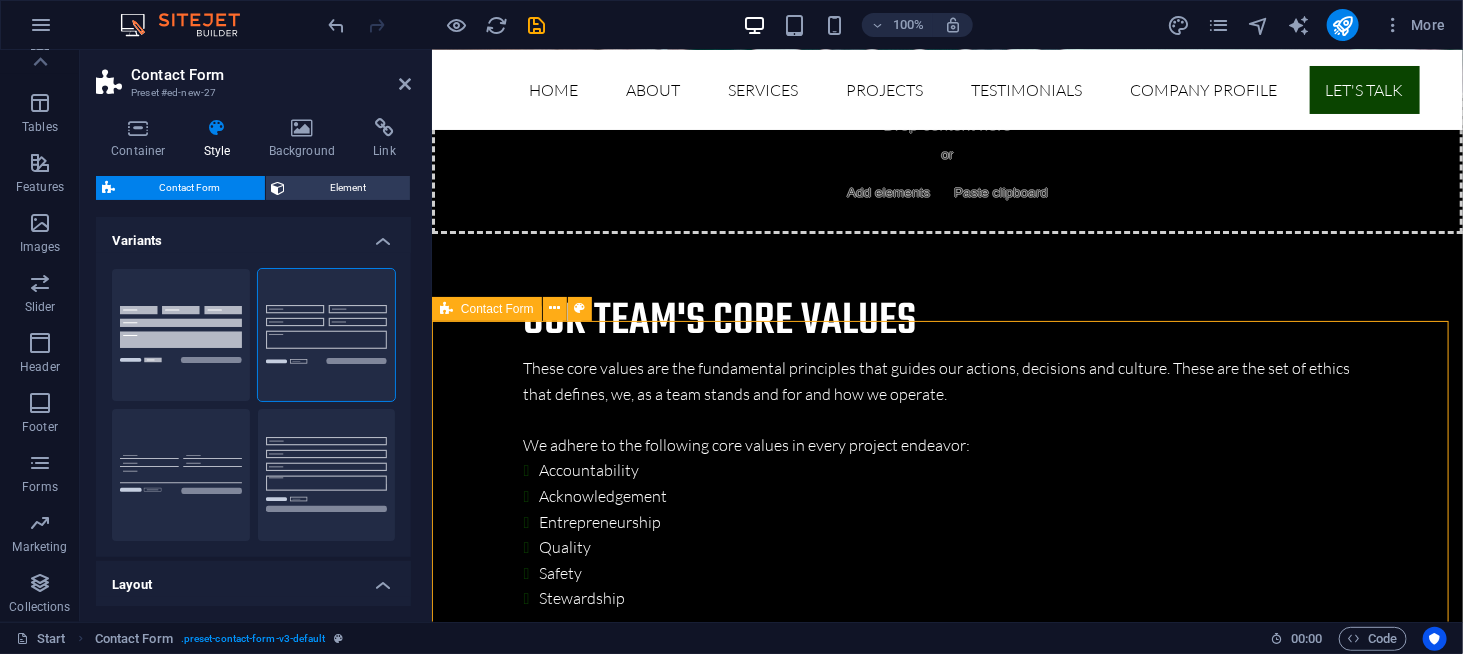 click on "{{ 'content.forms.privacy'|trans }} Unreadable? Load new Submit" at bounding box center (946, 6341) 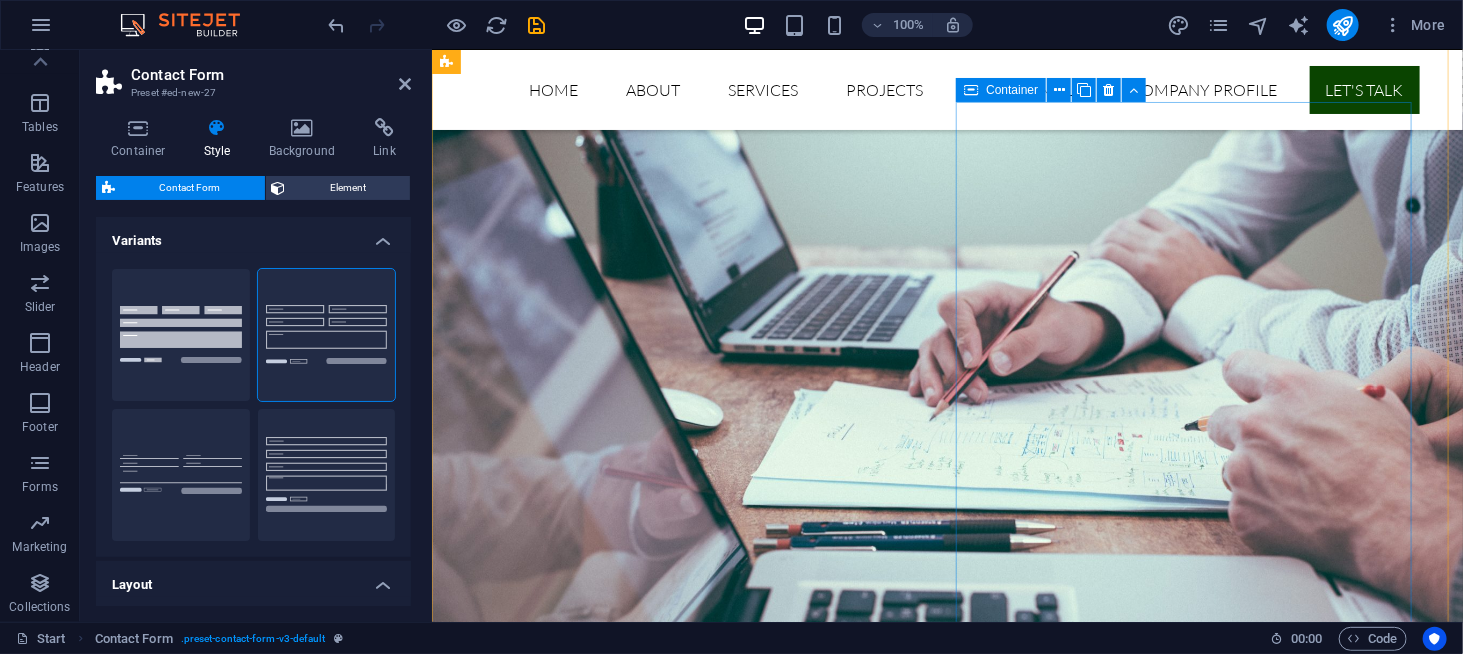 scroll, scrollTop: 6275, scrollLeft: 0, axis: vertical 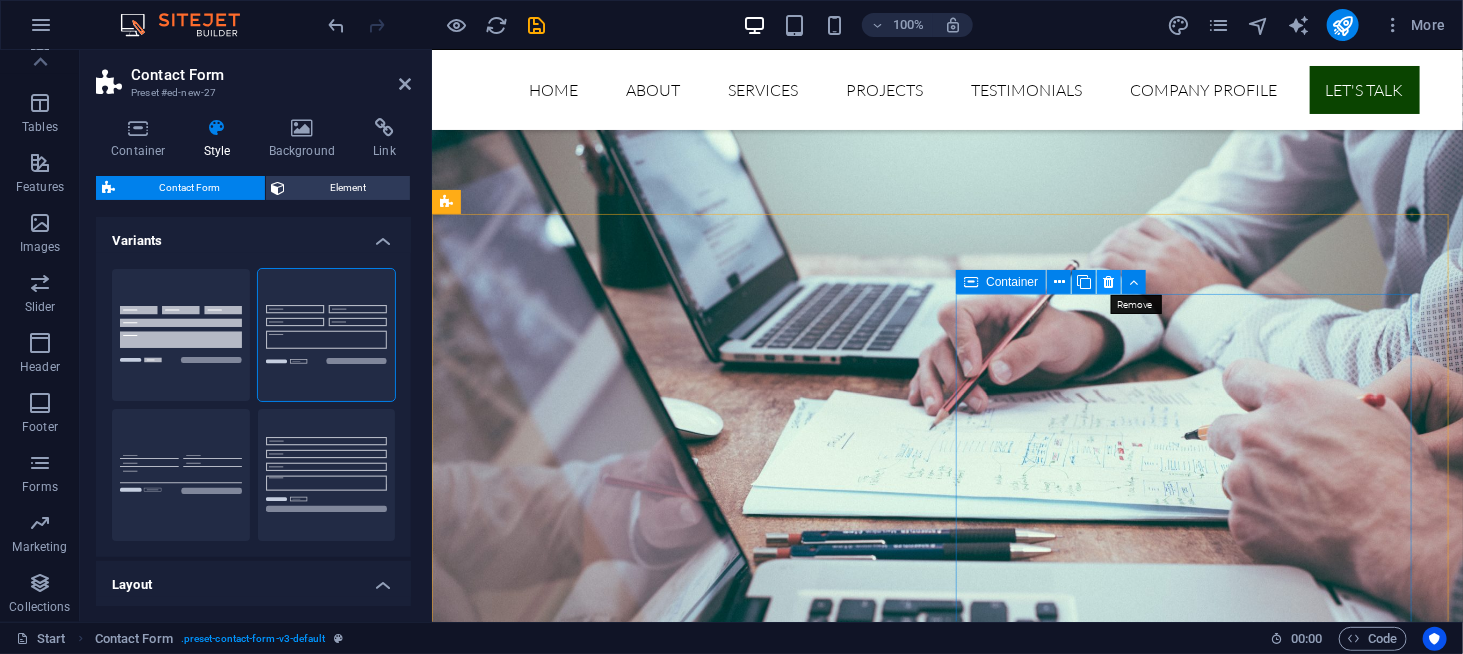 click at bounding box center (1109, 282) 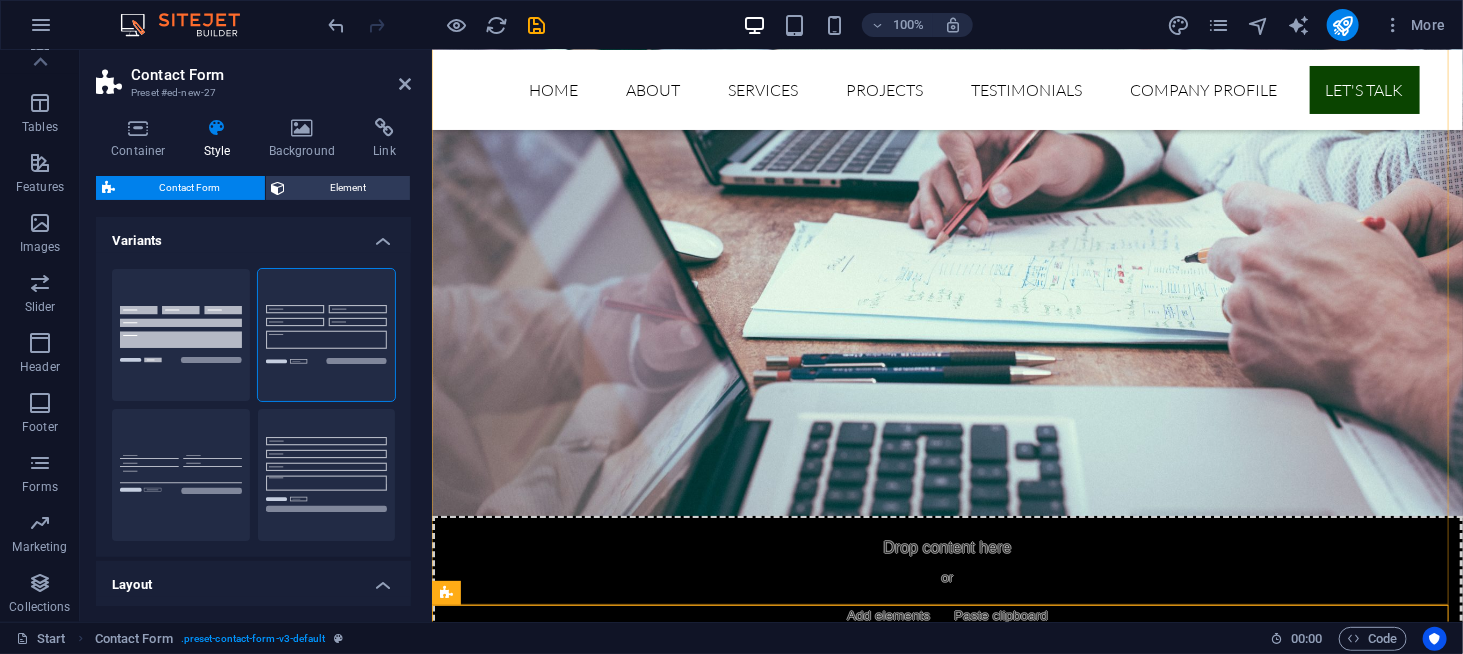 scroll, scrollTop: 6775, scrollLeft: 0, axis: vertical 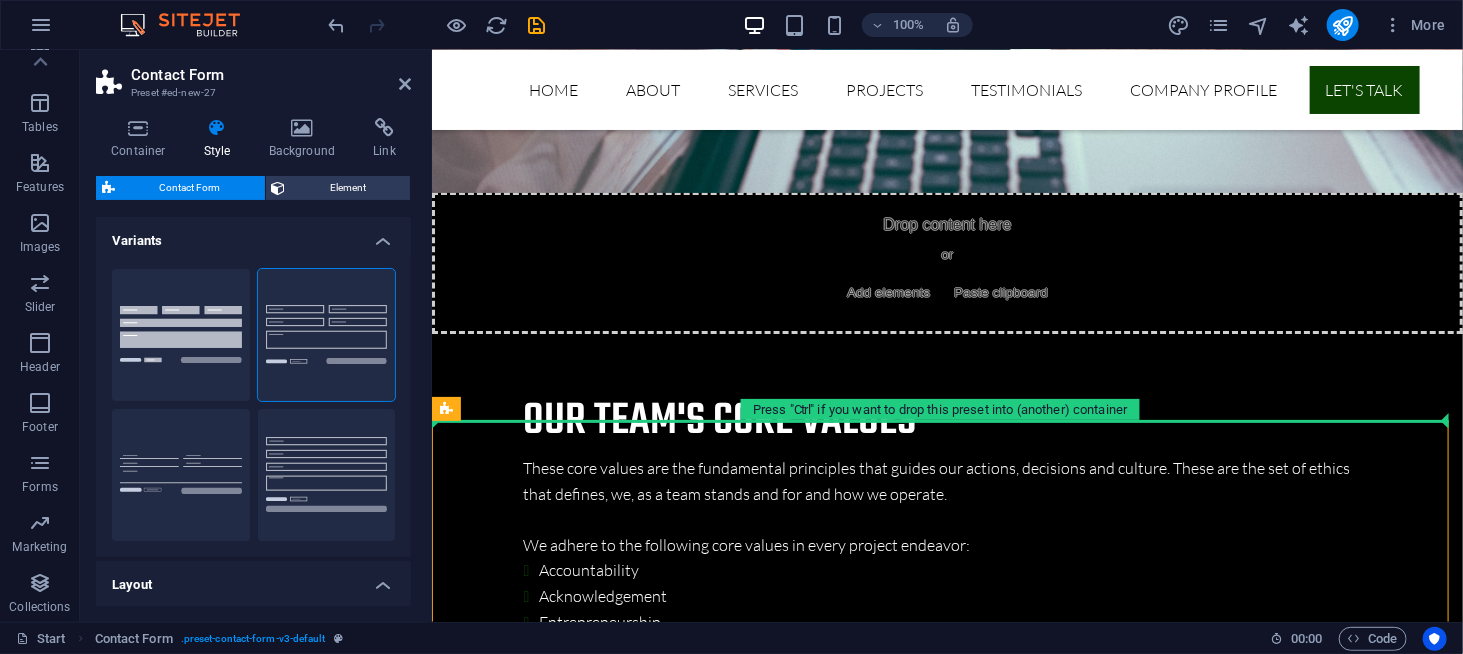 drag, startPoint x: 909, startPoint y: 461, endPoint x: 1111, endPoint y: 188, distance: 339.60712 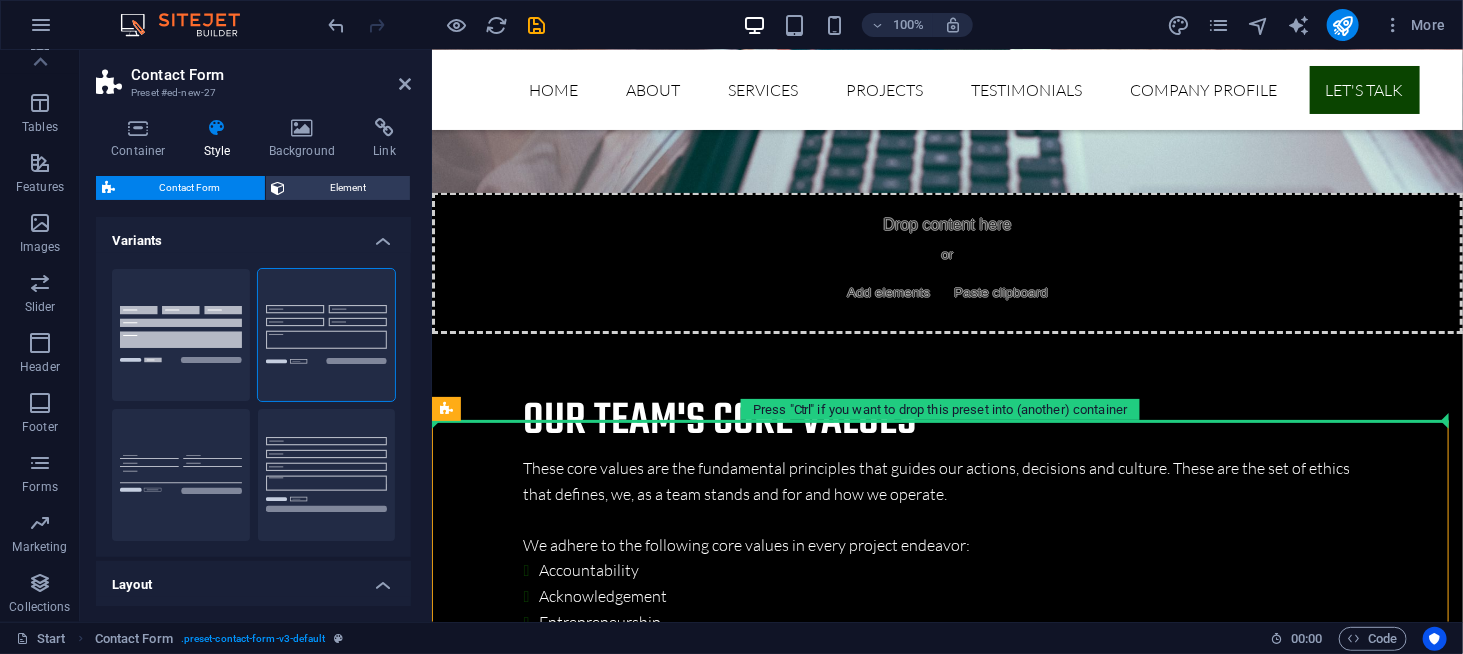 drag, startPoint x: 875, startPoint y: 457, endPoint x: 1041, endPoint y: 179, distance: 323.79007 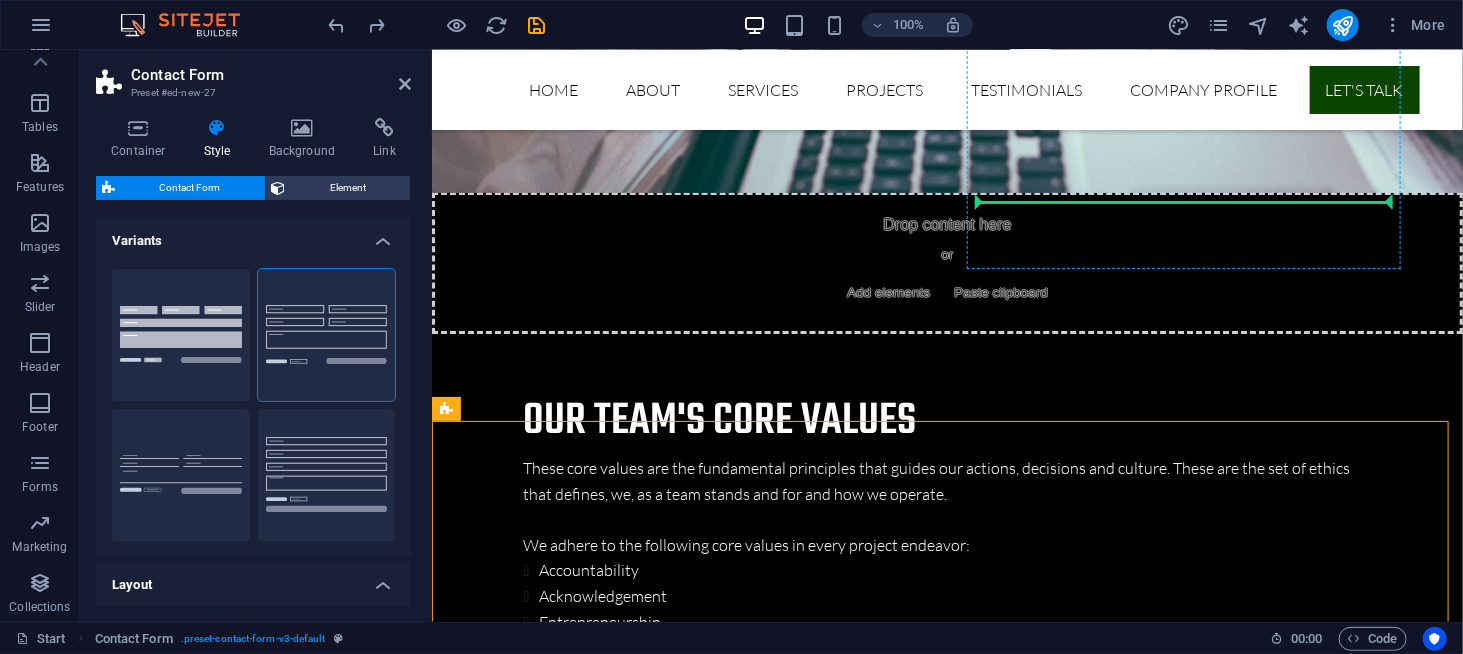 drag, startPoint x: 876, startPoint y: 461, endPoint x: 998, endPoint y: 188, distance: 299.02008 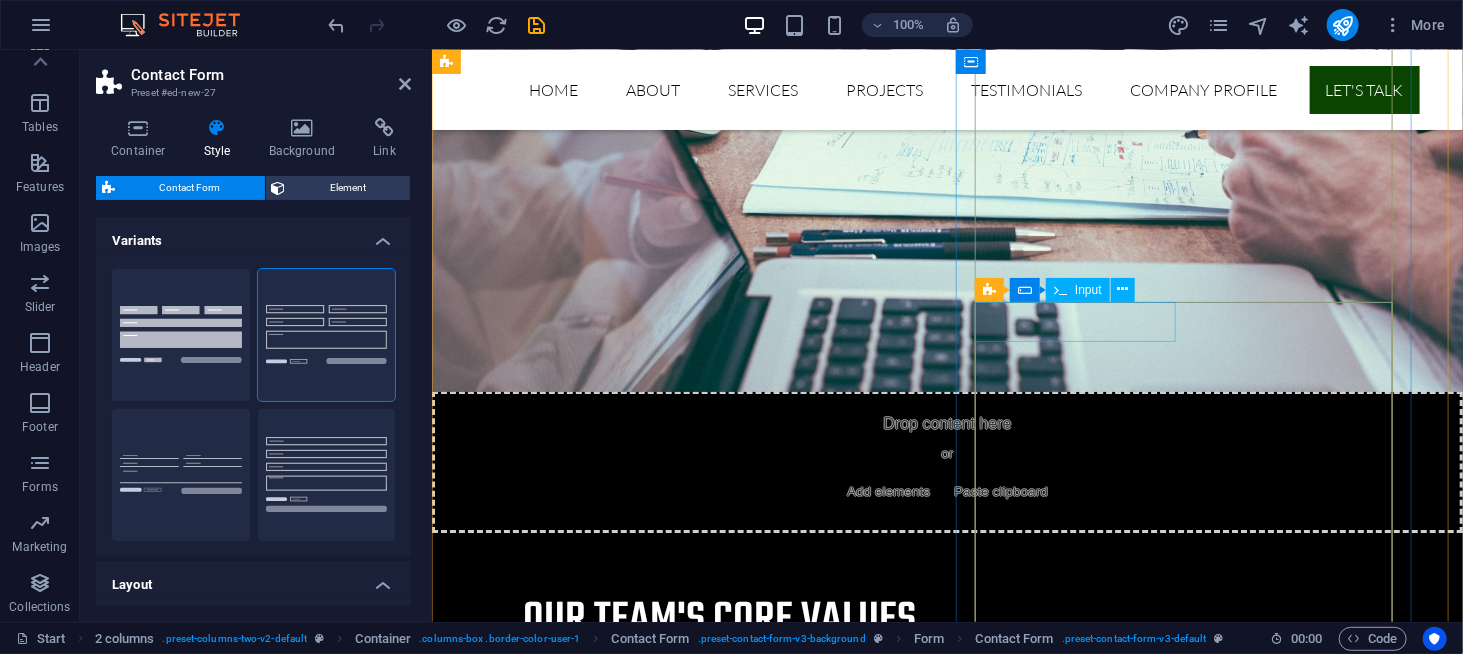 scroll, scrollTop: 6475, scrollLeft: 0, axis: vertical 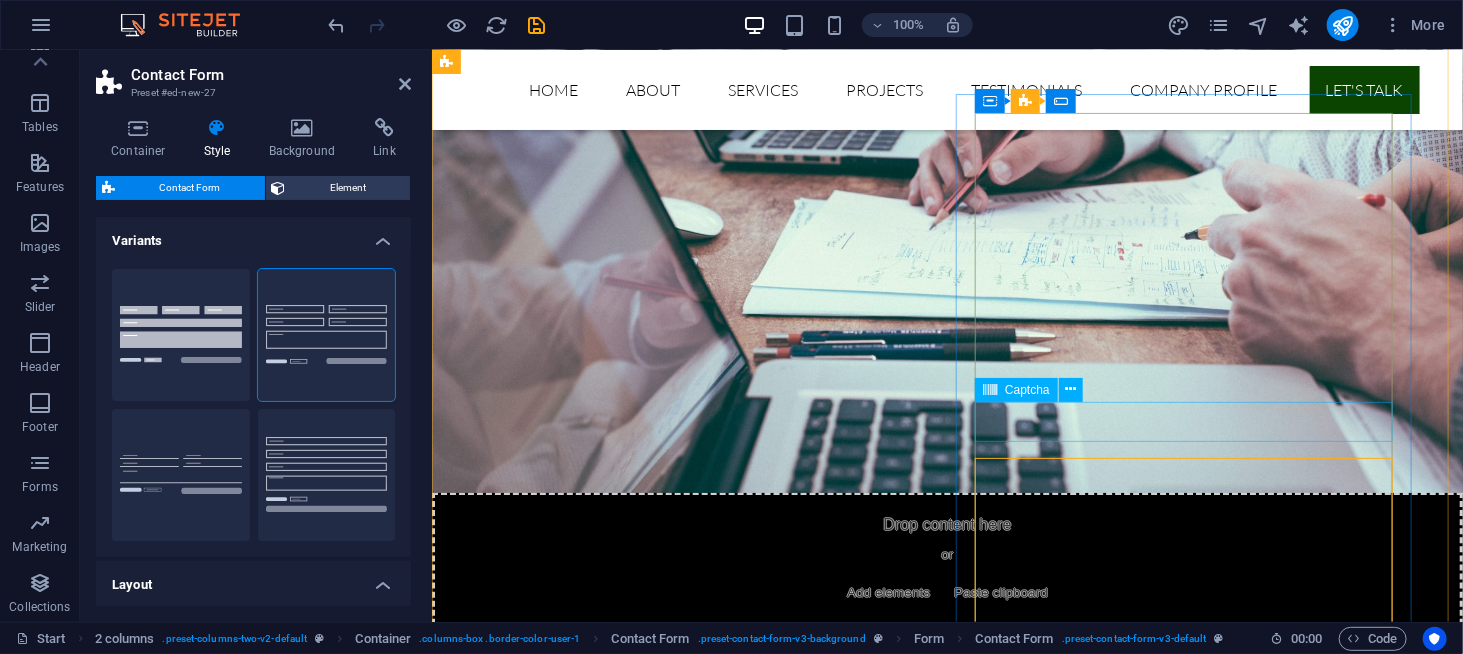 click on "Unreadable? Load new" at bounding box center (675, 6299) 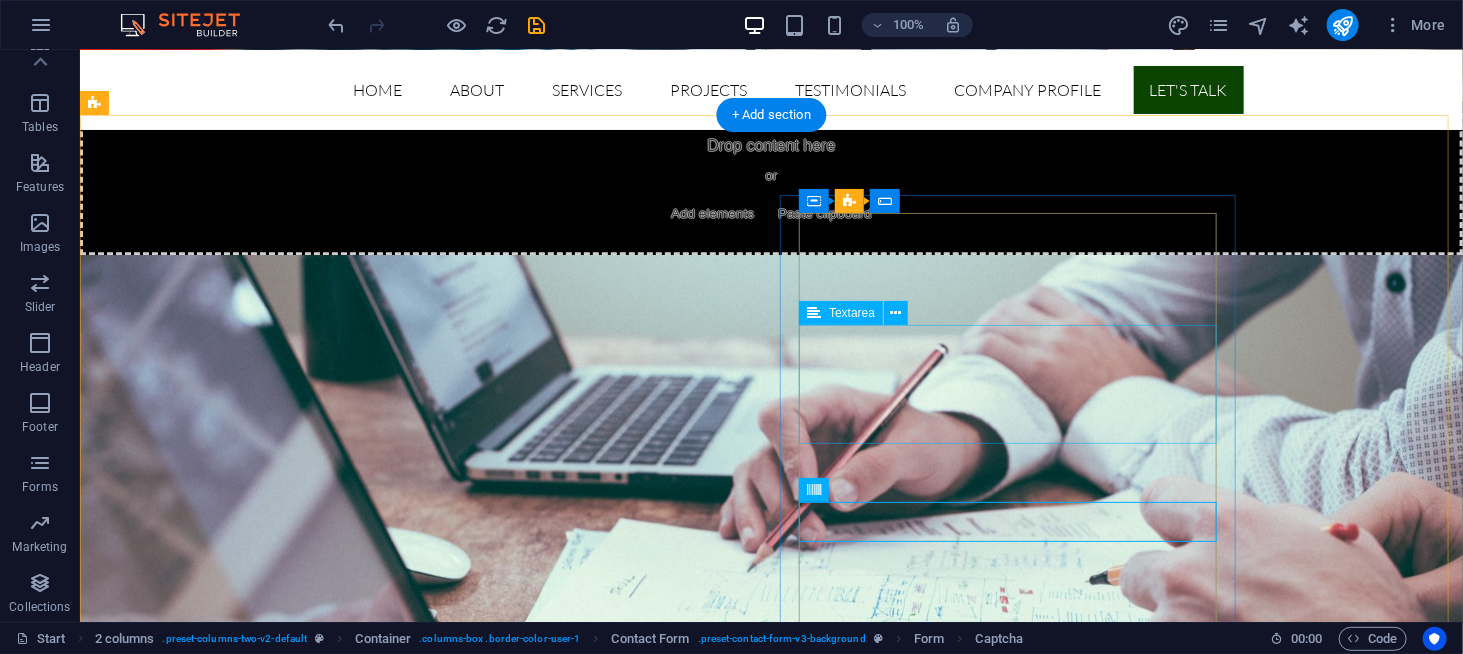 scroll, scrollTop: 5900, scrollLeft: 0, axis: vertical 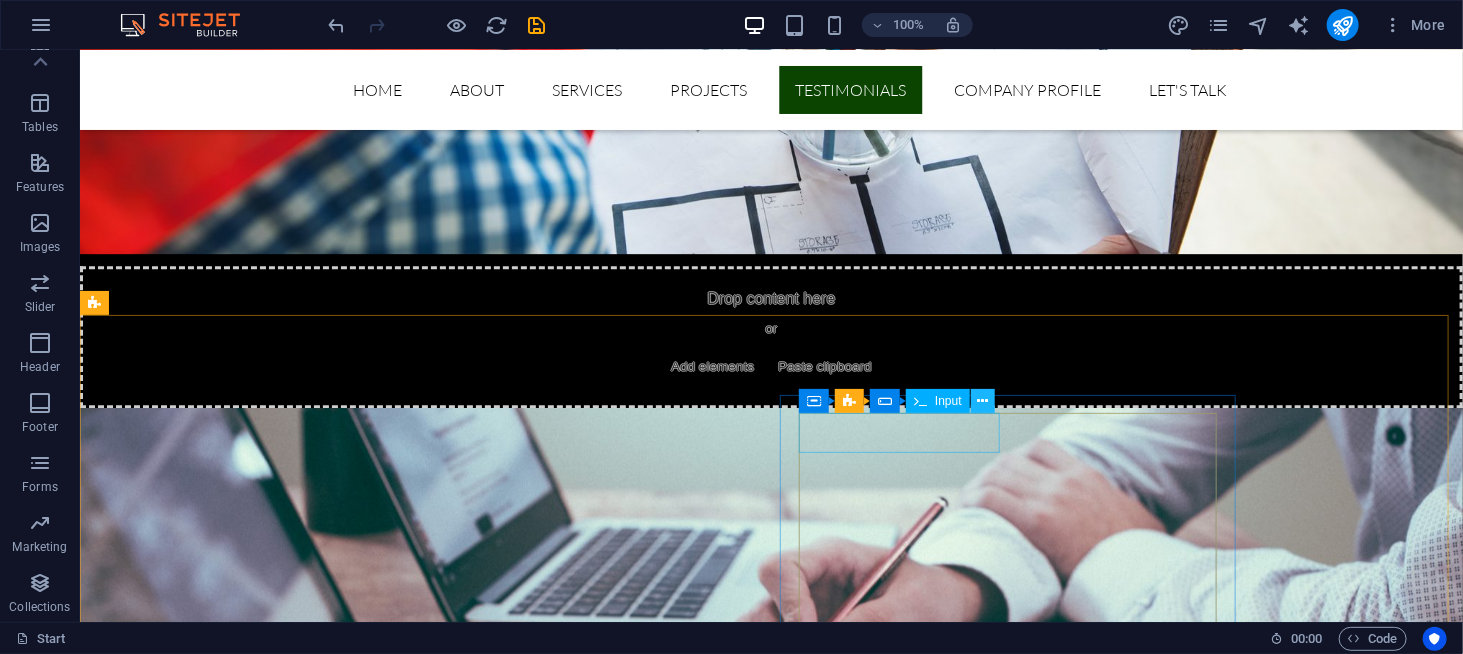 click at bounding box center (982, 401) 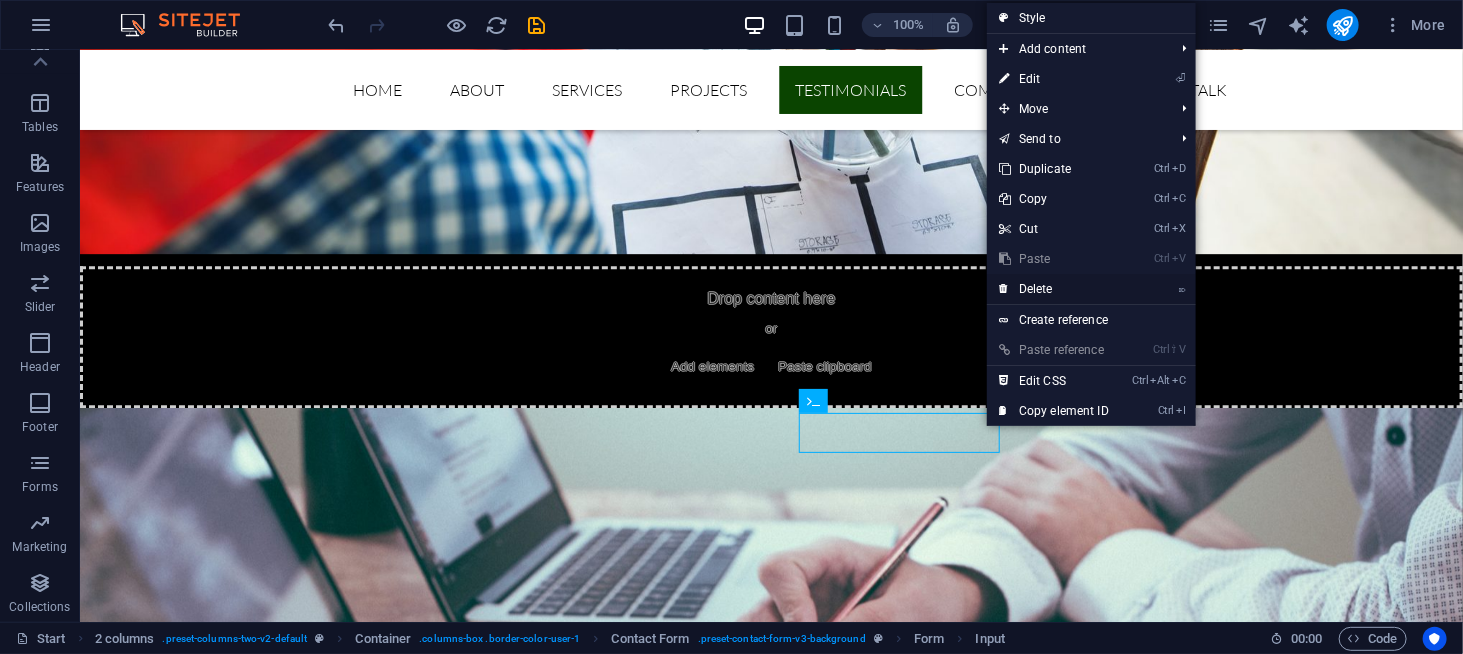 click on "⌦  Delete" at bounding box center [1054, 289] 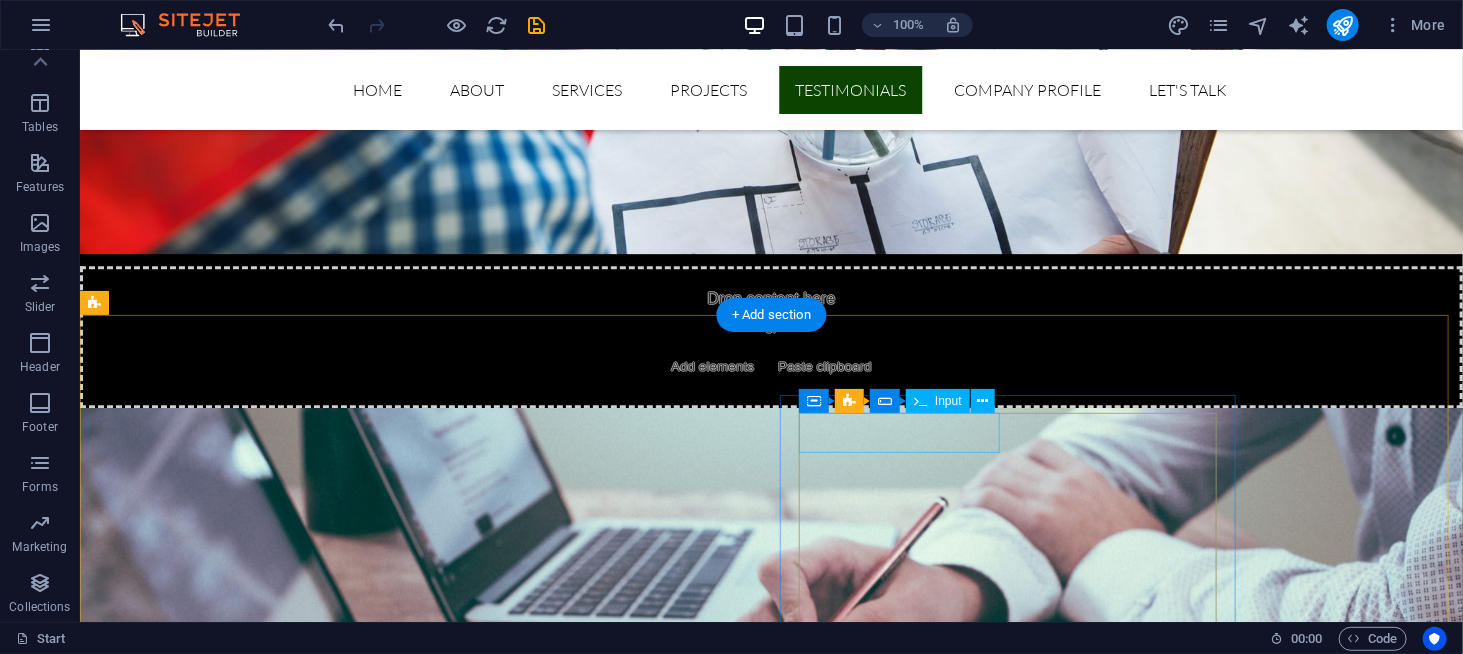 scroll, scrollTop: 6000, scrollLeft: 0, axis: vertical 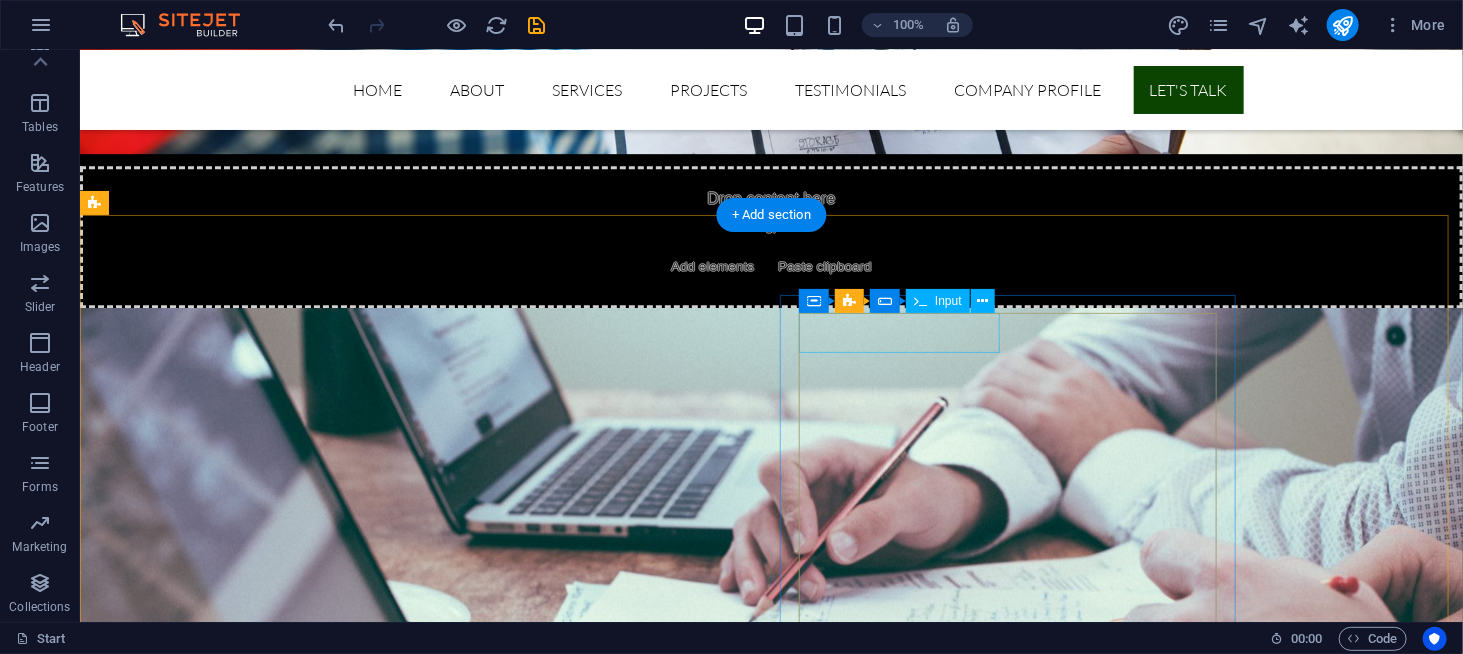 click at bounding box center (323, 6218) 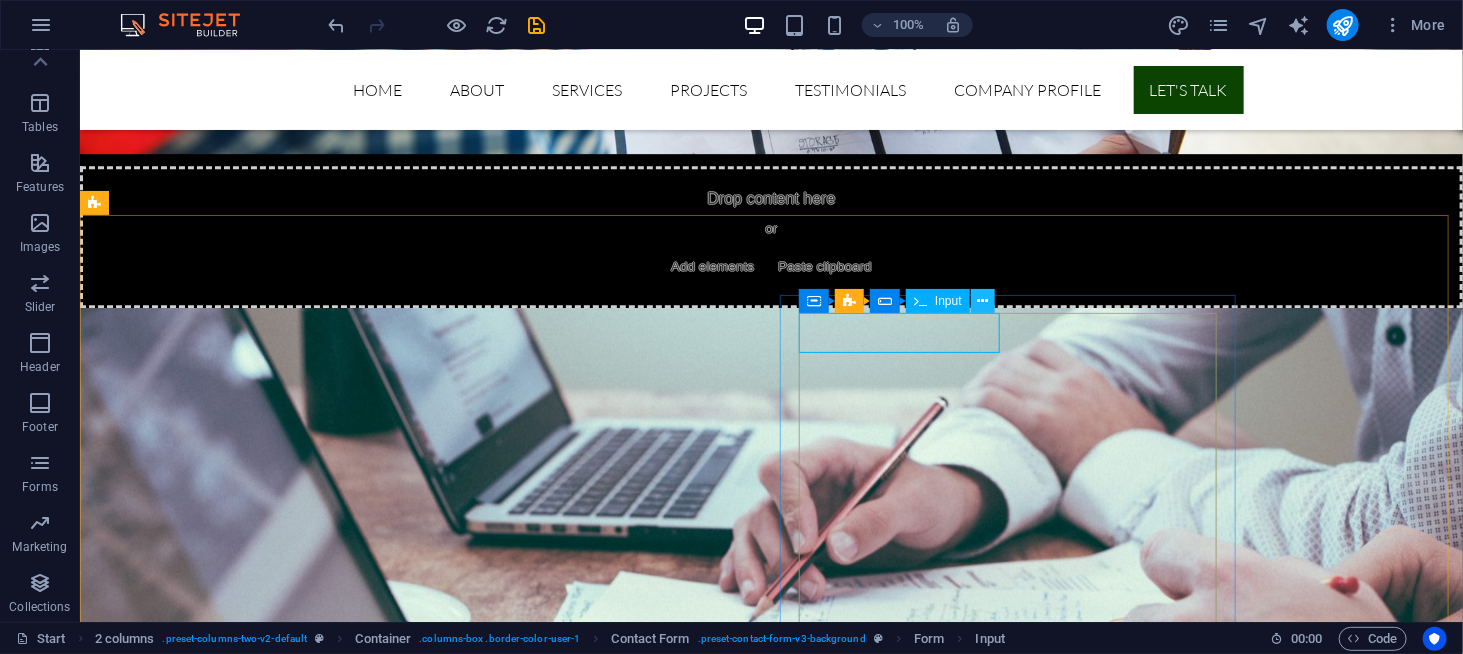 click at bounding box center (982, 301) 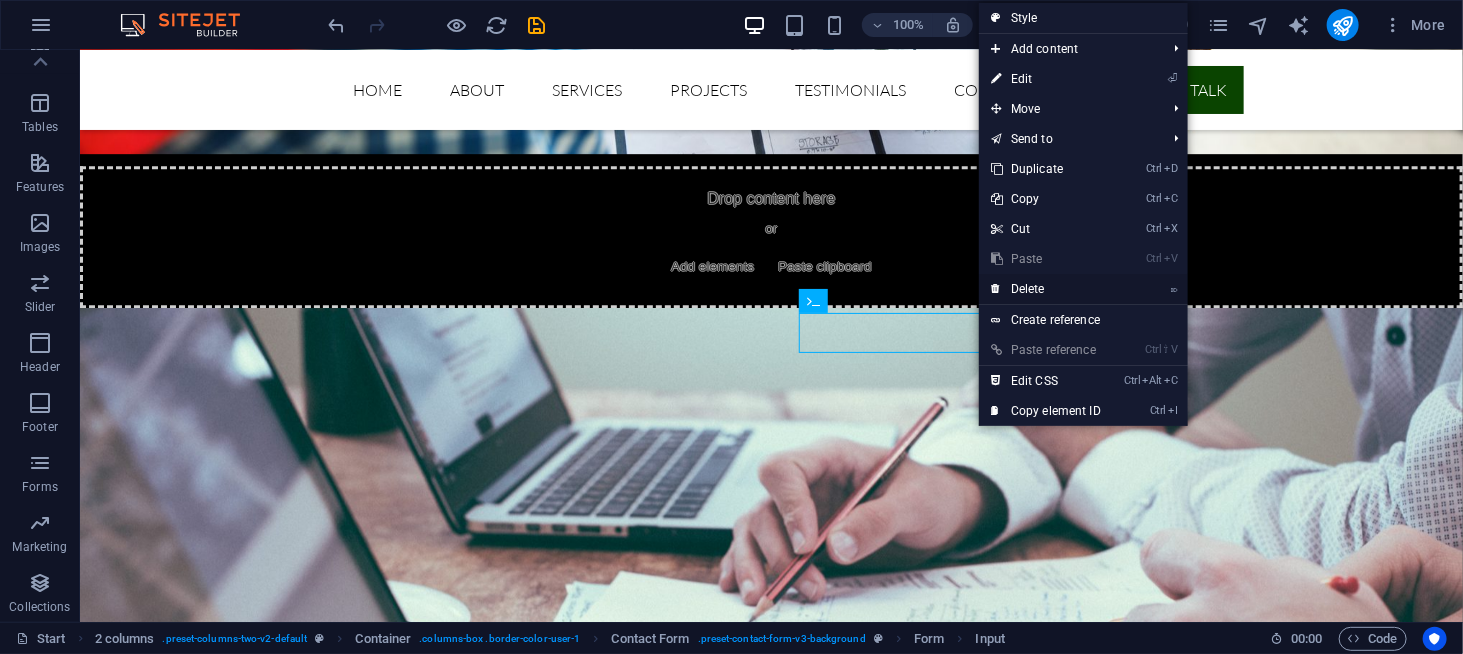 click on "⌦  Delete" at bounding box center [1046, 289] 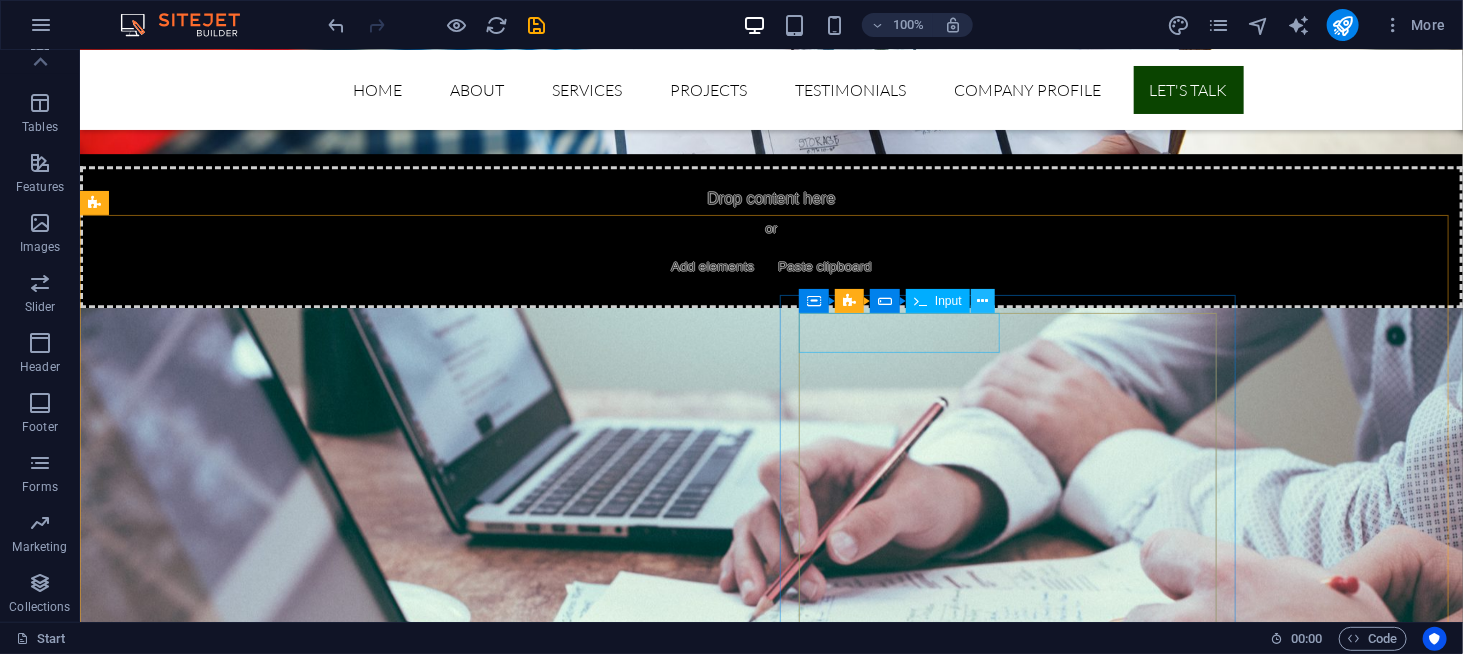 click at bounding box center (982, 301) 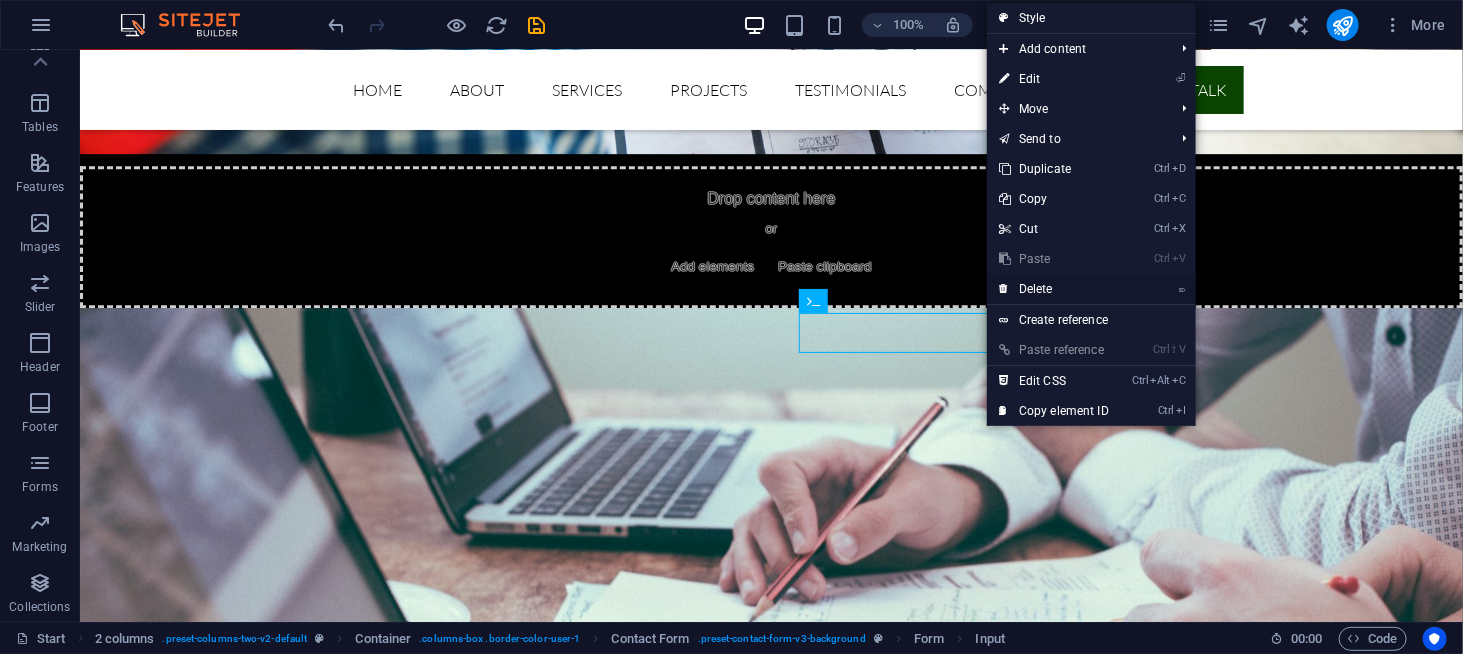 drag, startPoint x: 1071, startPoint y: 294, endPoint x: 990, endPoint y: 243, distance: 95.71834 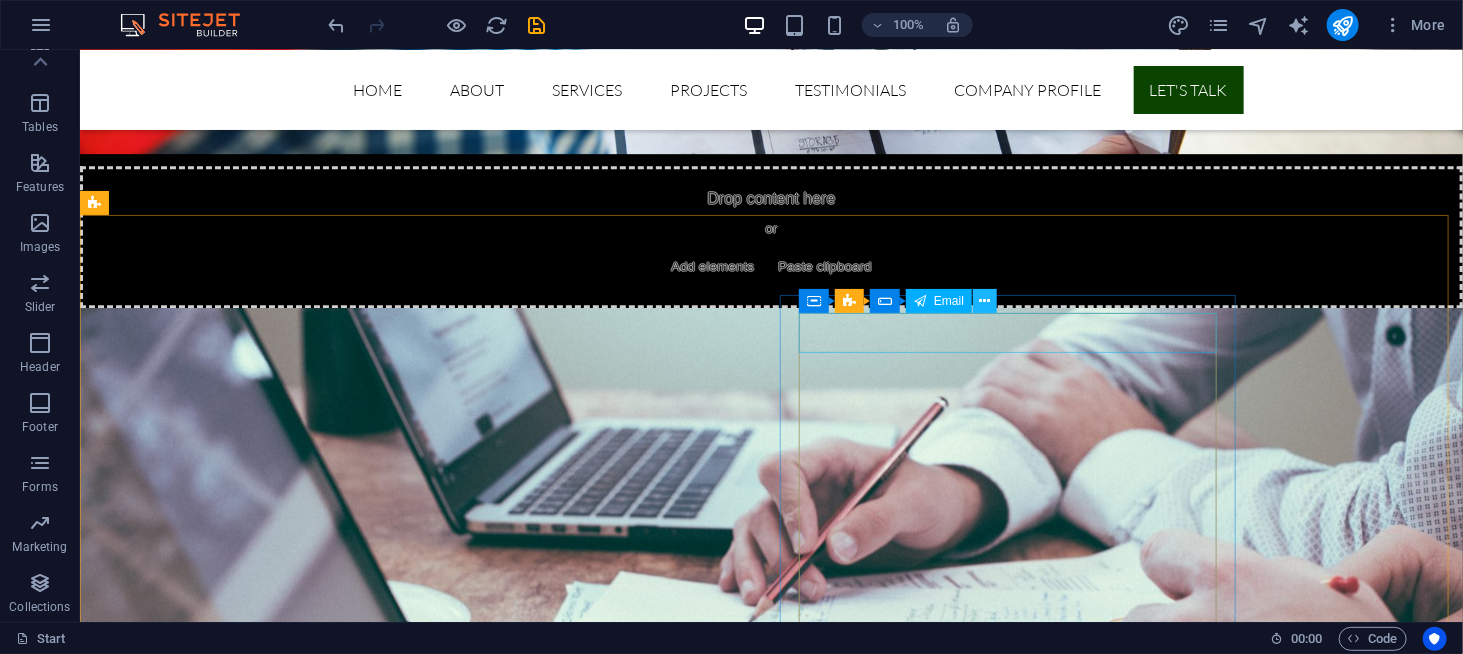 click at bounding box center (985, 301) 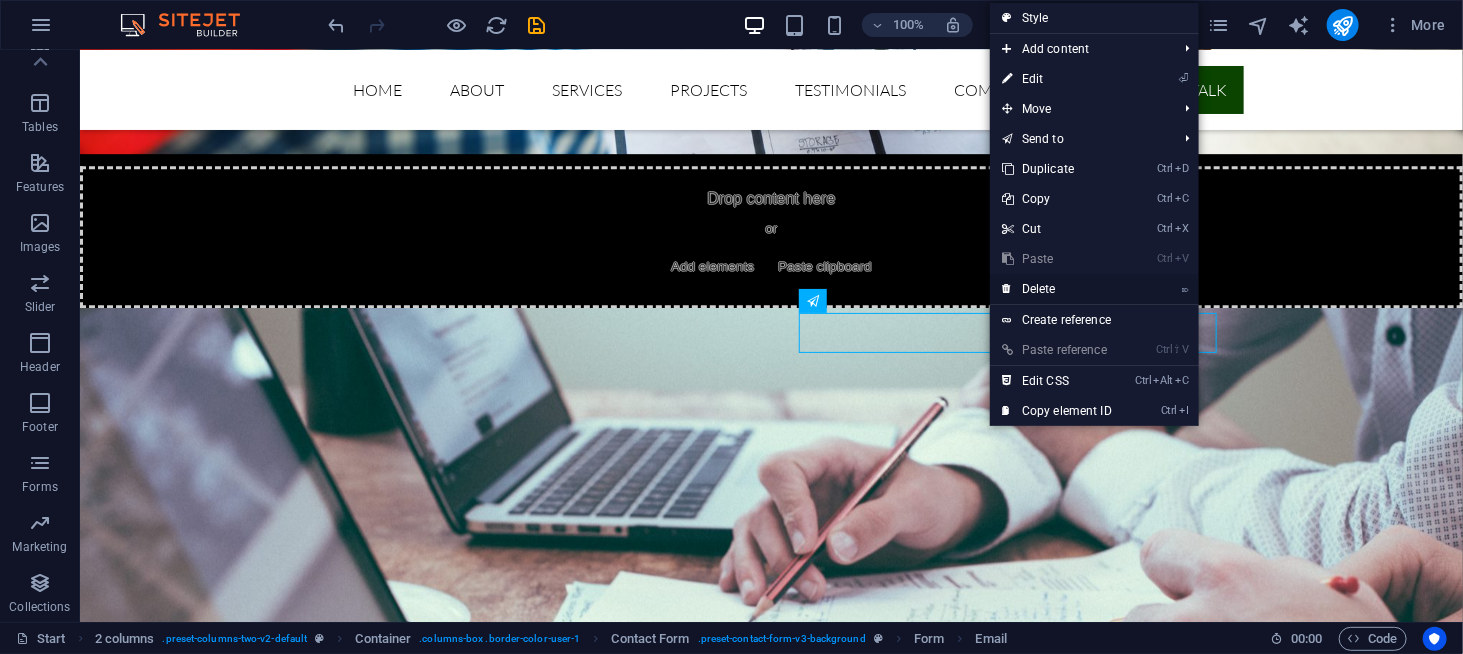 click on "⌦  Delete" at bounding box center (1057, 289) 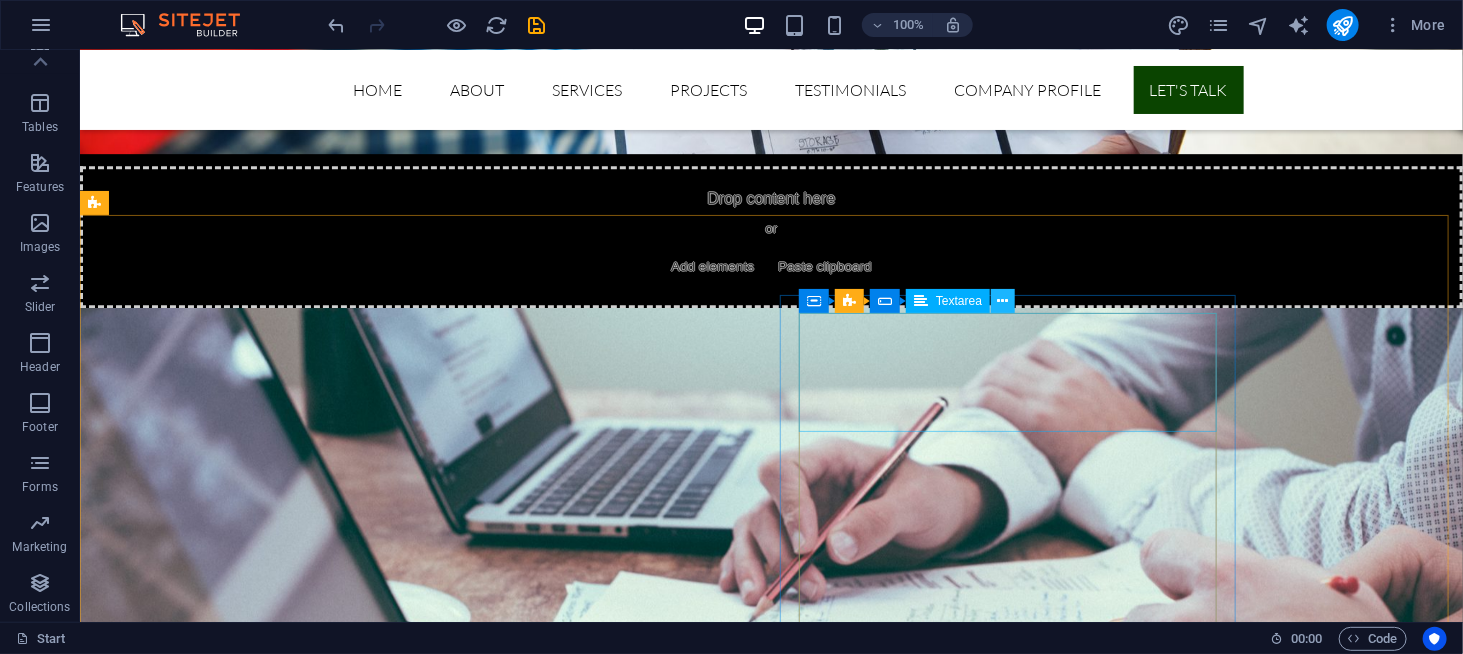 click at bounding box center (1003, 301) 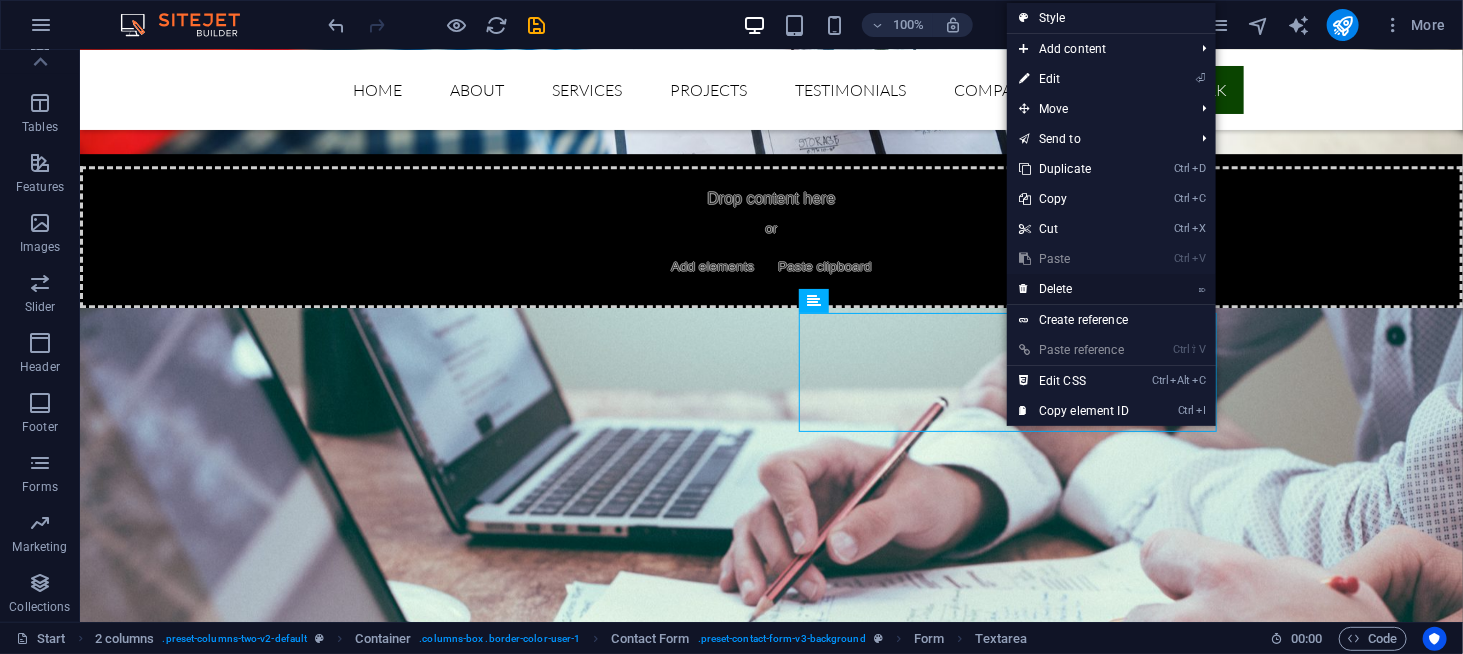 click on "⌦  Delete" at bounding box center [1074, 289] 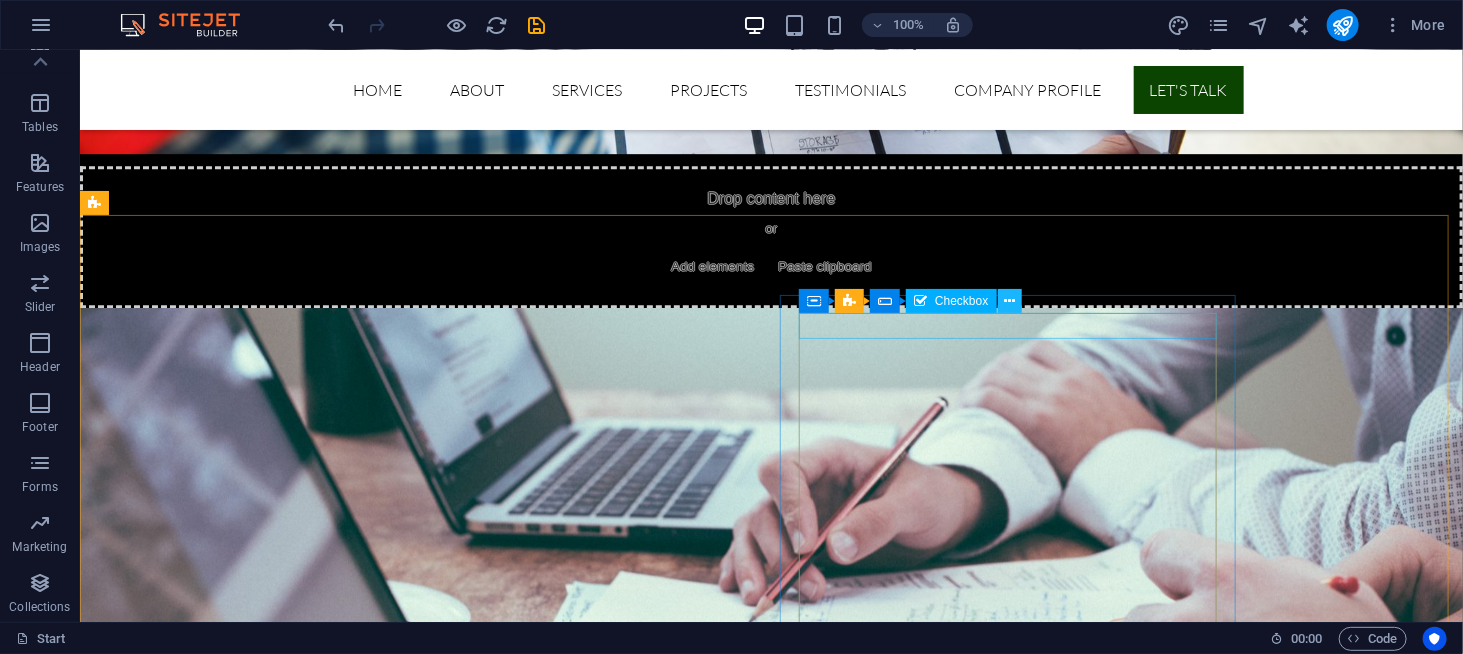 click at bounding box center (1010, 301) 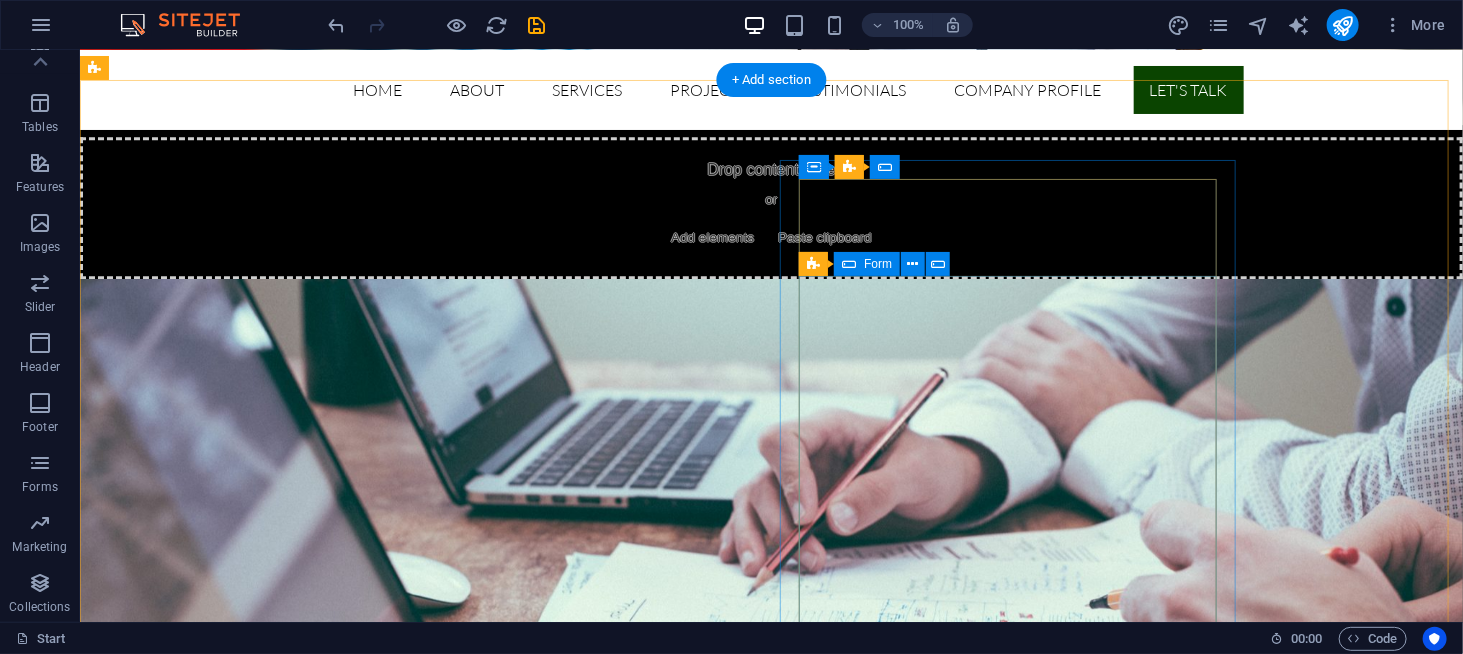 scroll, scrollTop: 6000, scrollLeft: 0, axis: vertical 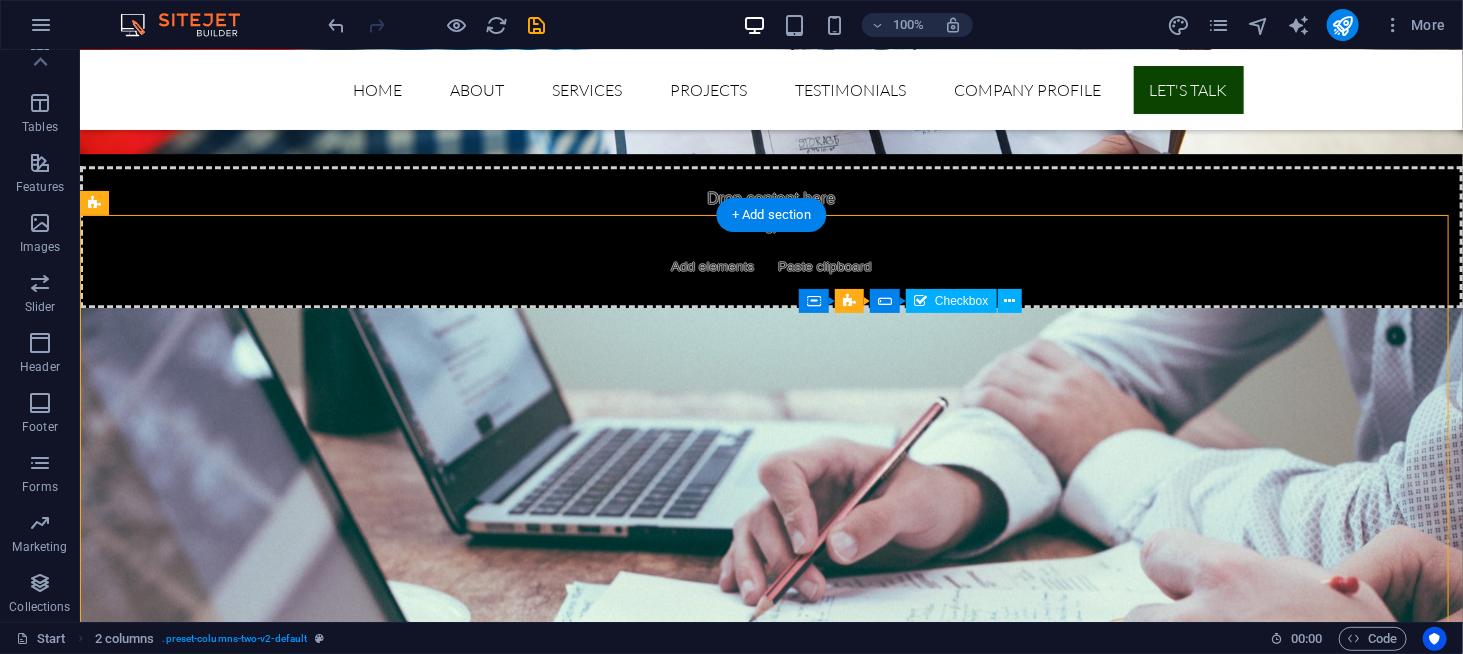 drag, startPoint x: 1127, startPoint y: 325, endPoint x: 1040, endPoint y: 334, distance: 87.46428 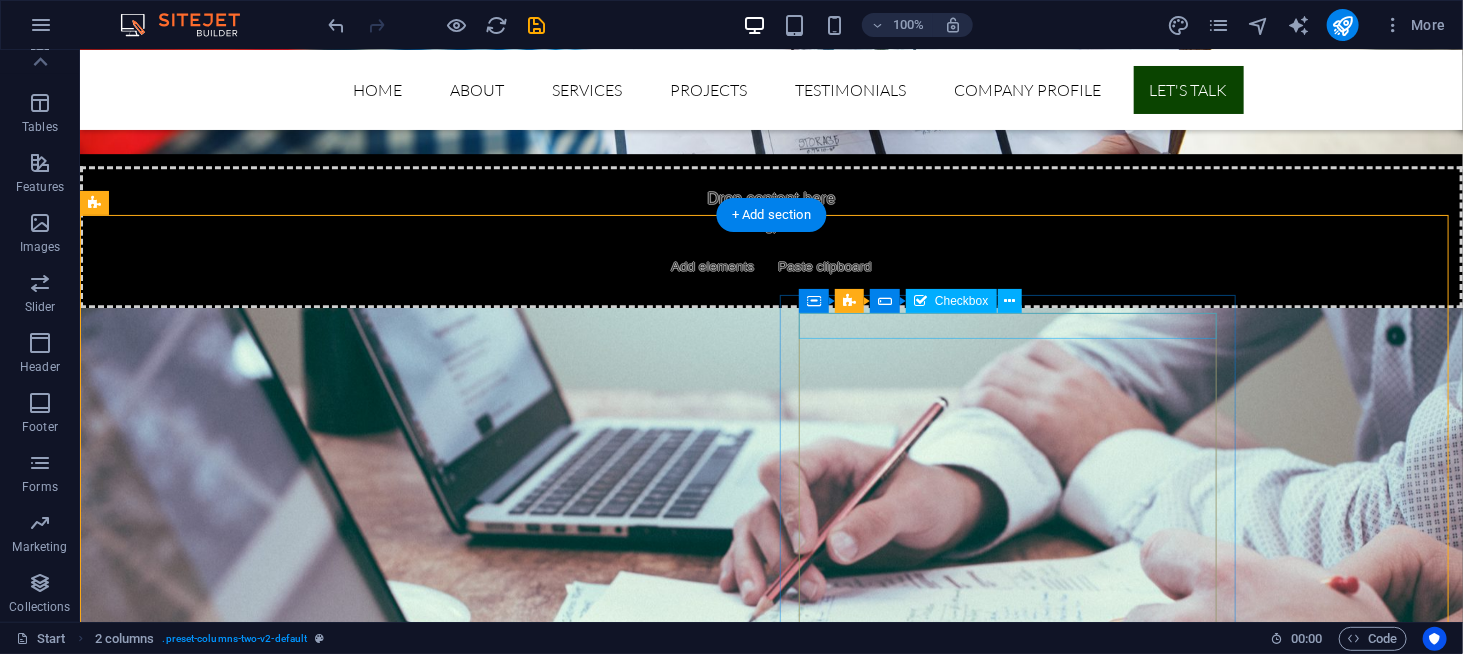 click on "I have read and understand the privacy policy." at bounding box center [323, 6210] 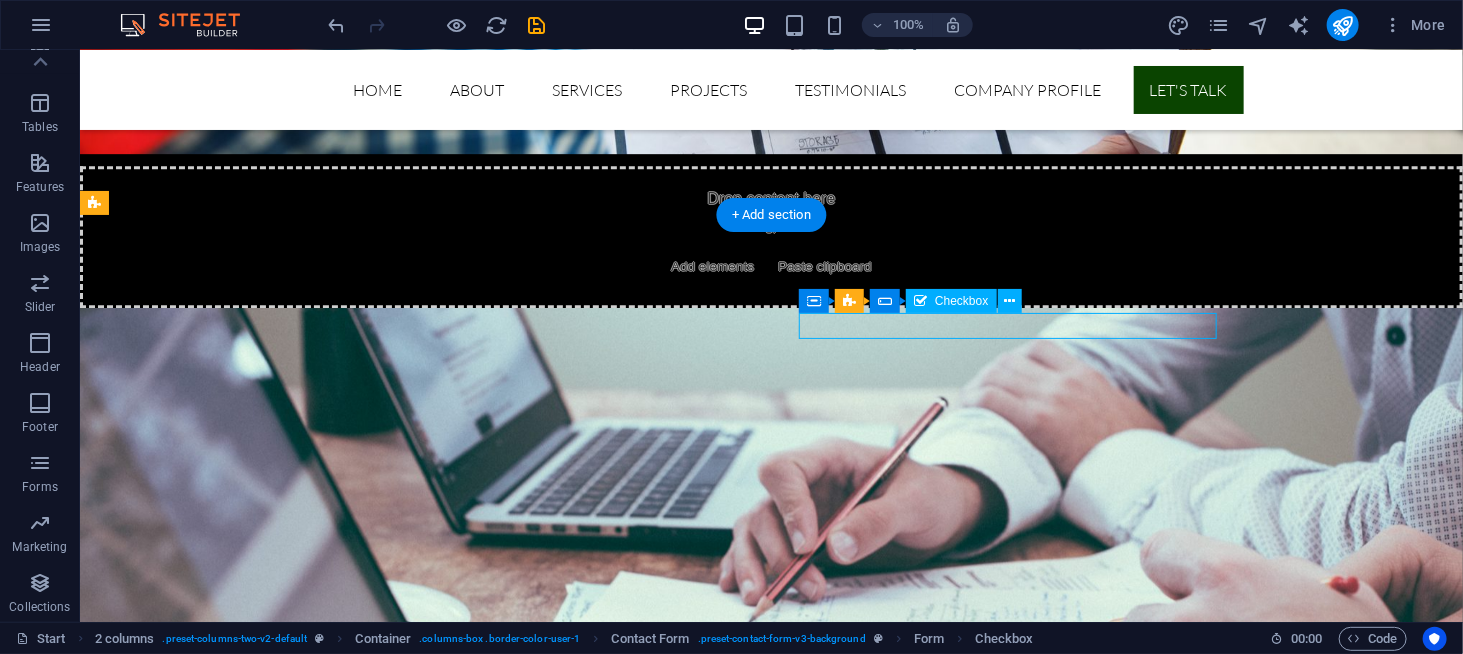 click on "I have read and understand the privacy policy." at bounding box center [323, 6210] 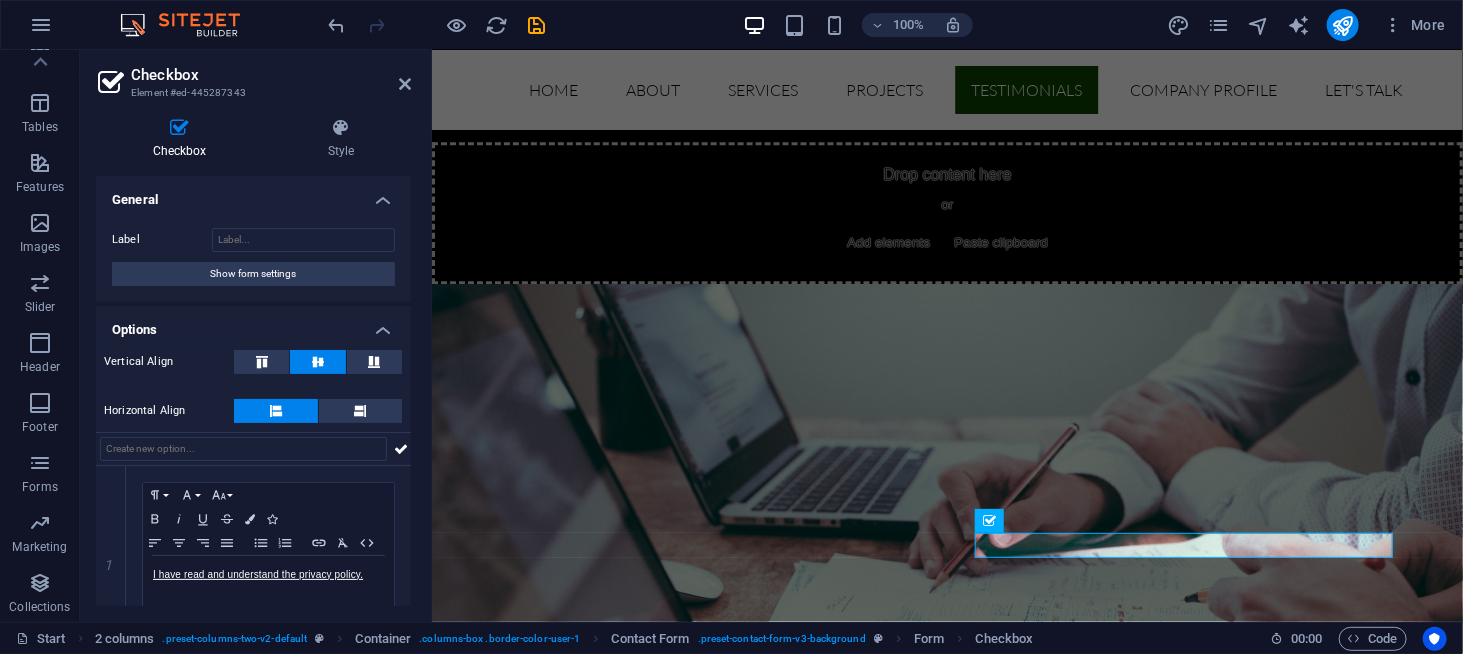 scroll, scrollTop: 6300, scrollLeft: 0, axis: vertical 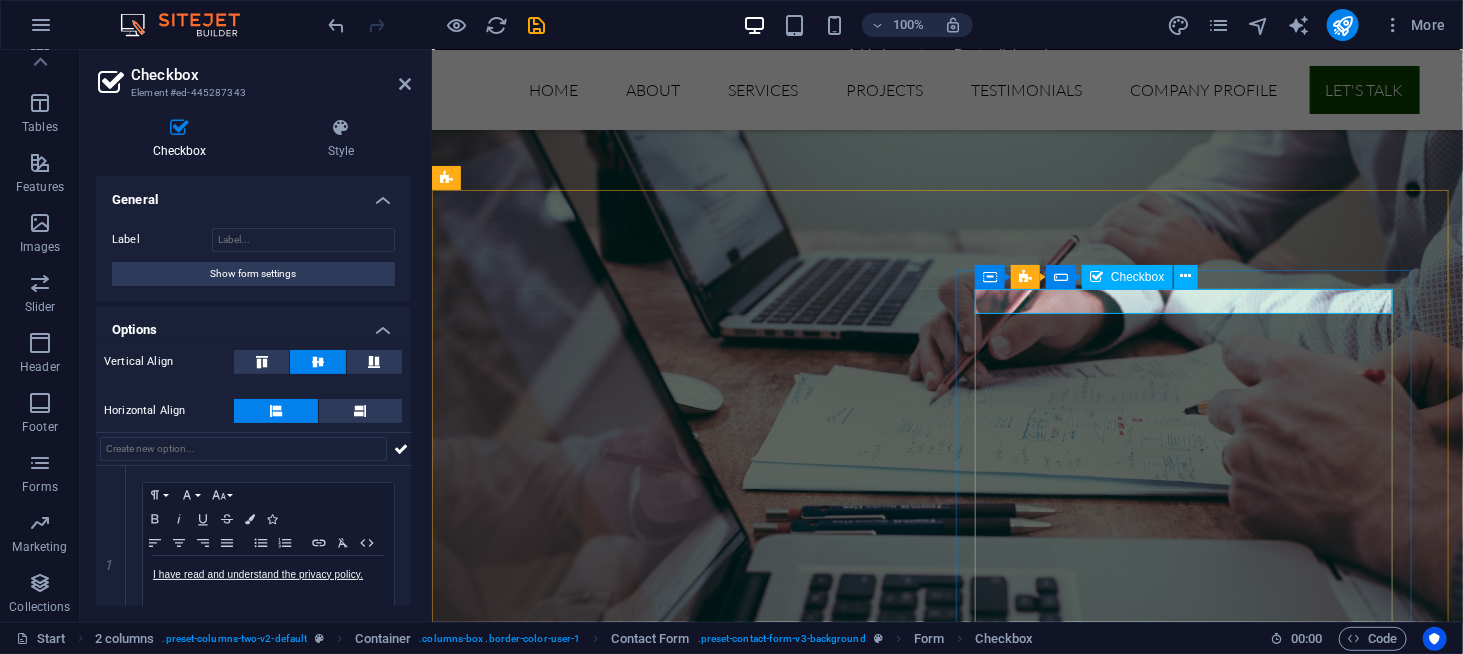 click on "I have read and understand the privacy policy." at bounding box center (675, 6047) 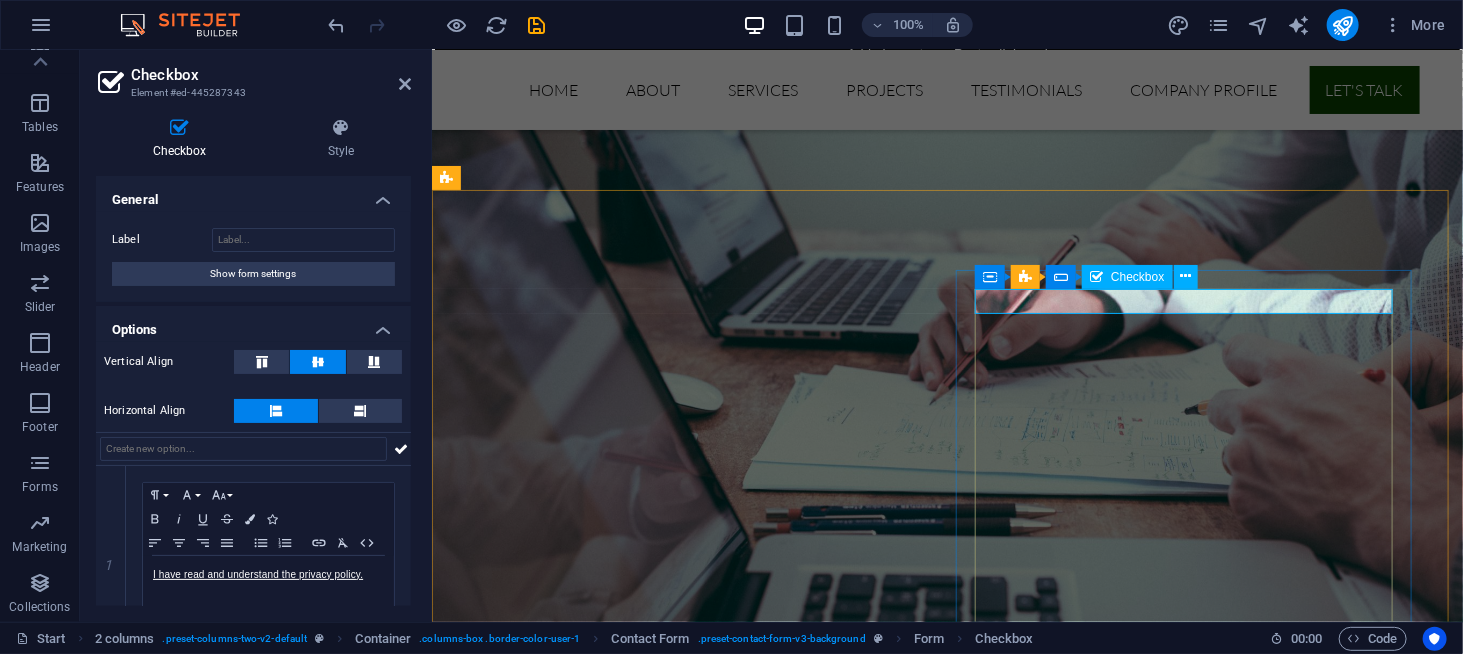 click on "I have read and understand the privacy policy." at bounding box center [675, 6047] 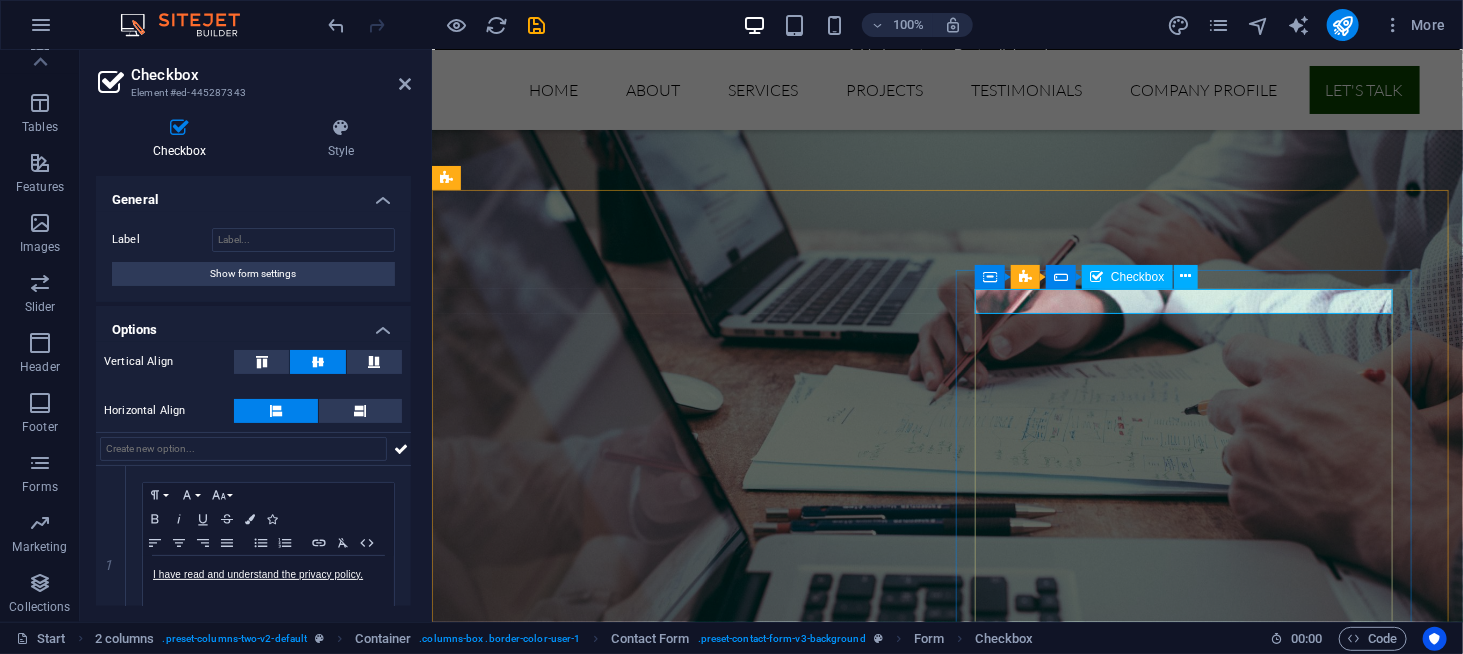 click on "I have read and understand the privacy policy." at bounding box center (675, 6047) 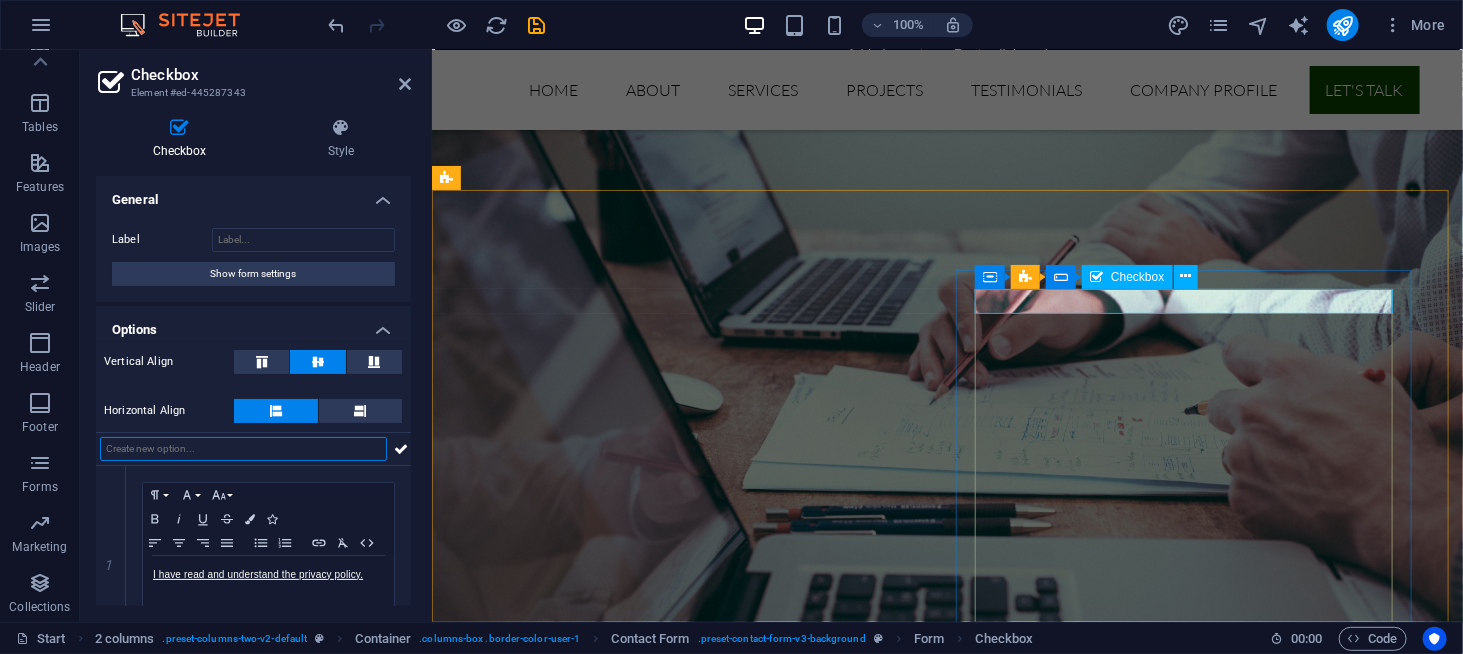 click on "I have read and understand the privacy policy." at bounding box center (675, 6047) 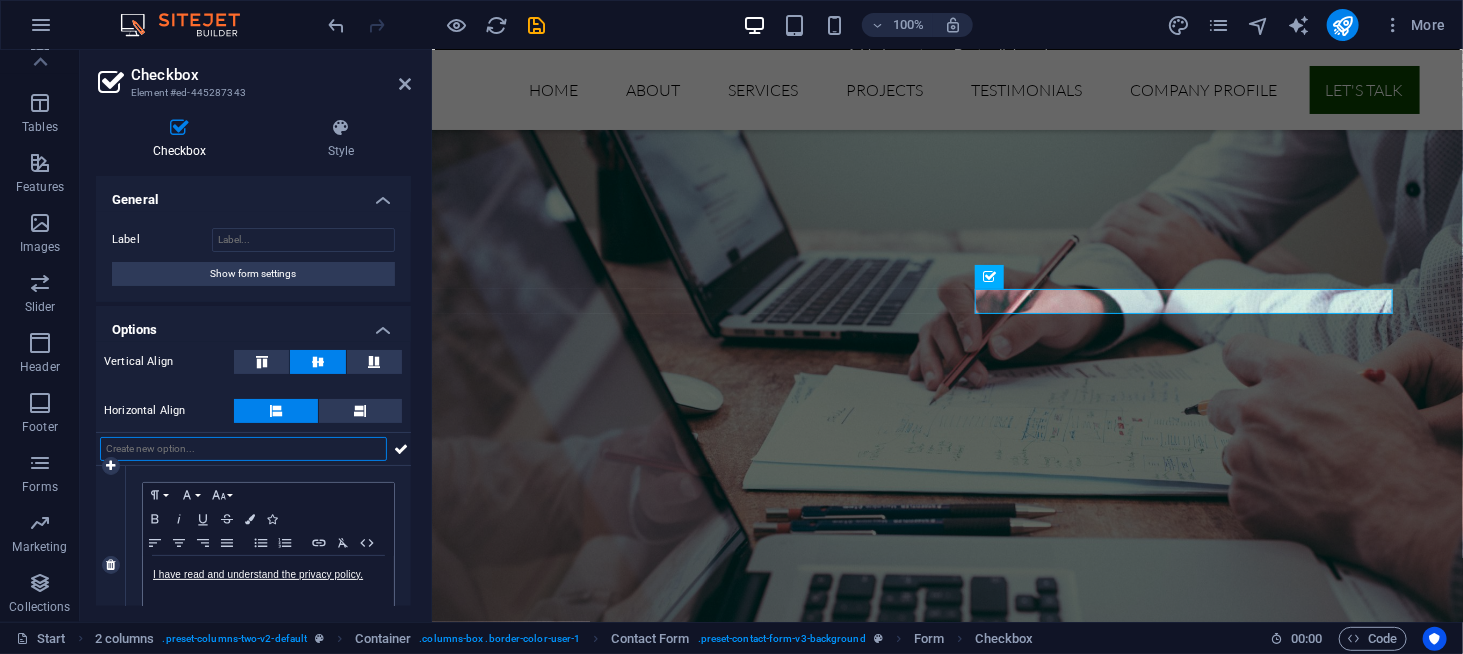 scroll, scrollTop: 65, scrollLeft: 0, axis: vertical 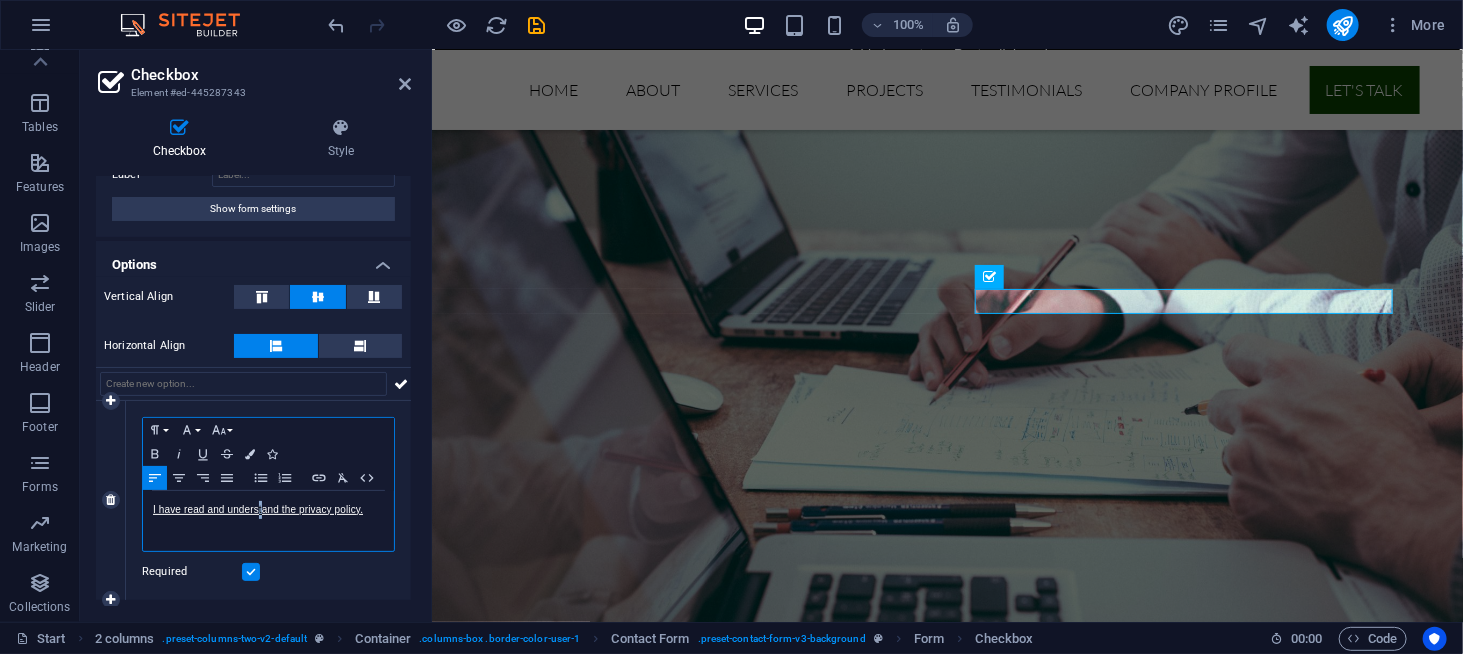 drag, startPoint x: 348, startPoint y: 504, endPoint x: 261, endPoint y: 541, distance: 94.54099 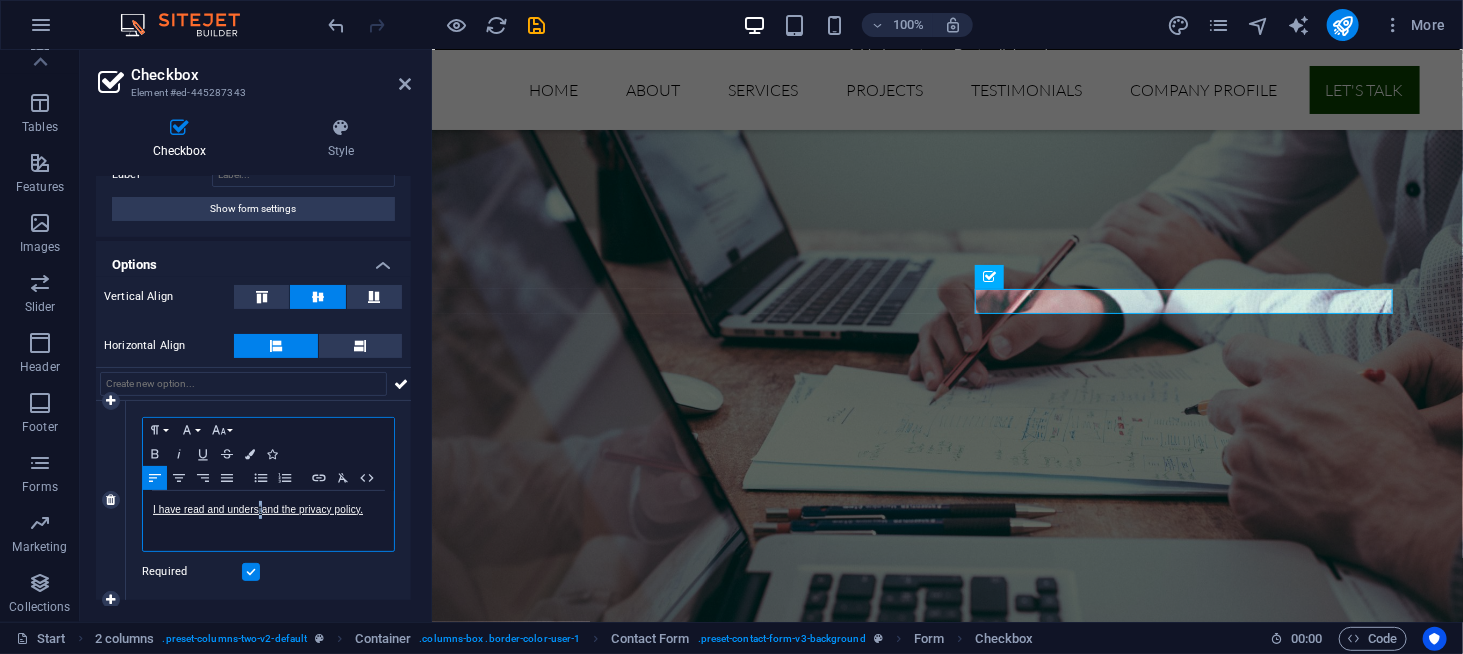 click on "I have read and understand the privacy policy." at bounding box center [268, 521] 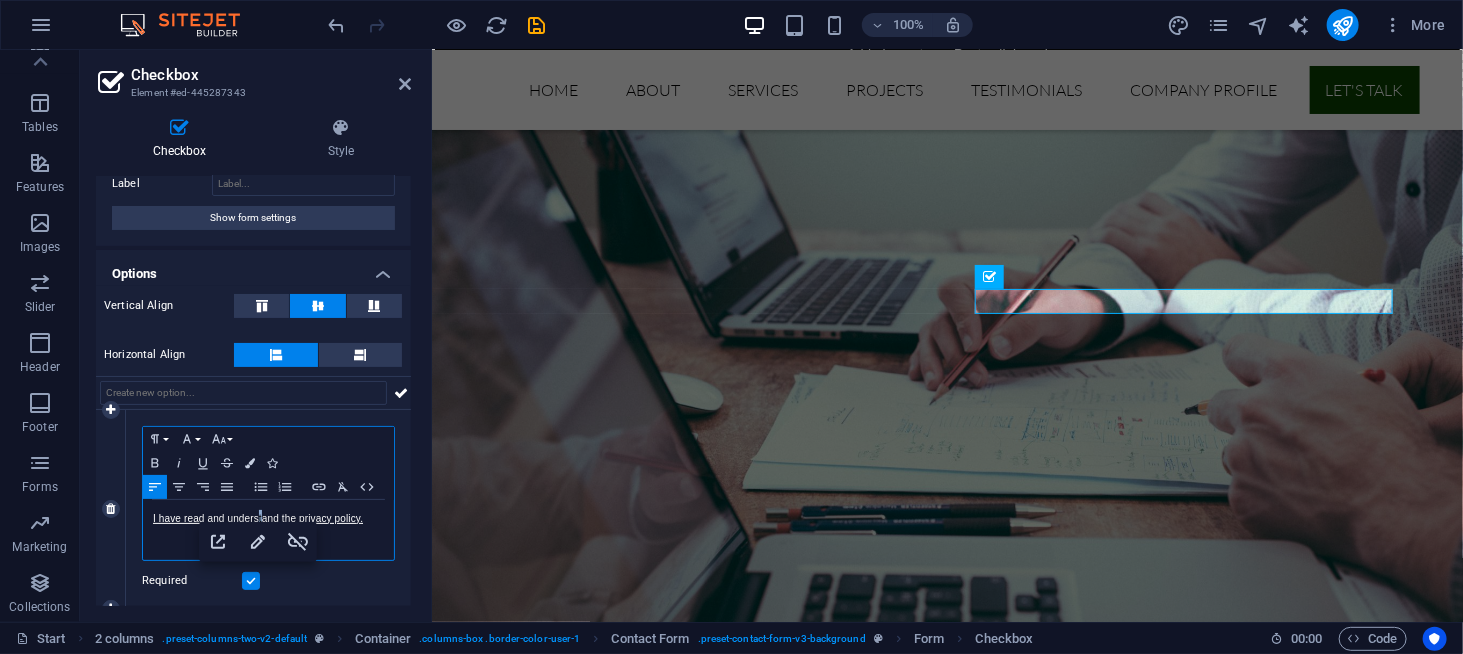 scroll, scrollTop: 65, scrollLeft: 0, axis: vertical 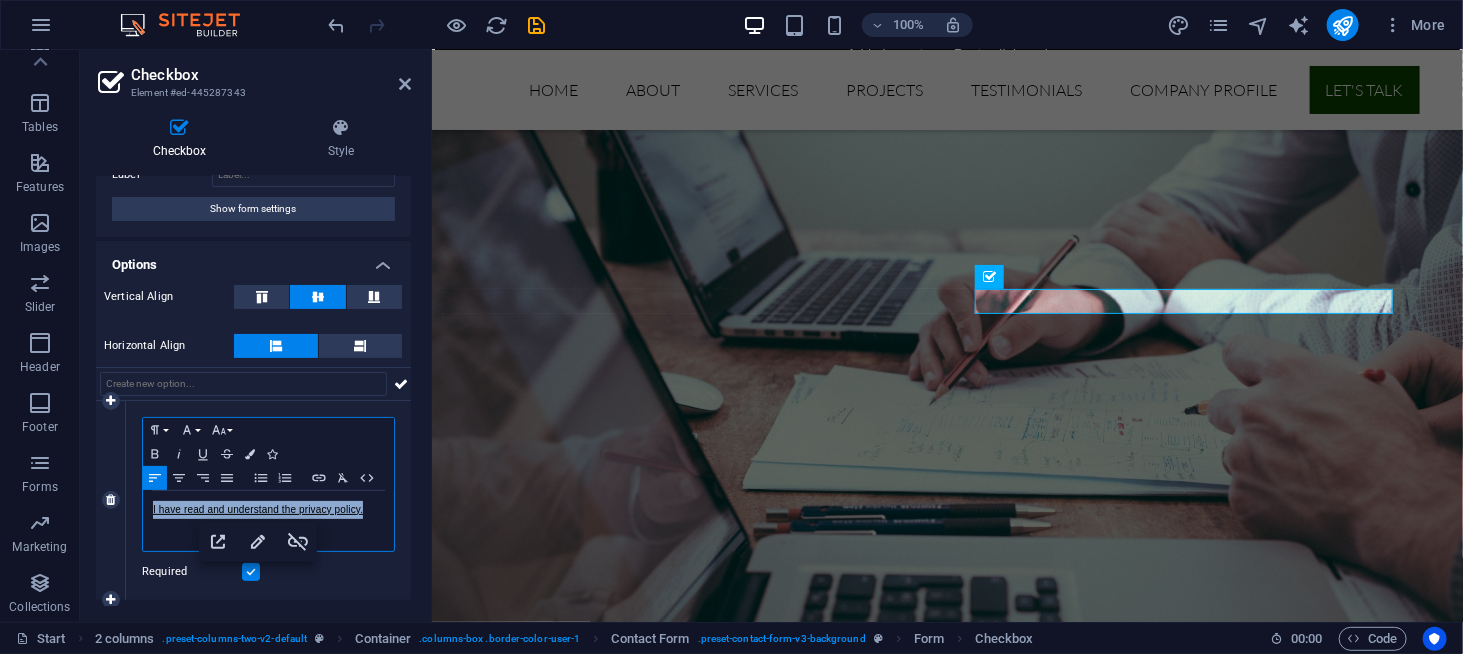 drag, startPoint x: 372, startPoint y: 503, endPoint x: 147, endPoint y: 510, distance: 225.10886 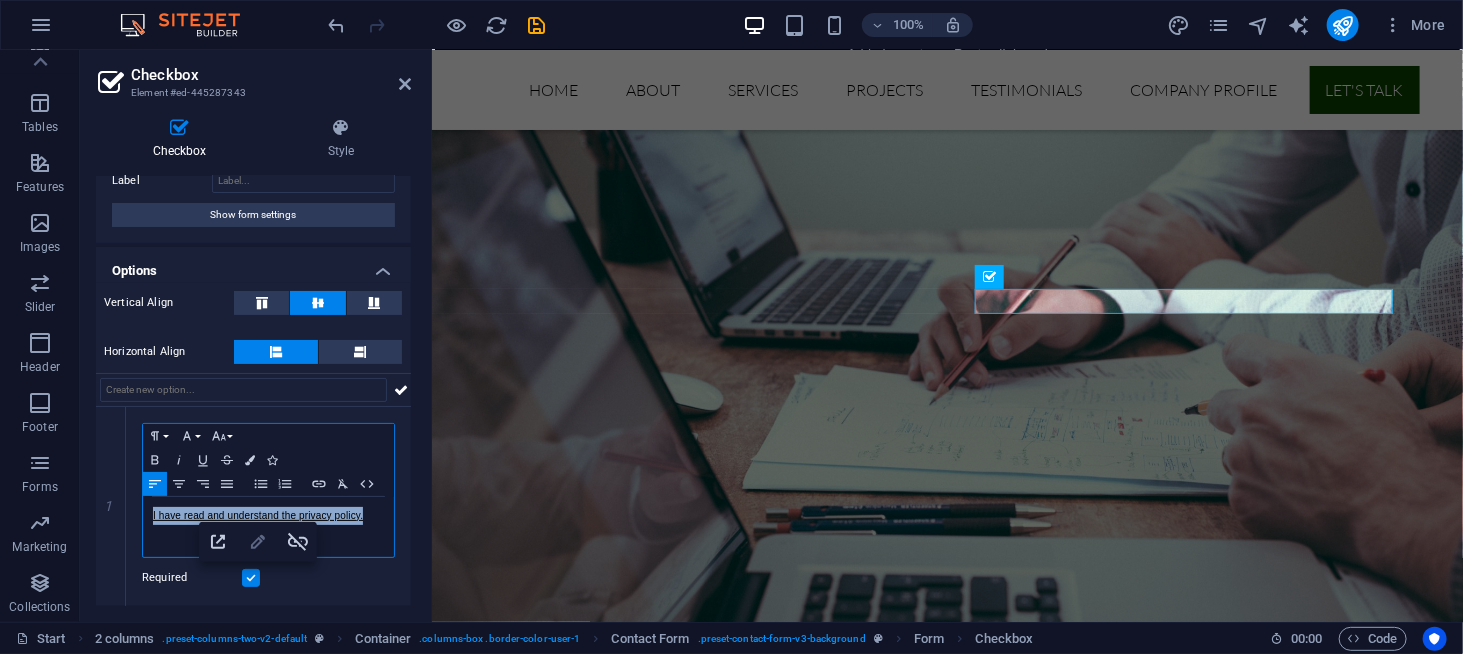 scroll, scrollTop: 56, scrollLeft: 0, axis: vertical 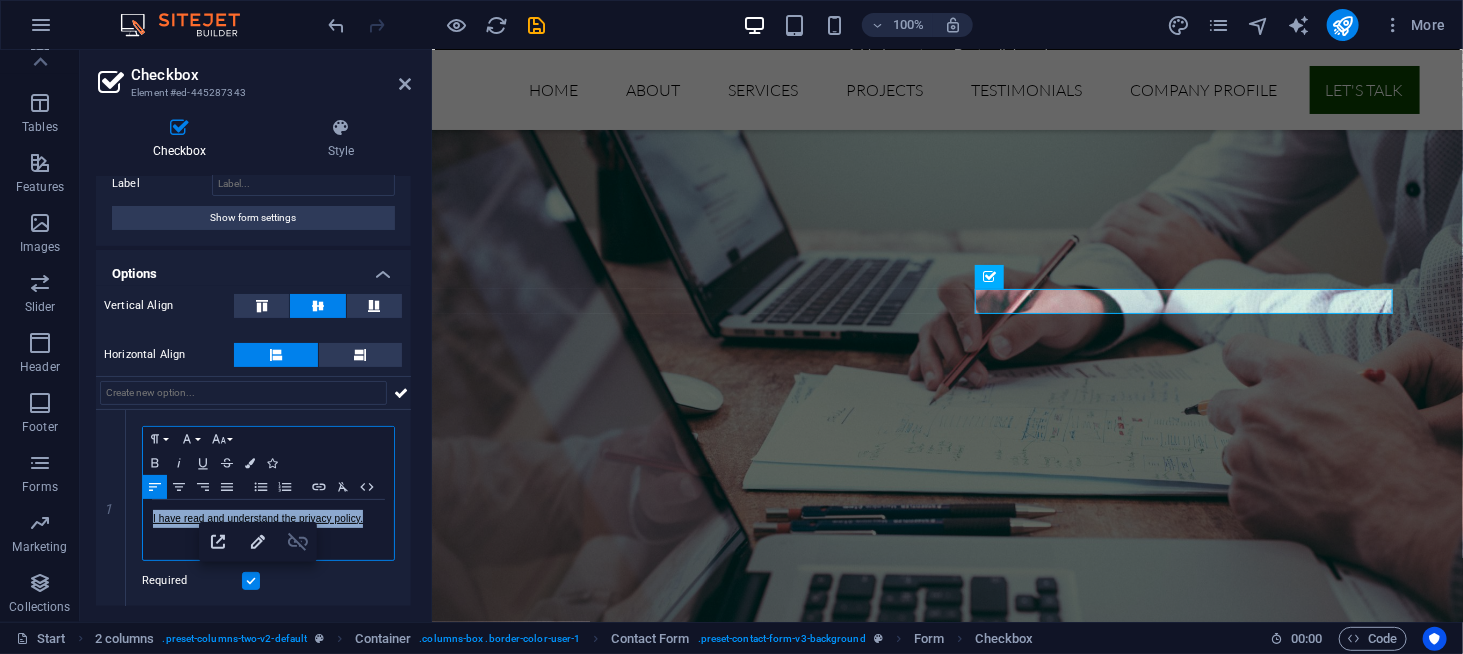 click 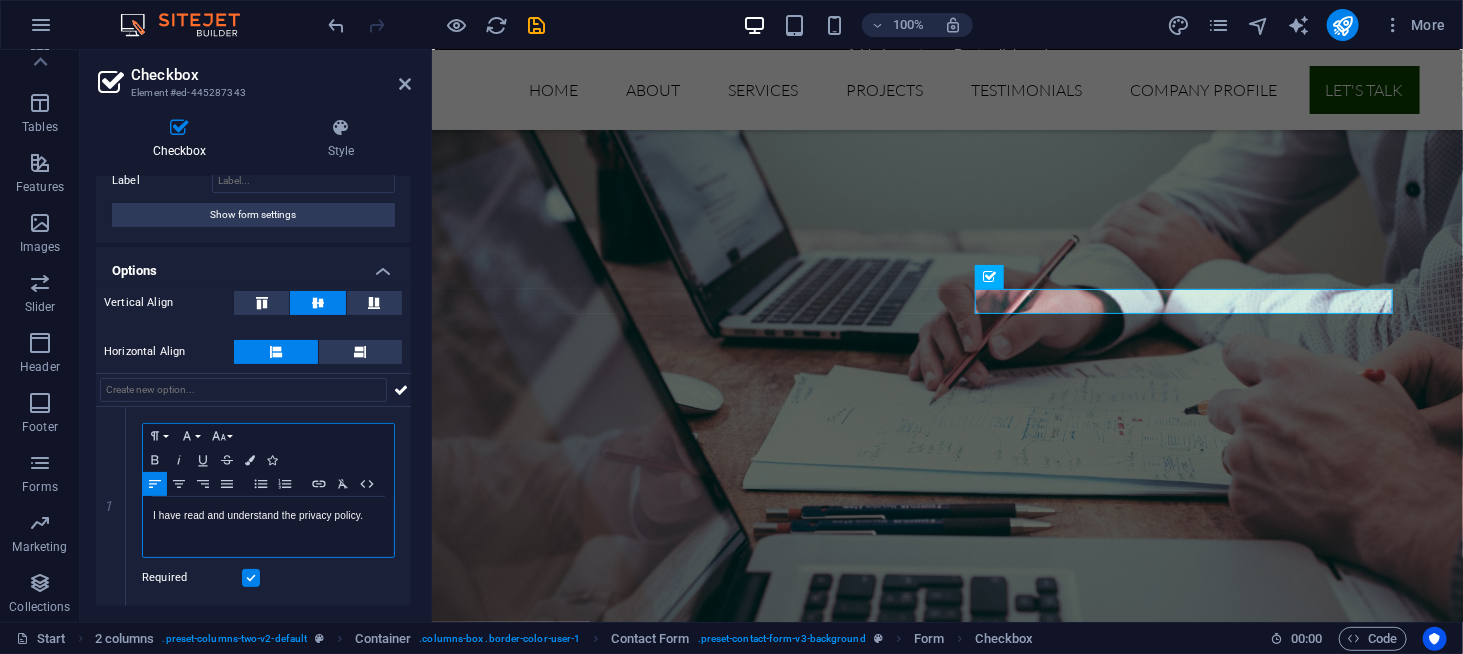 scroll, scrollTop: 56, scrollLeft: 0, axis: vertical 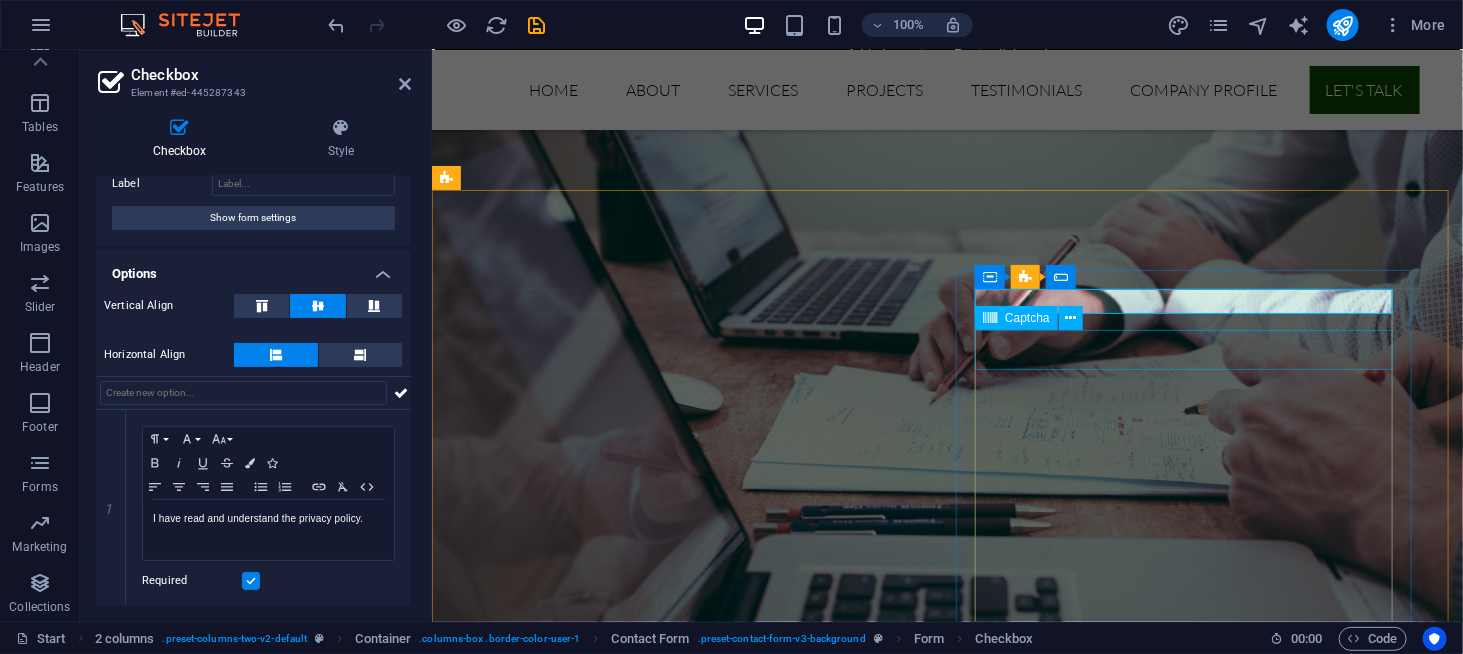 click on "Unreadable? Load new" at bounding box center (675, 6097) 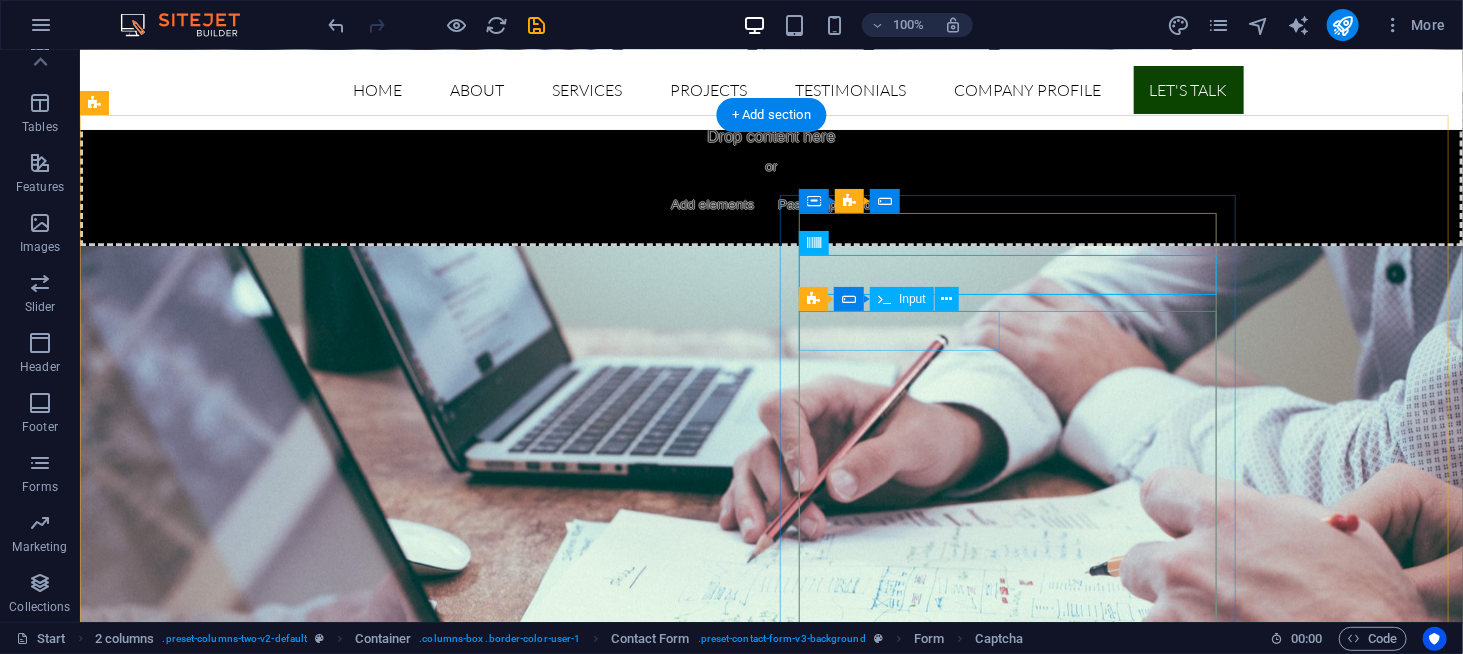 scroll, scrollTop: 6000, scrollLeft: 0, axis: vertical 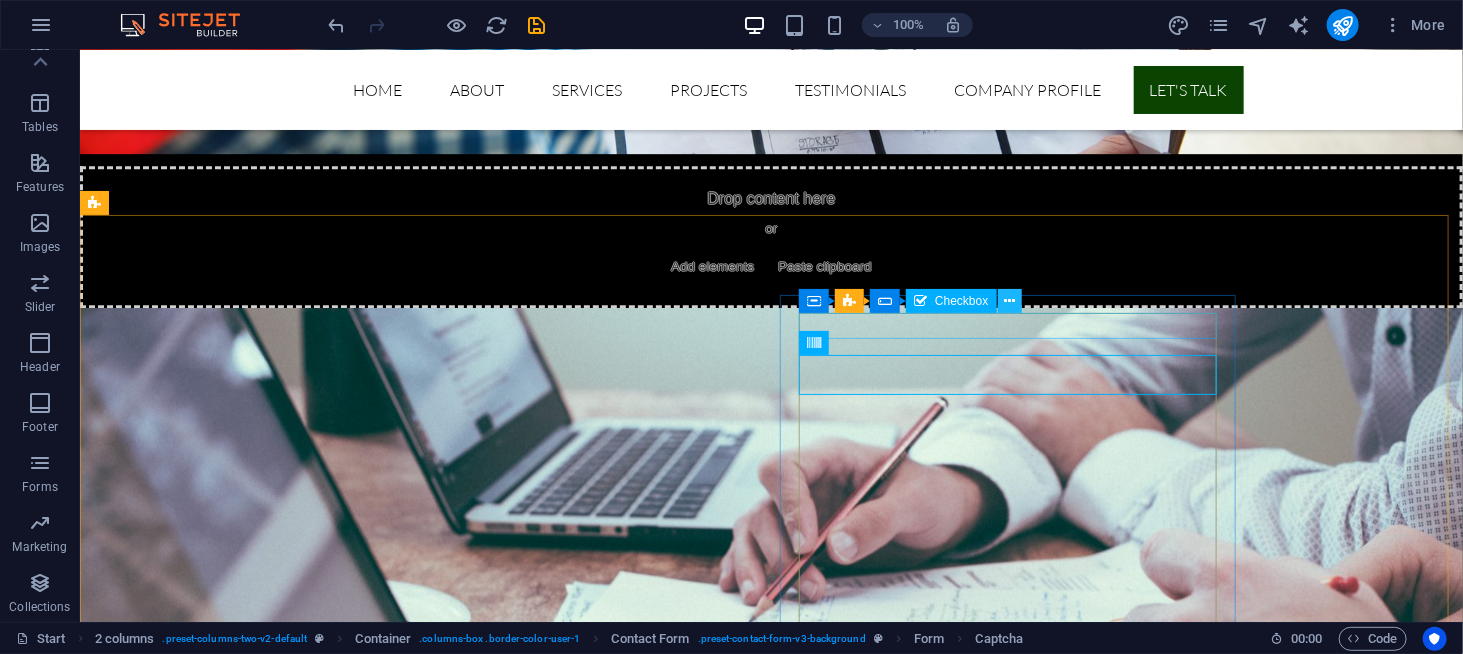 click at bounding box center [1009, 301] 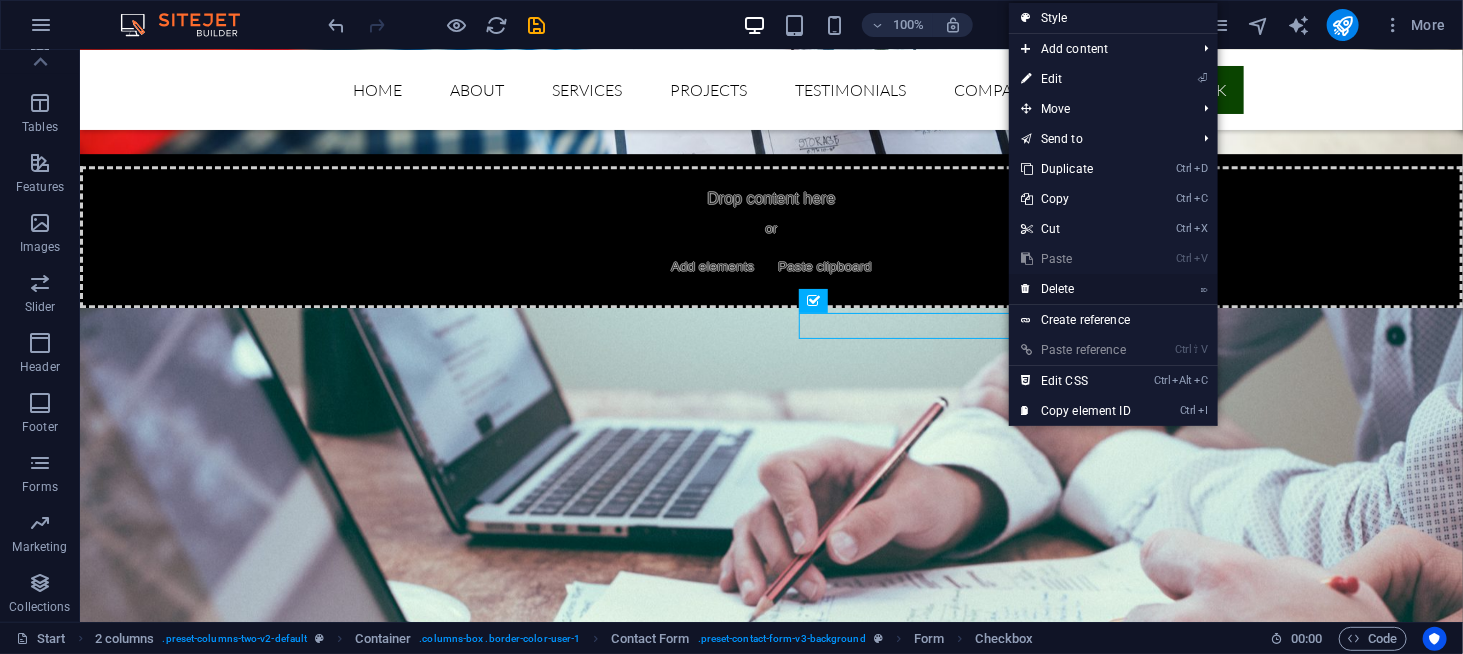 click on "⌦  Delete" at bounding box center [1076, 289] 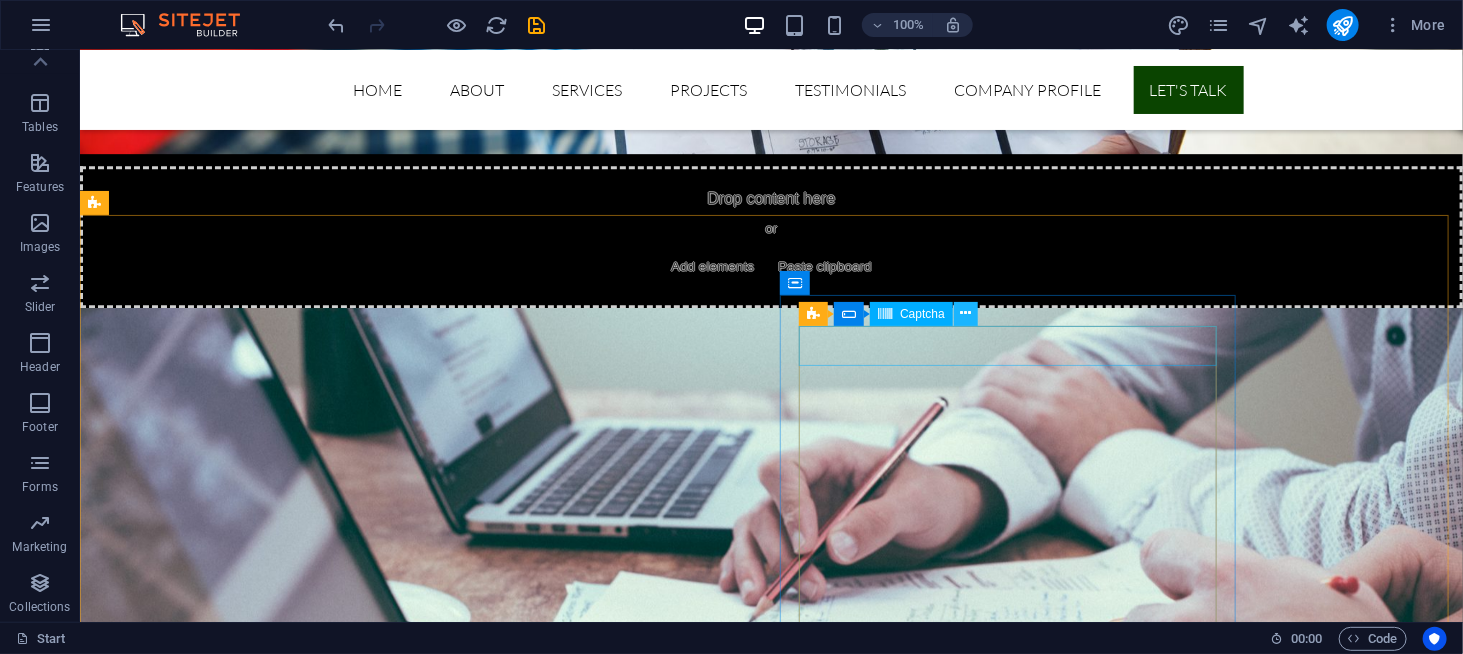 click at bounding box center (965, 313) 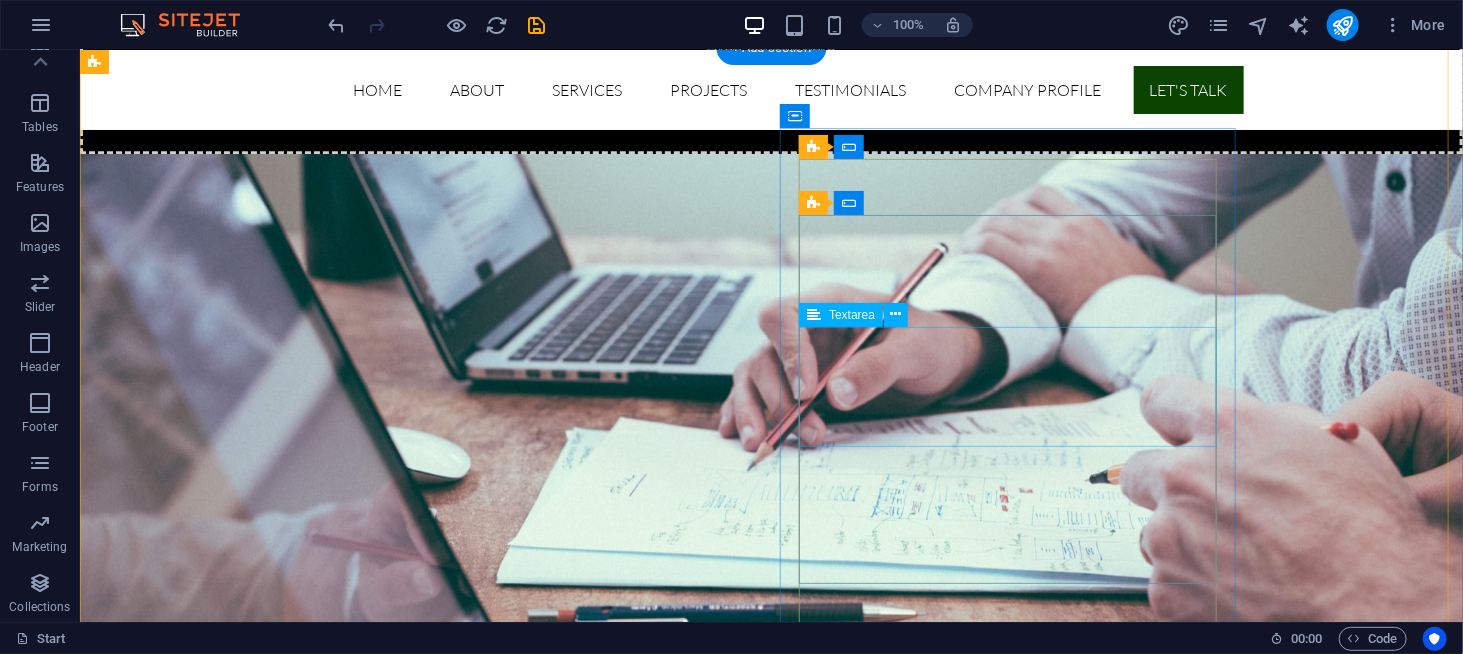 scroll, scrollTop: 6100, scrollLeft: 0, axis: vertical 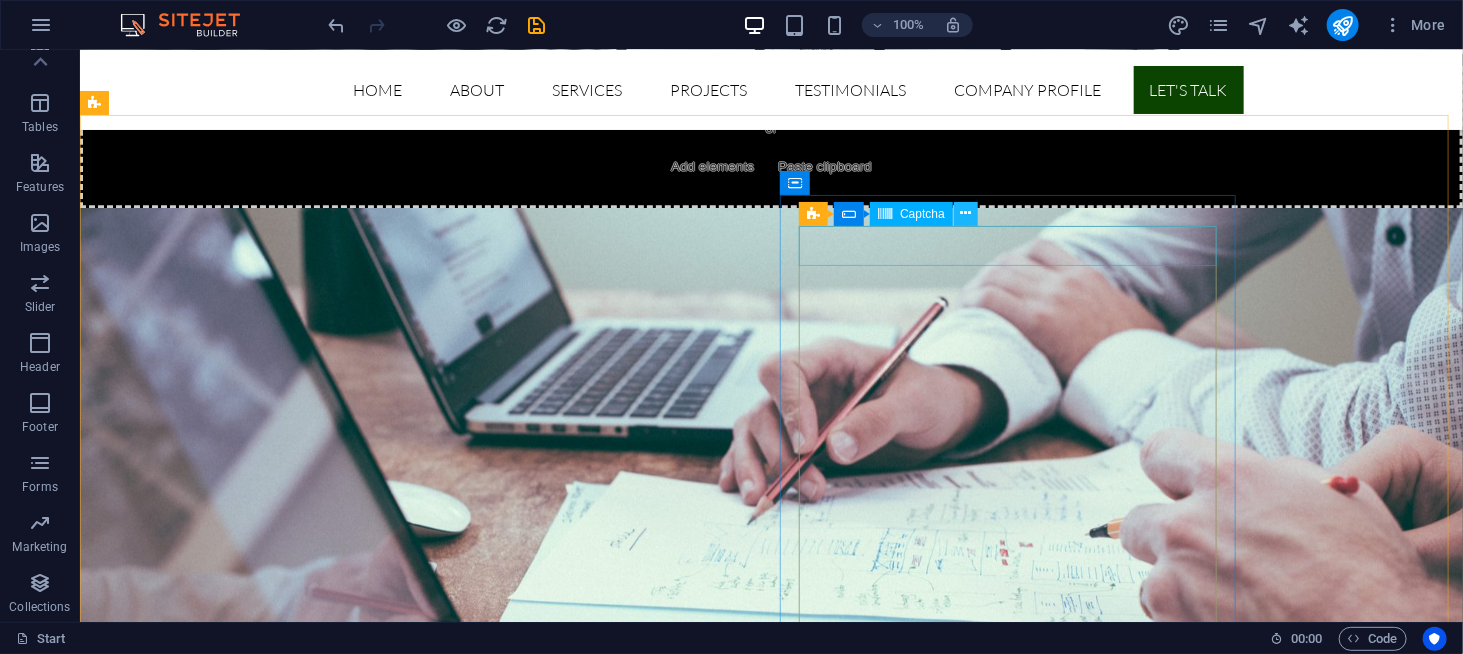 click at bounding box center [966, 214] 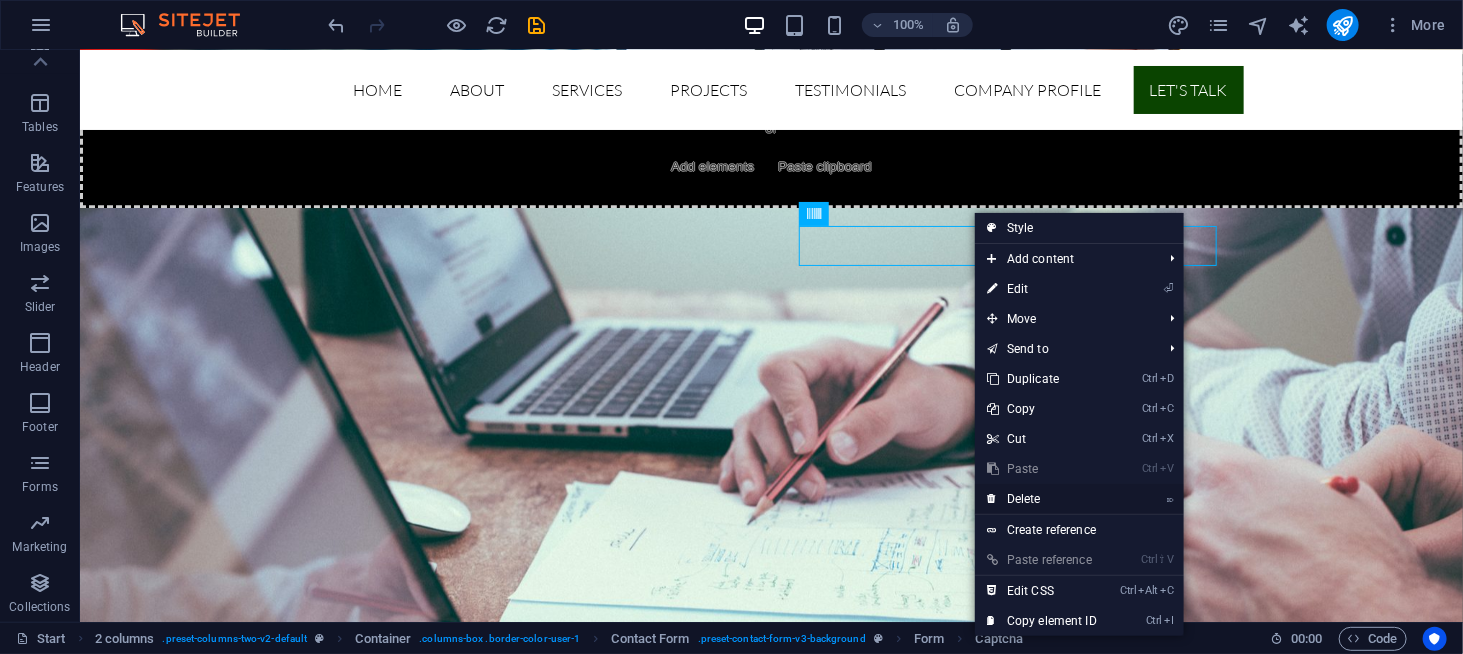 click on "⌦  Delete" at bounding box center [1042, 499] 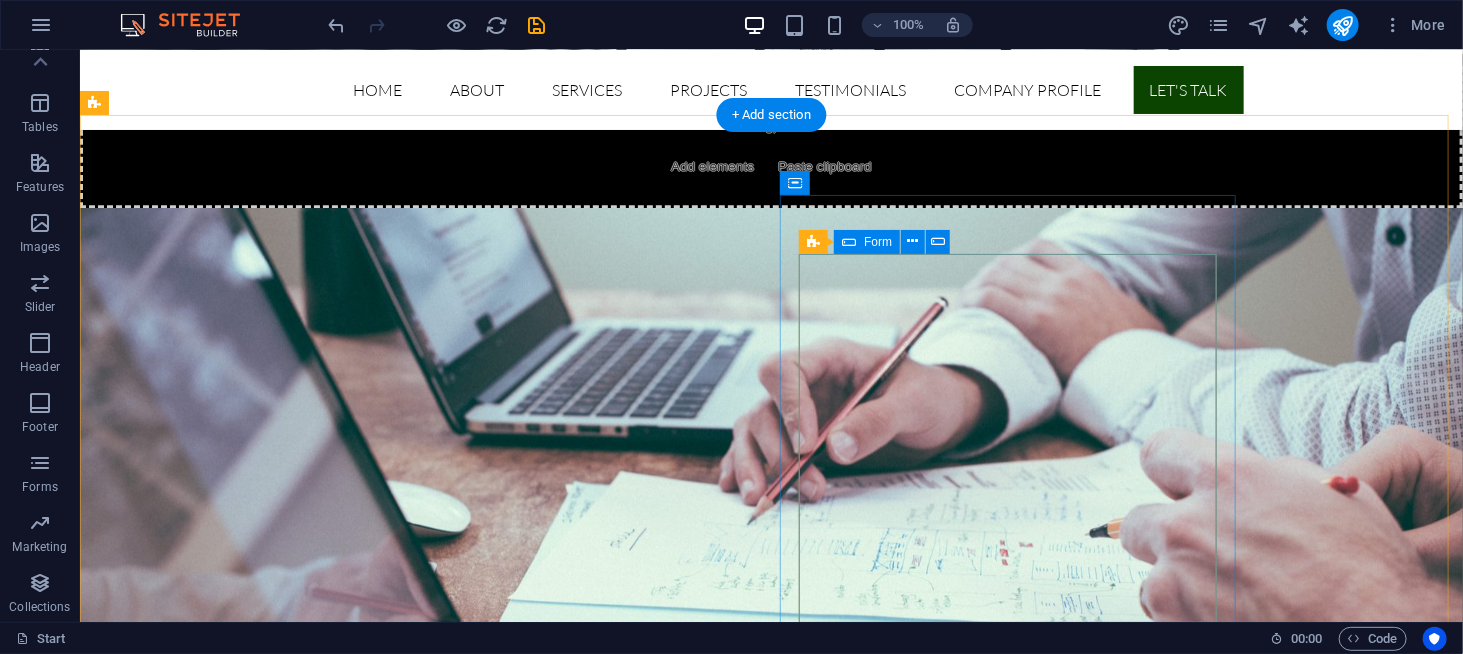 scroll, scrollTop: 6000, scrollLeft: 0, axis: vertical 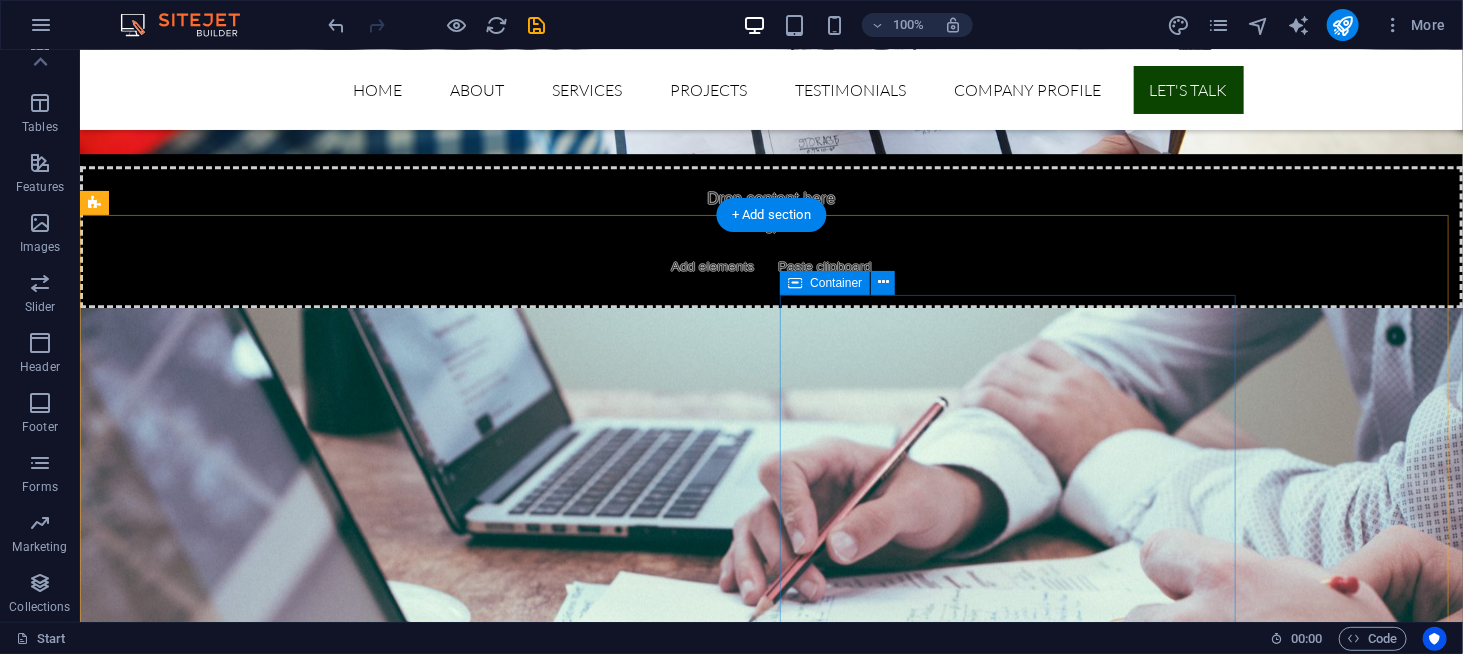click on "{{ 'content.forms.privacy'|trans }} Unreadable? Load new Submit Submit" at bounding box center (323, 6480) 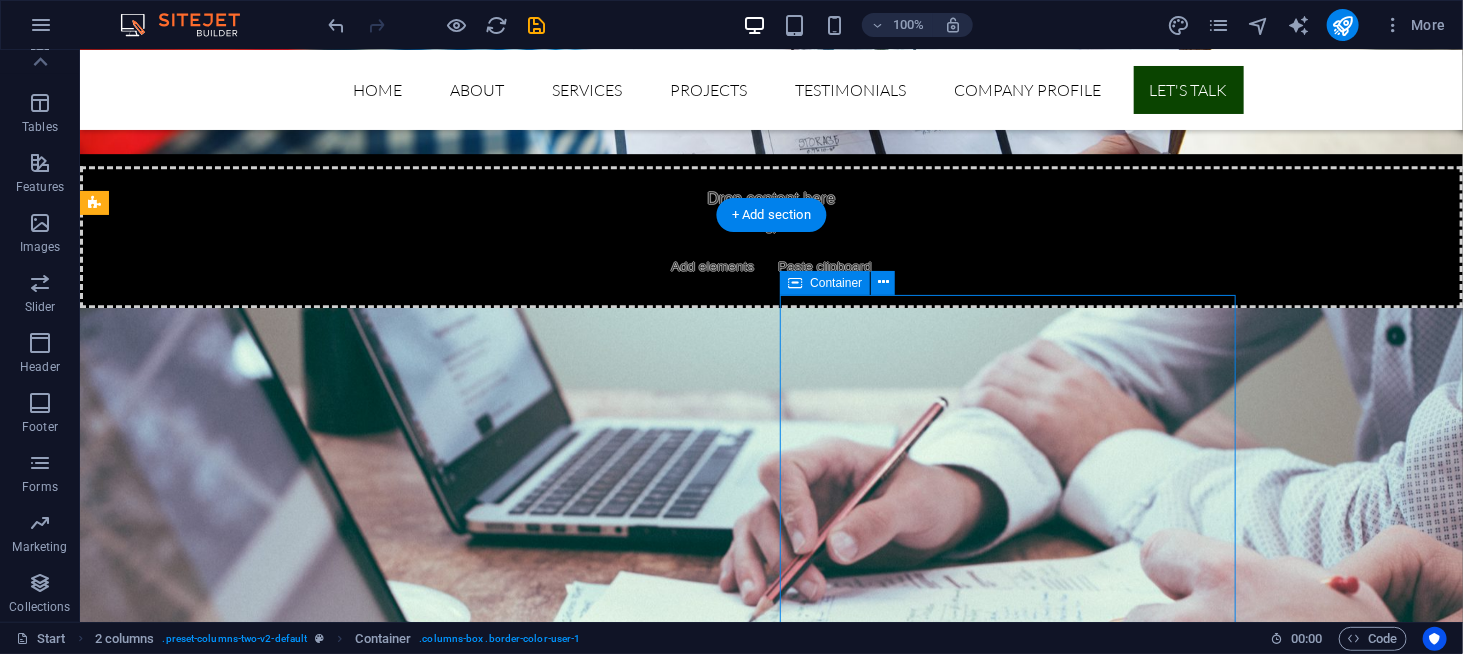 click on "{{ 'content.forms.privacy'|trans }} Unreadable? Load new Submit Submit" at bounding box center (323, 6480) 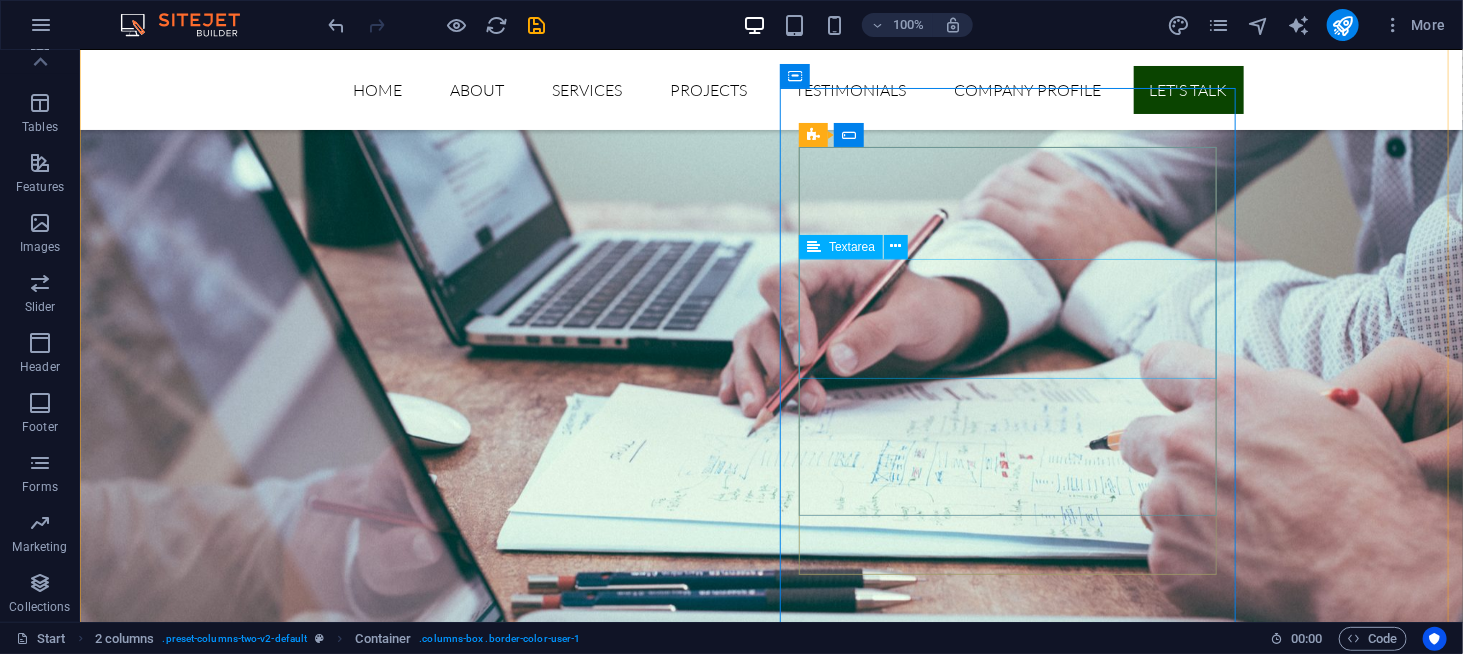scroll, scrollTop: 6300, scrollLeft: 0, axis: vertical 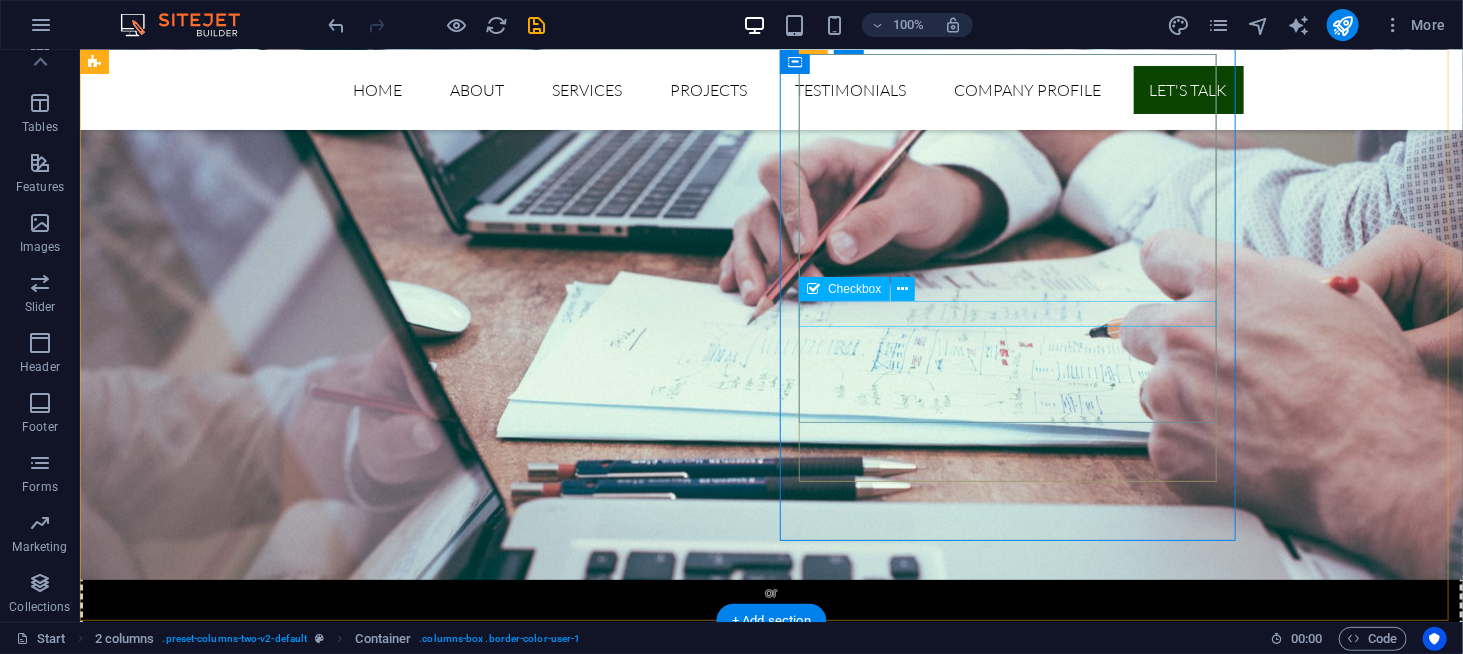 click on "{{ 'content.forms.privacy'|trans }}" at bounding box center (323, 6293) 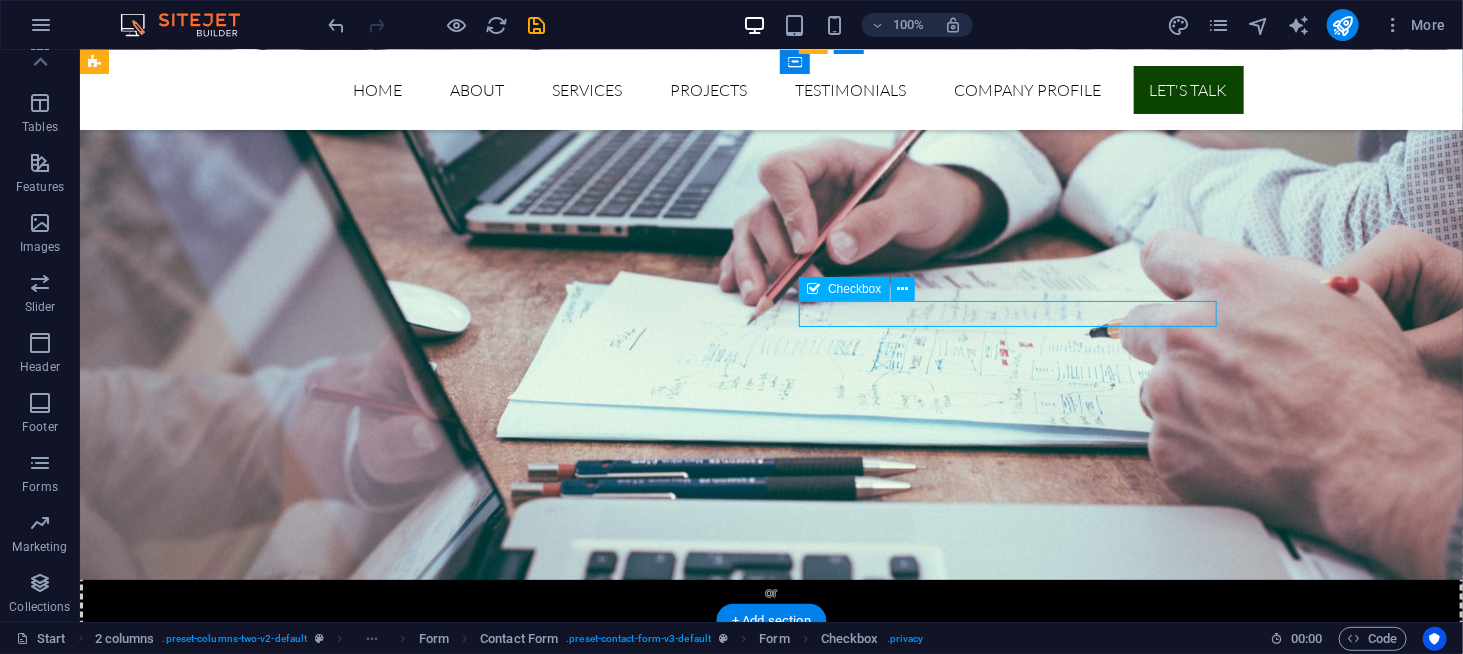 click on "{{ 'content.forms.privacy'|trans }}" at bounding box center (323, 6293) 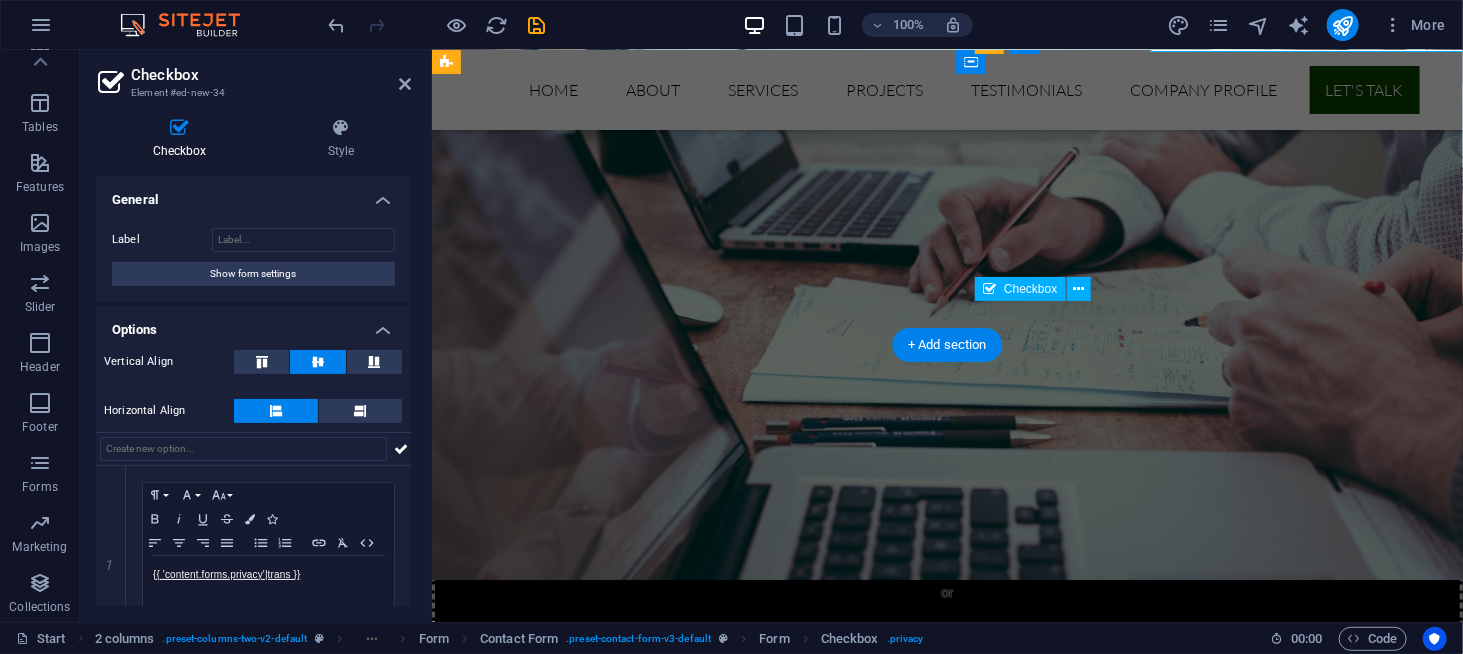scroll, scrollTop: 6575, scrollLeft: 0, axis: vertical 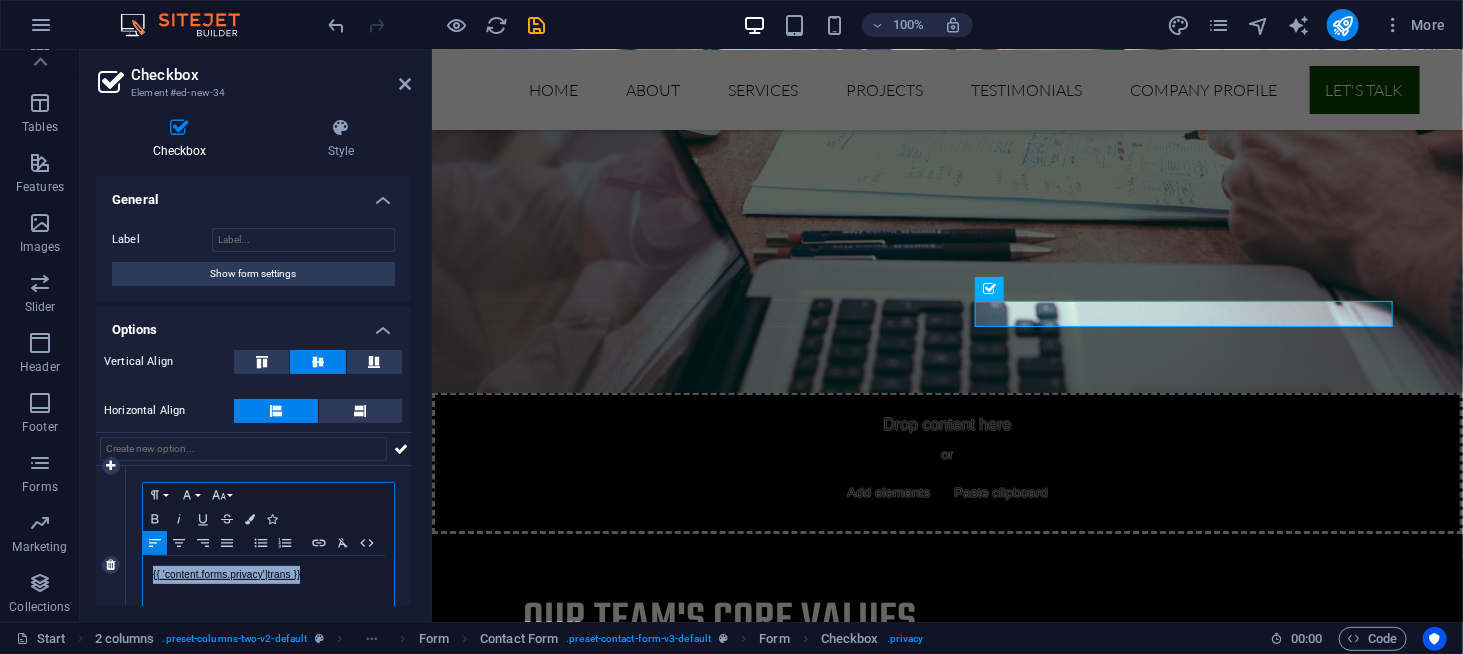 drag, startPoint x: 320, startPoint y: 573, endPoint x: 137, endPoint y: 590, distance: 183.78792 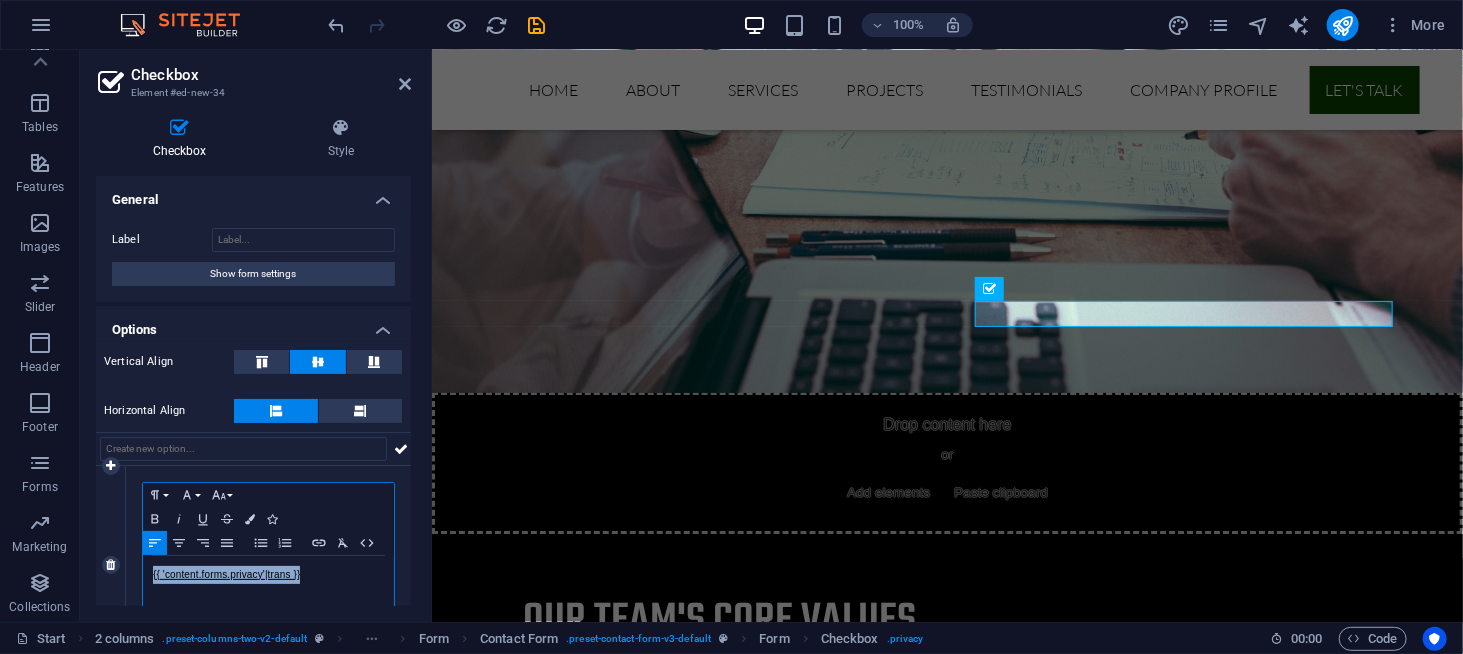 click on "Paragraph Format Normal Heading 1 Heading 2 Heading 3 Heading 4 Heading 5 Heading 6 Code Font Family Arial Georgia Impact Tahoma Times New Roman Verdana Font Size 8 9 10 11 12 14 18 24 30 36 48 60 72 96 Bold Italic Underline Strikethrough Colors Icons Align Left Align Center Align Right Align Justify Unordered List Ordered List Insert Link Clear Formatting HTML {{ 'content.forms.privacy'|trans }} Required" at bounding box center [268, 565] 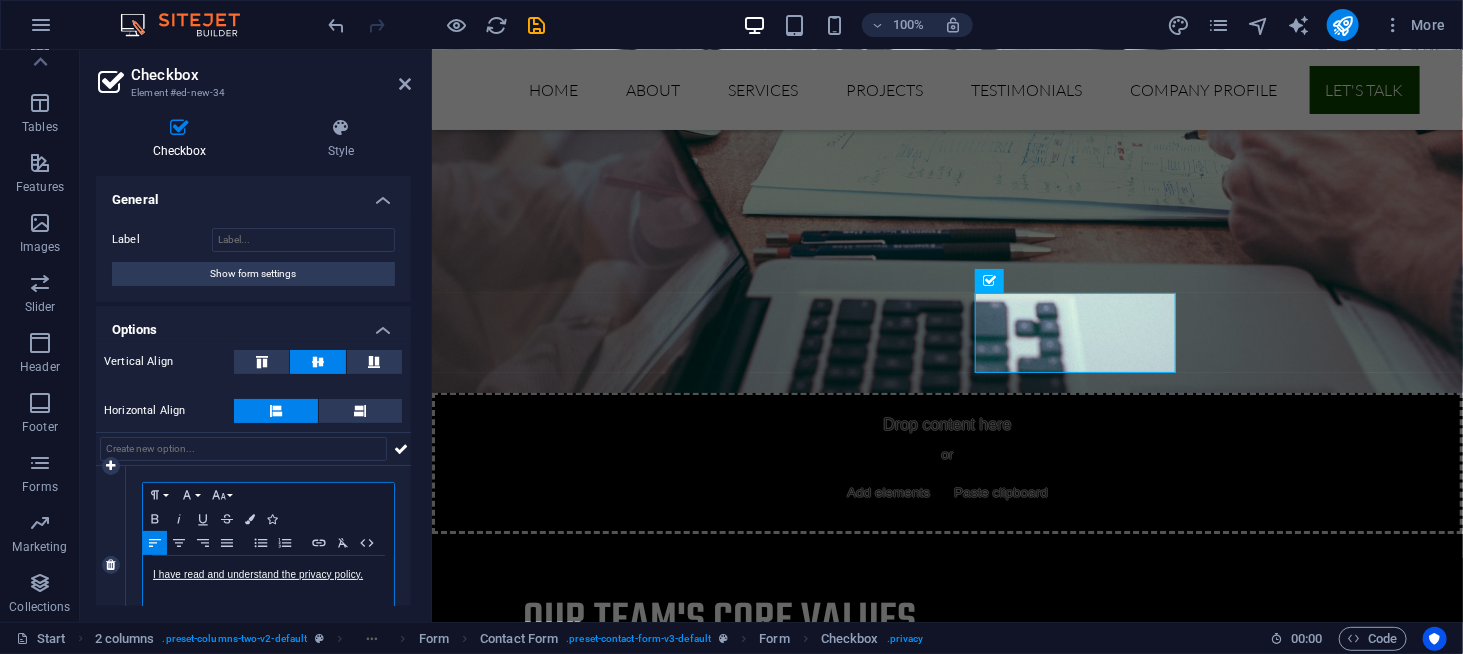 drag, startPoint x: 340, startPoint y: 573, endPoint x: 289, endPoint y: 592, distance: 54.42426 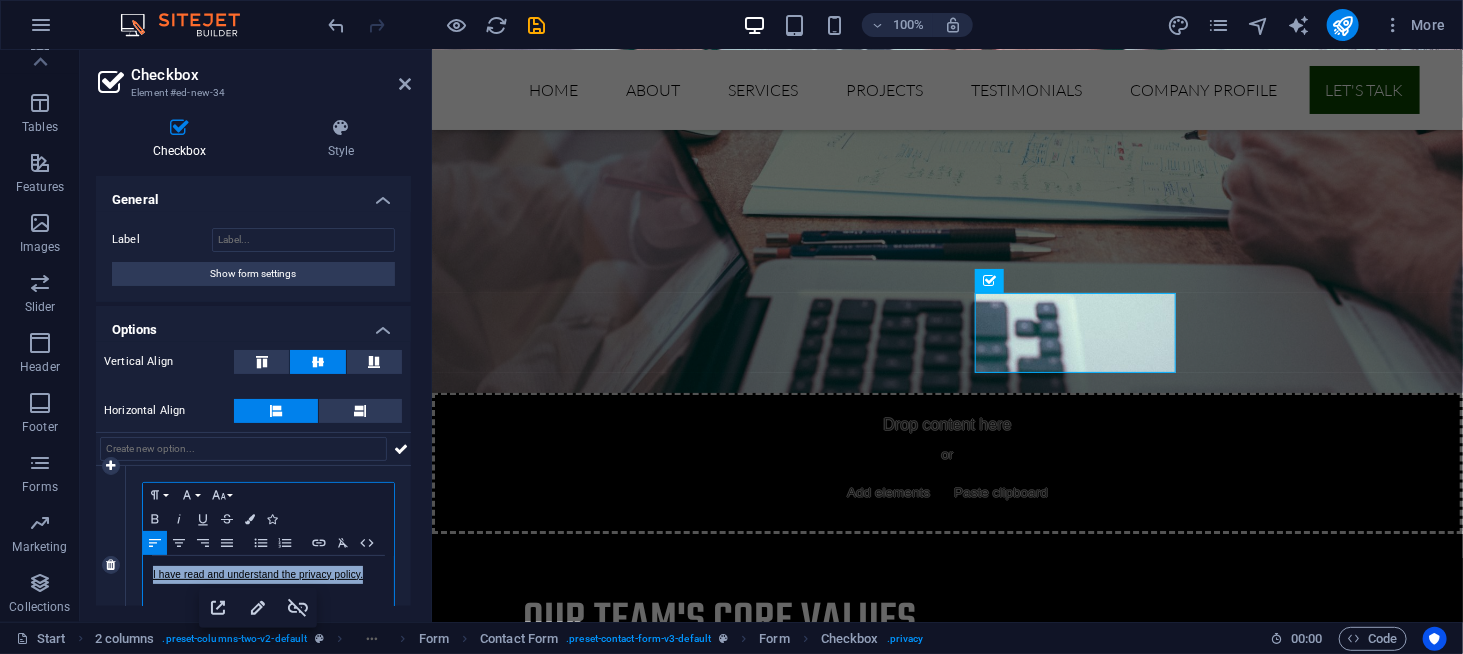 drag, startPoint x: 365, startPoint y: 575, endPoint x: 159, endPoint y: 588, distance: 206.40979 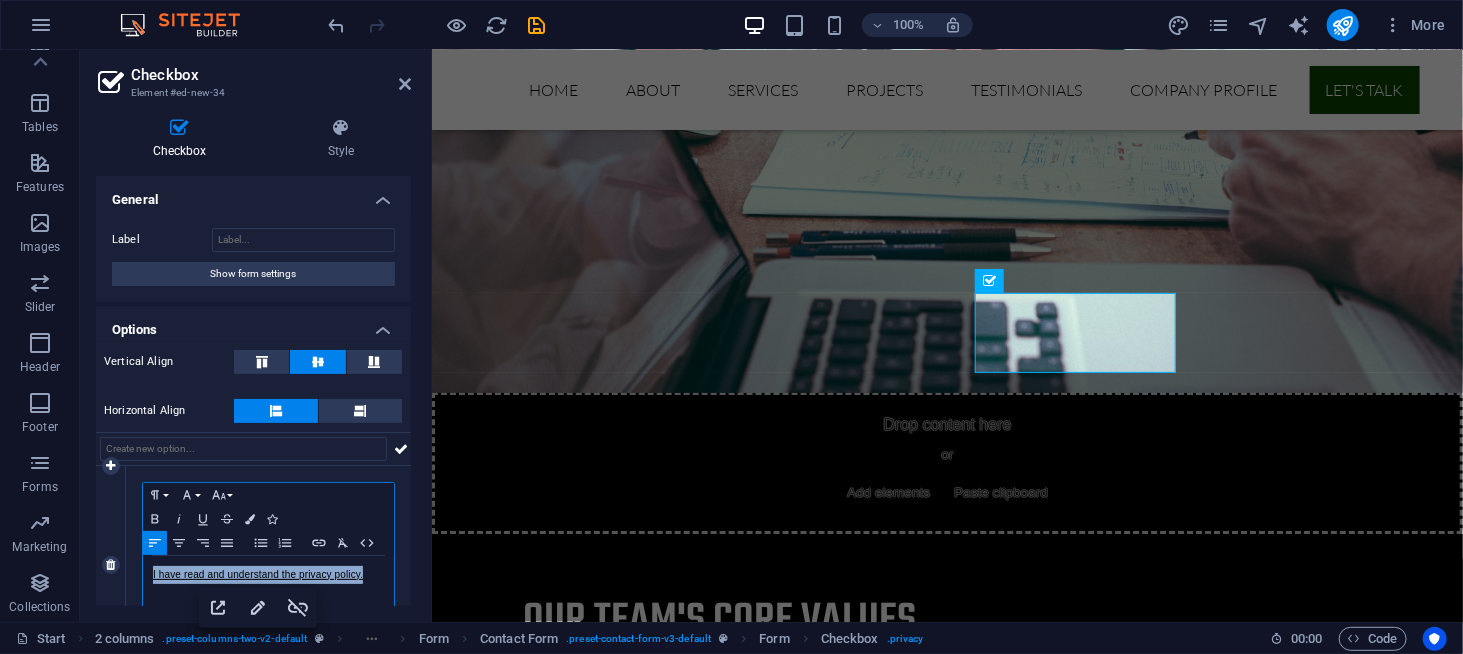 click on "I have read and understand the privacy policy." at bounding box center (268, 586) 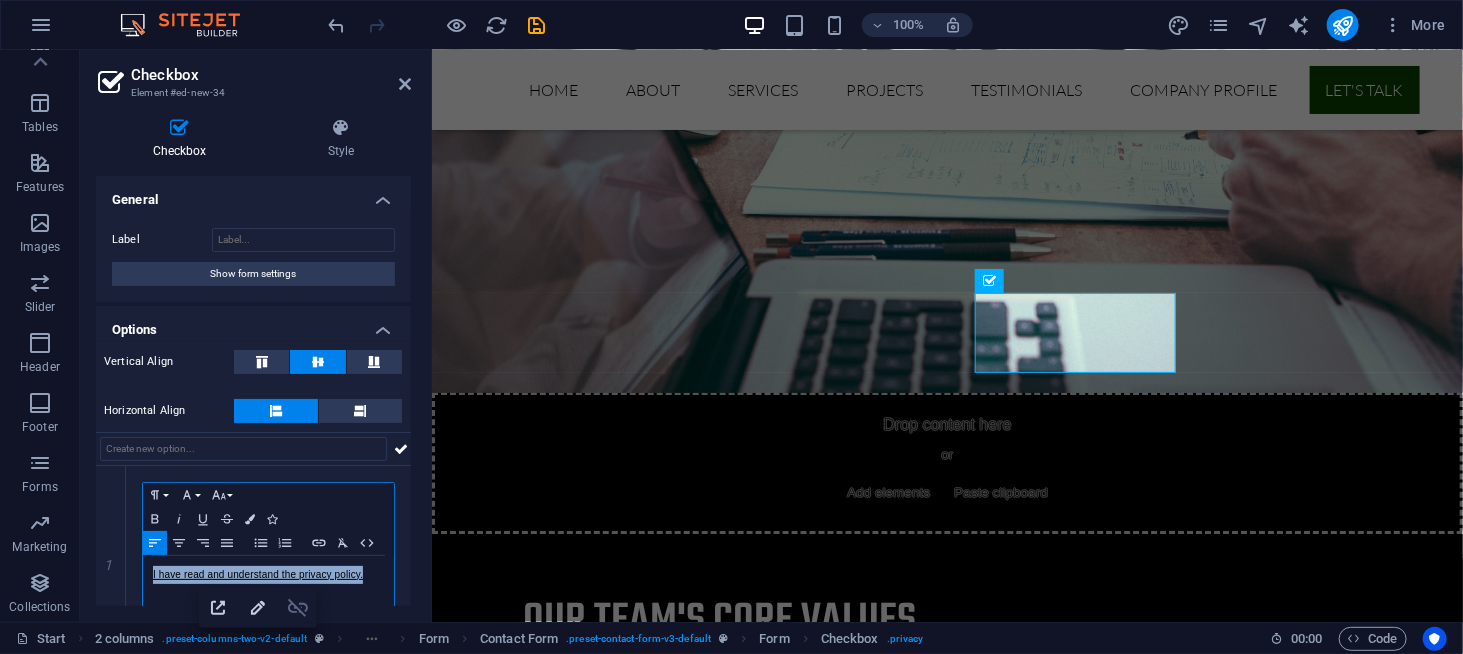 click 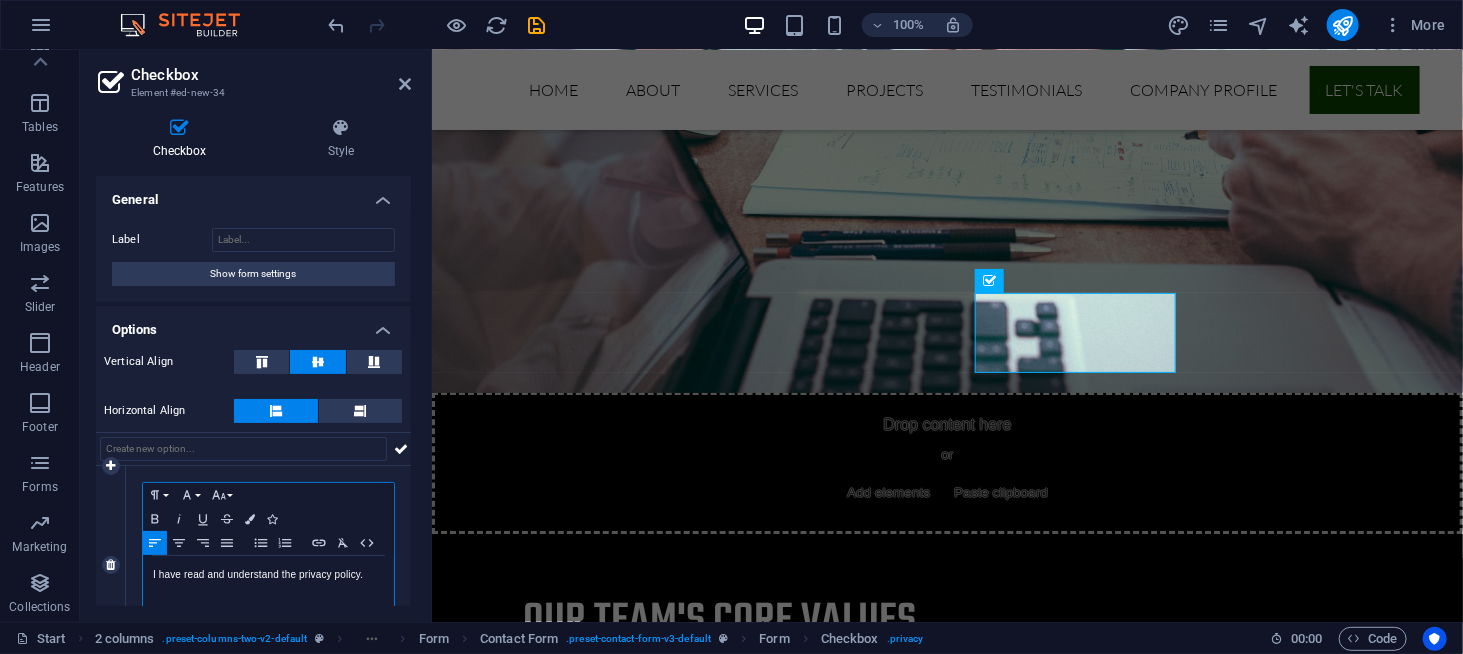 click on "I have read and understand the privacy policy." at bounding box center [268, 575] 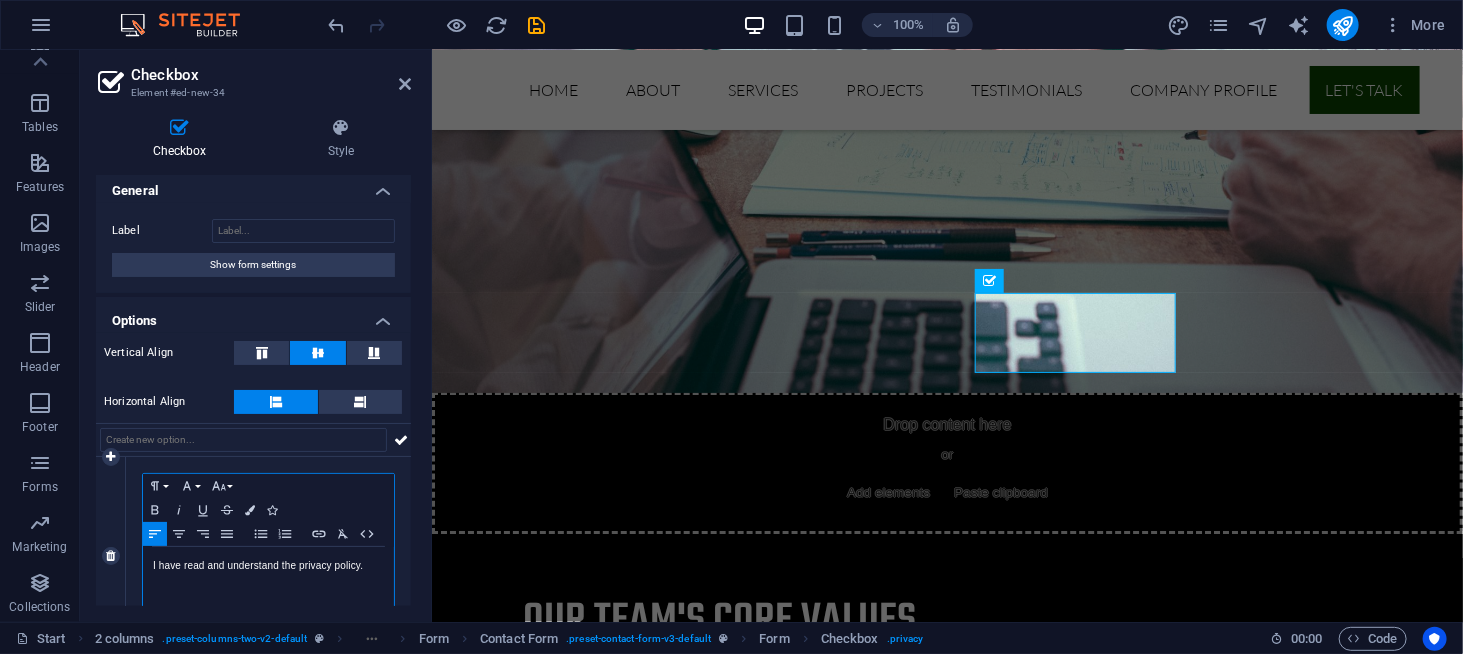 scroll, scrollTop: 0, scrollLeft: 0, axis: both 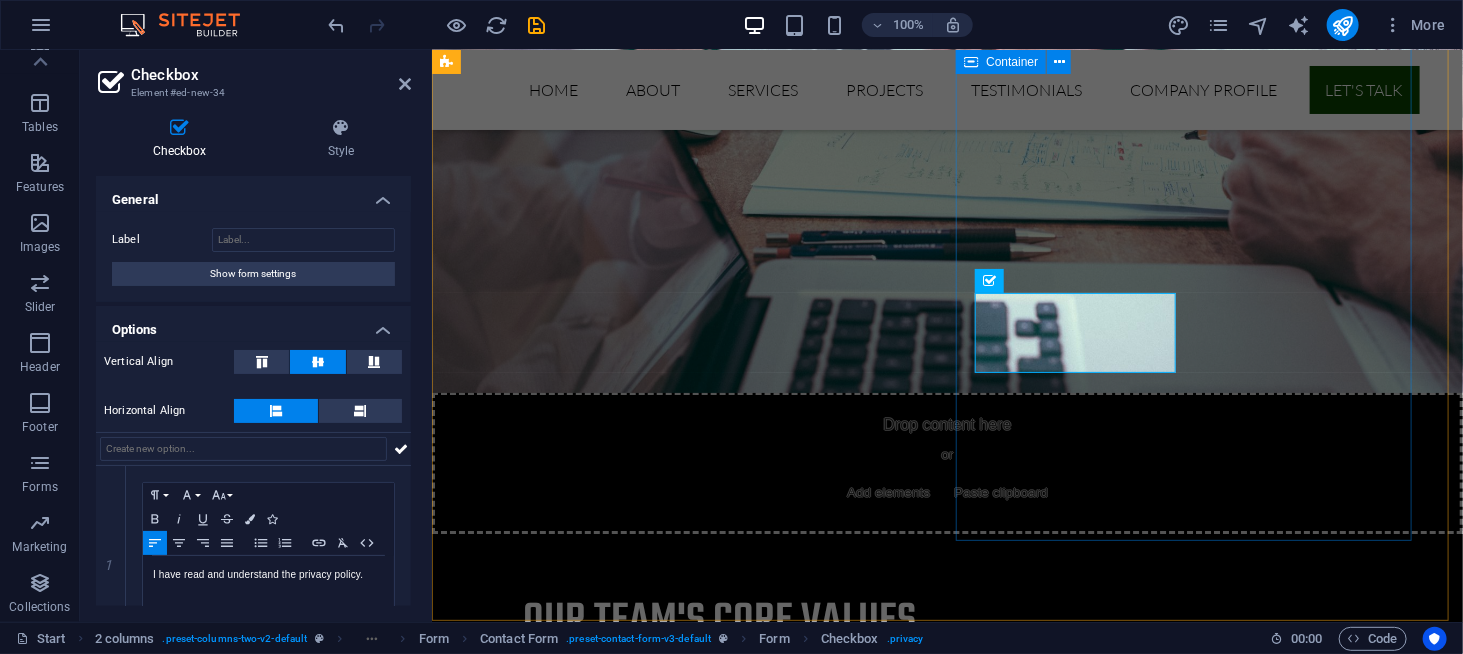 click on "I have read and understand the privacy policy. Unreadable? Load new Submit Submit" at bounding box center (675, 6051) 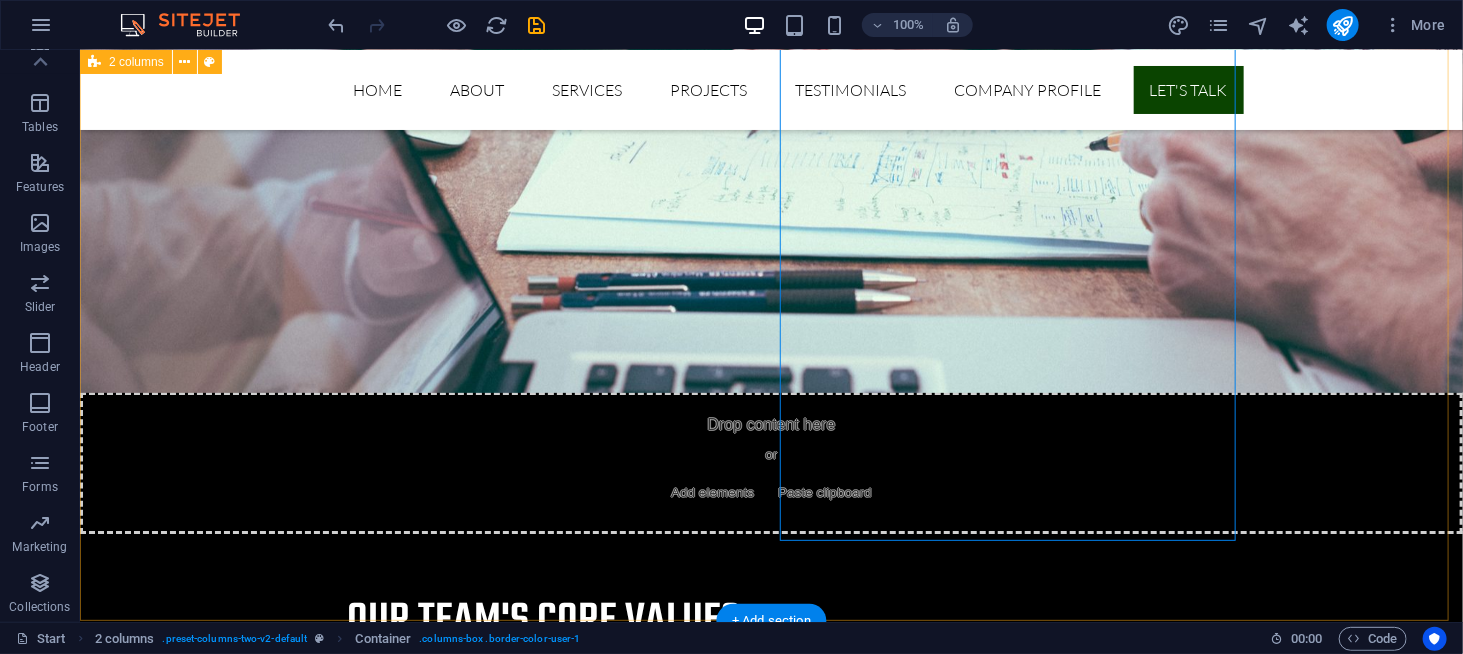 scroll, scrollTop: 6300, scrollLeft: 0, axis: vertical 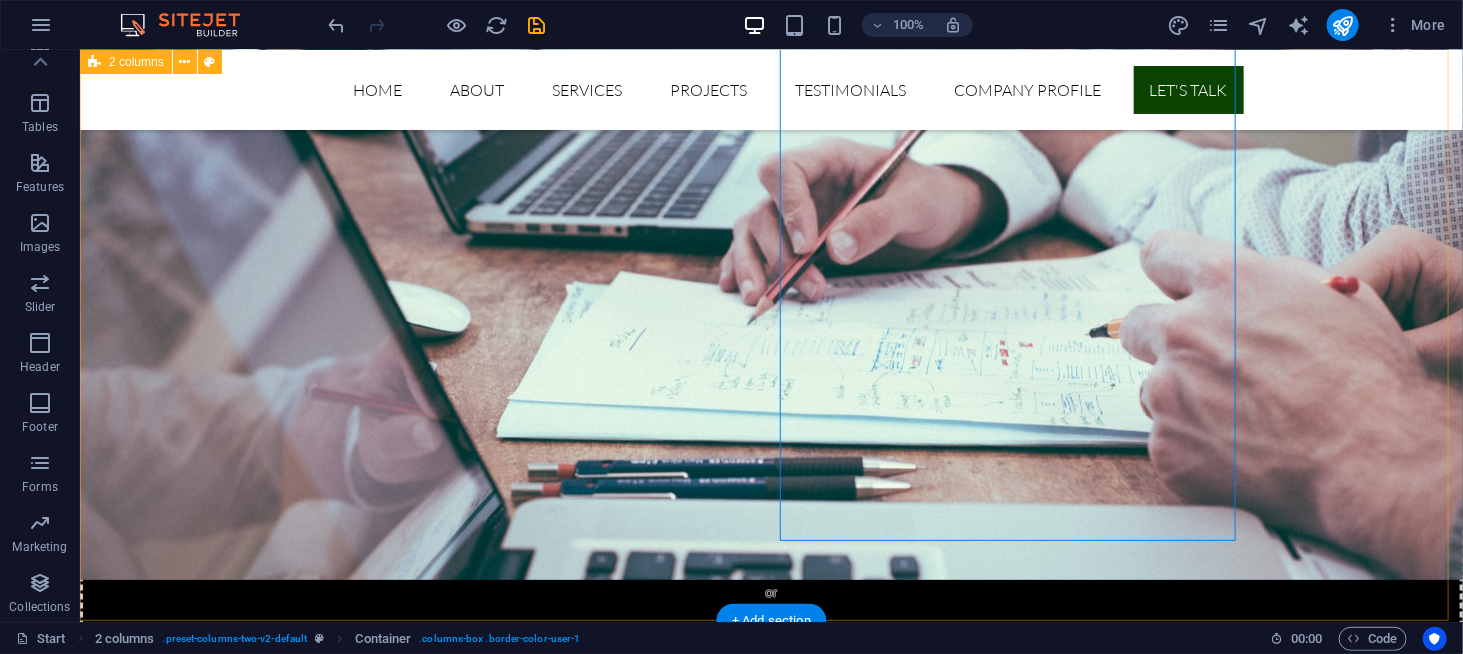 click on "LET'S TALK WE ARE HERE TO HELP Office: Unit [NUMBER] - No. [NUMBER] Capas Street, Grace Park West, Brgy. [NUMBER], [CITY], District [NUMBER], Philippines, [POSTAL_CODE] Yard: B2L[NUMBER] Greenside Homes Subdivision, Malagasang [NUMBER]D, Imus, Province of Cavite, [POSTAL_CODE] Mobile Numbers: +[COUNTRY_CODE] [PHONE] ([CARRIER] [NUMBER]) + [COUNTRY_CODE] [PHONE] ([CARRIER]) +[COUNTRY_CODE] [PHONE] ([CARRIER] [NUMBER]) Landline: [PHONE] Email: engineering@ [EXAMPLE.COM] I have read and understand the privacy policy. Unreadable? Load new Submit Submit" at bounding box center [770, 5896] 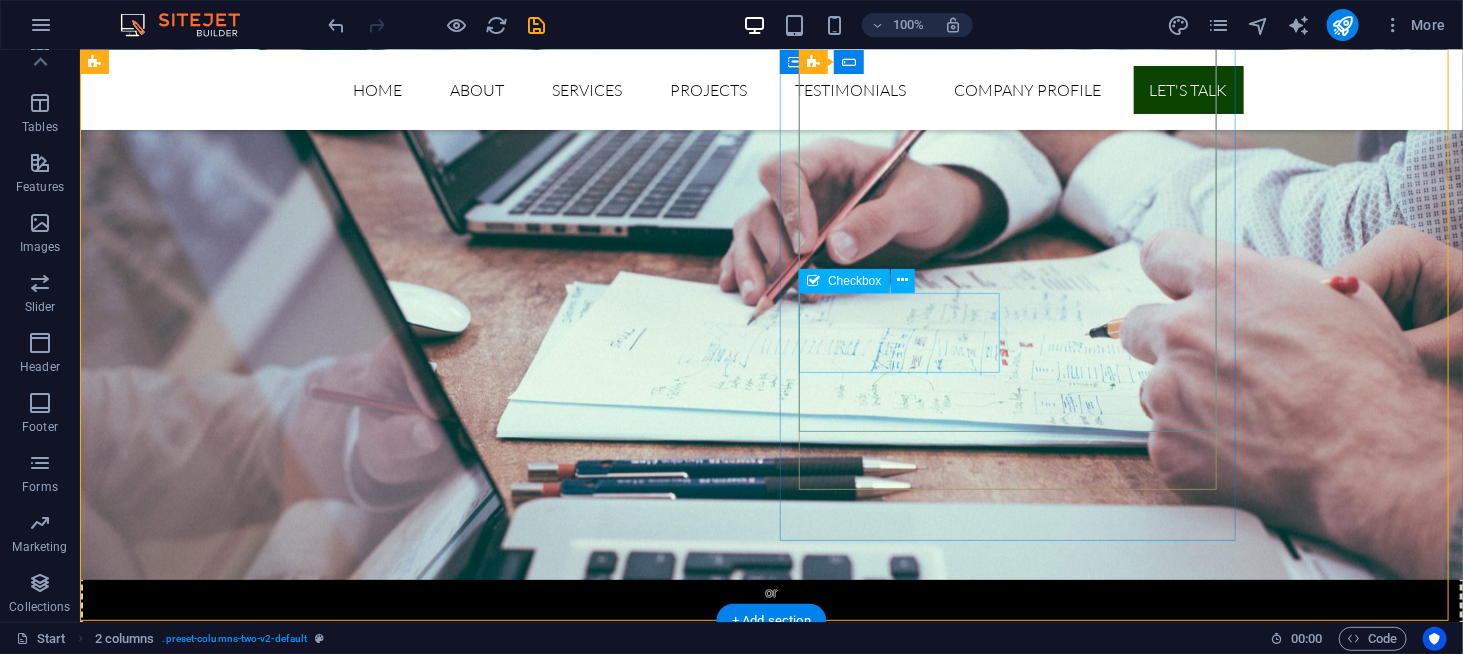 click on "I have read and understand the privacy policy." at bounding box center (214, 6322) 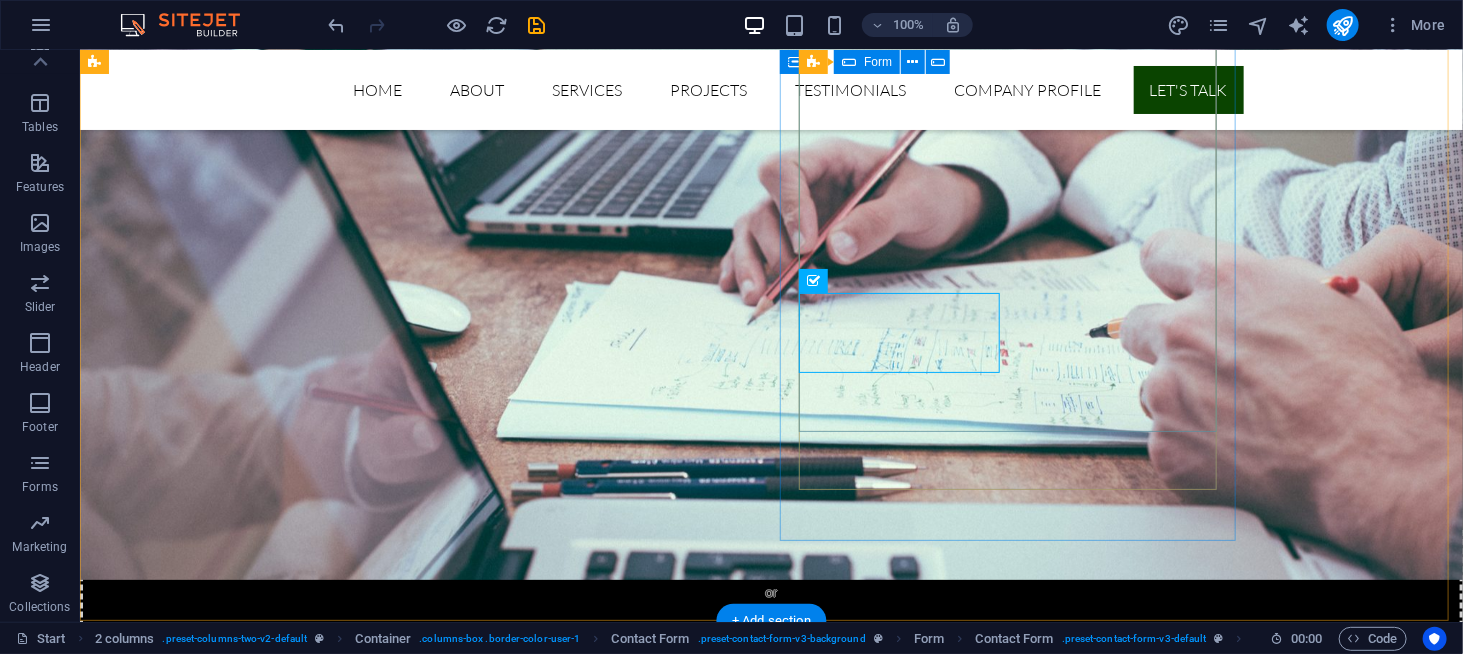 click on "I have read and understand the privacy policy. Unreadable? Load new Submit" at bounding box center (323, 6160) 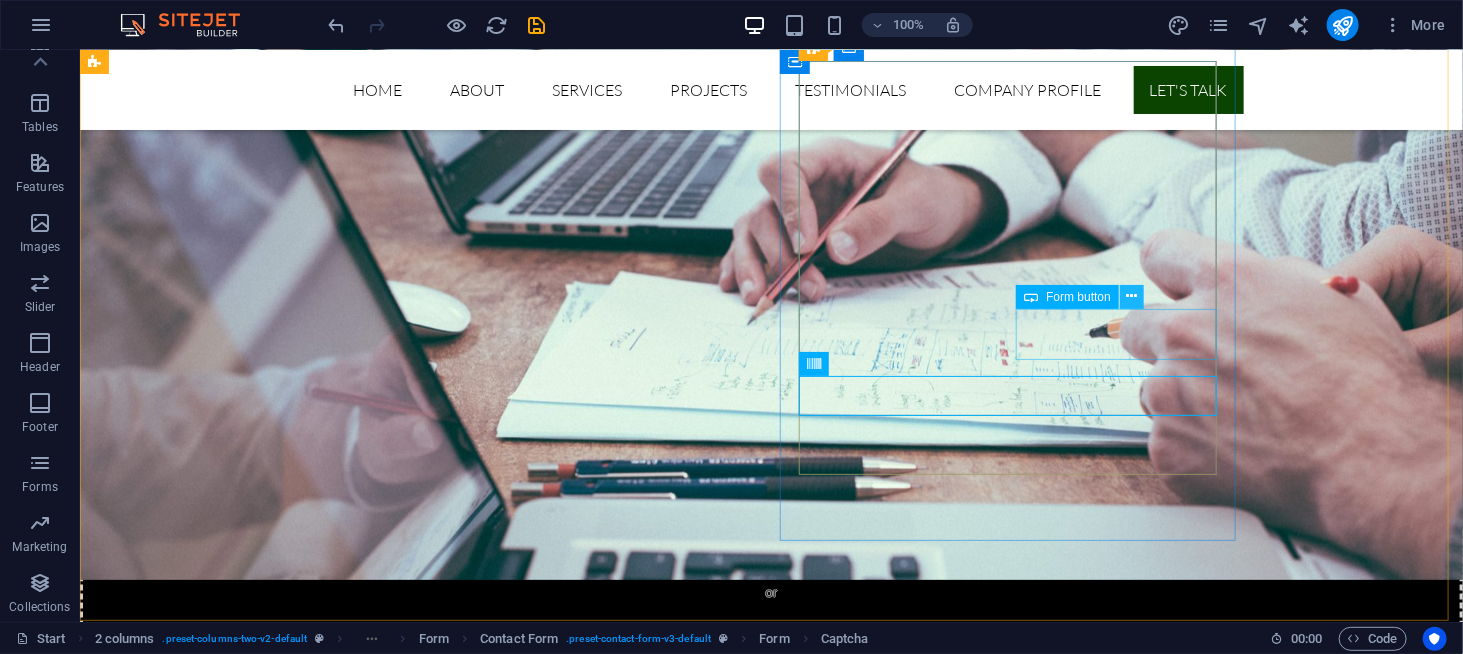 click at bounding box center [1132, 297] 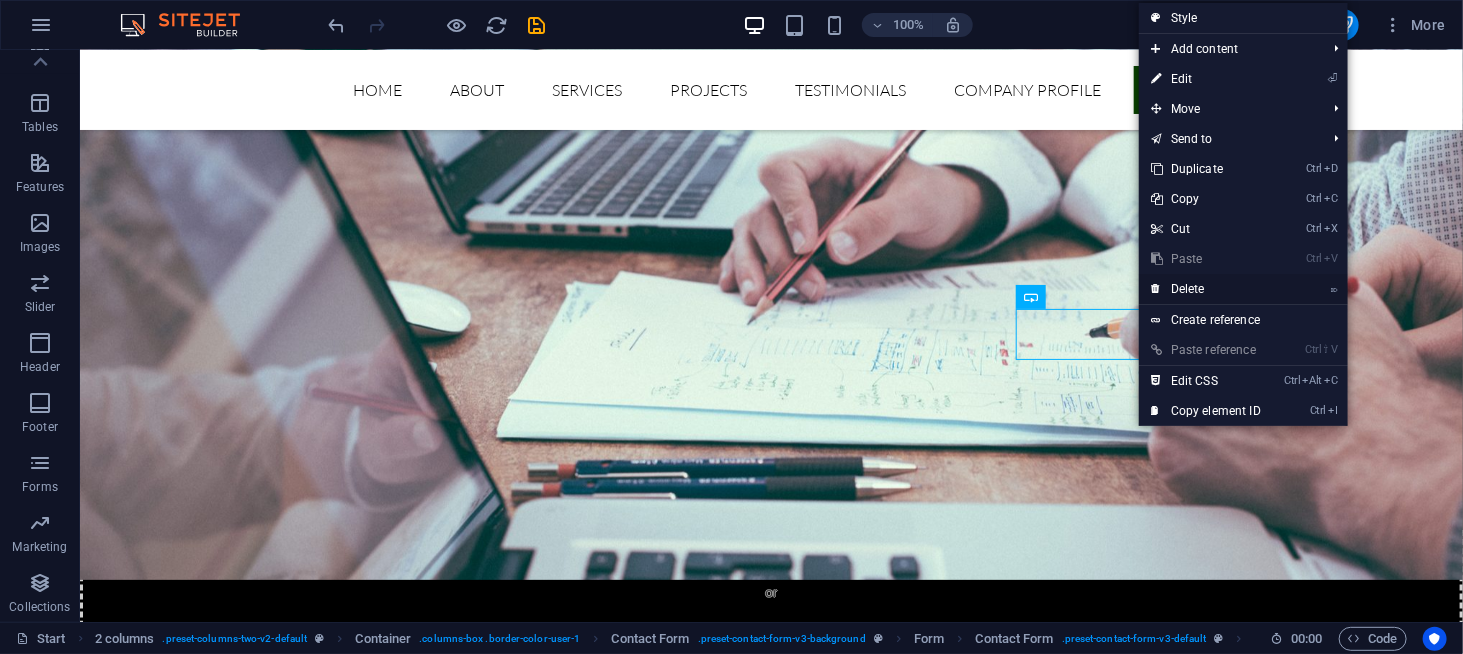 click on "⌦  Delete" at bounding box center (1206, 289) 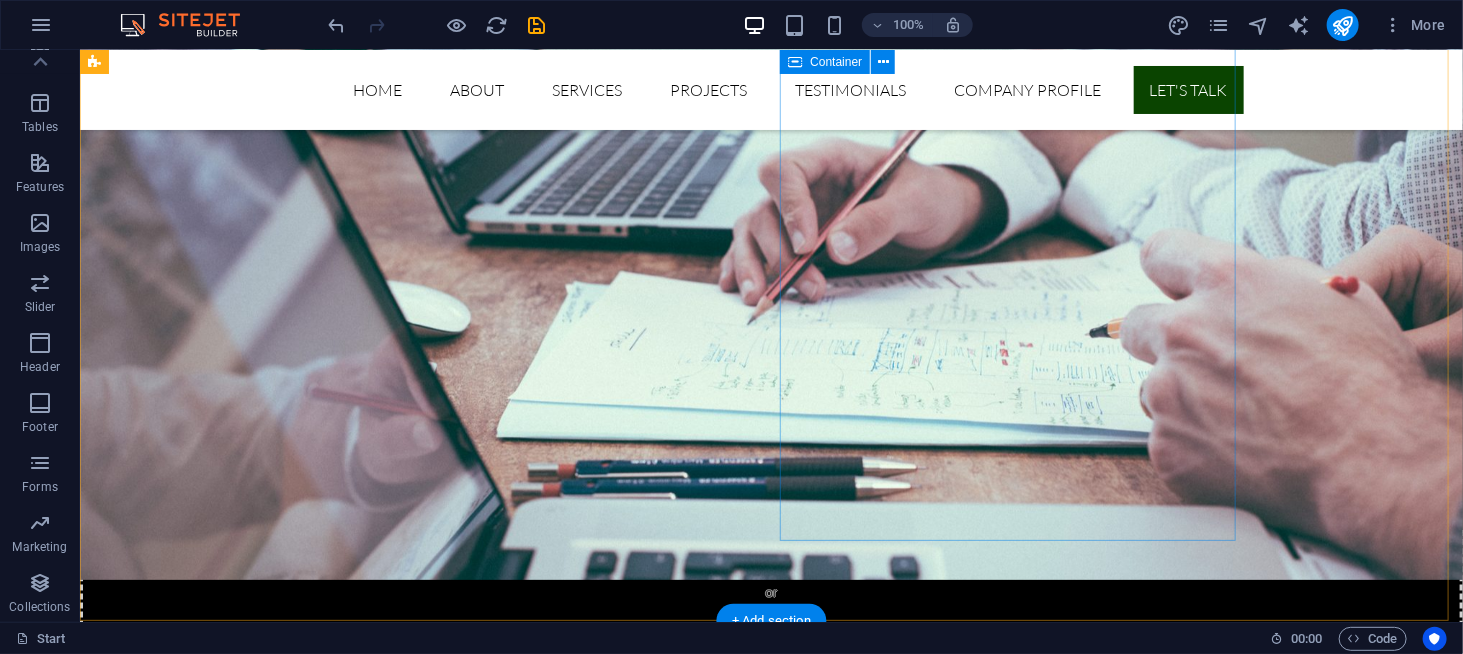 click on "I have read and understand the privacy policy. Unreadable? Load new Submit" at bounding box center (323, 6160) 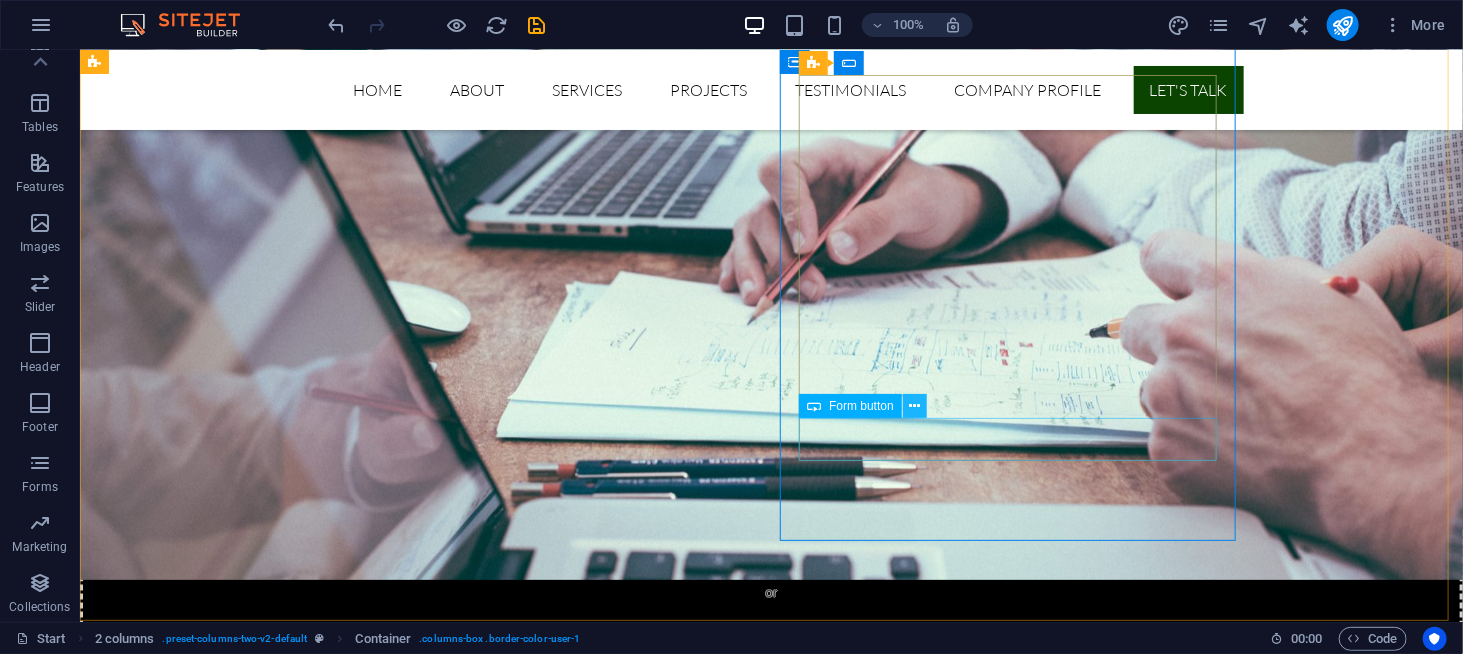 click at bounding box center [914, 406] 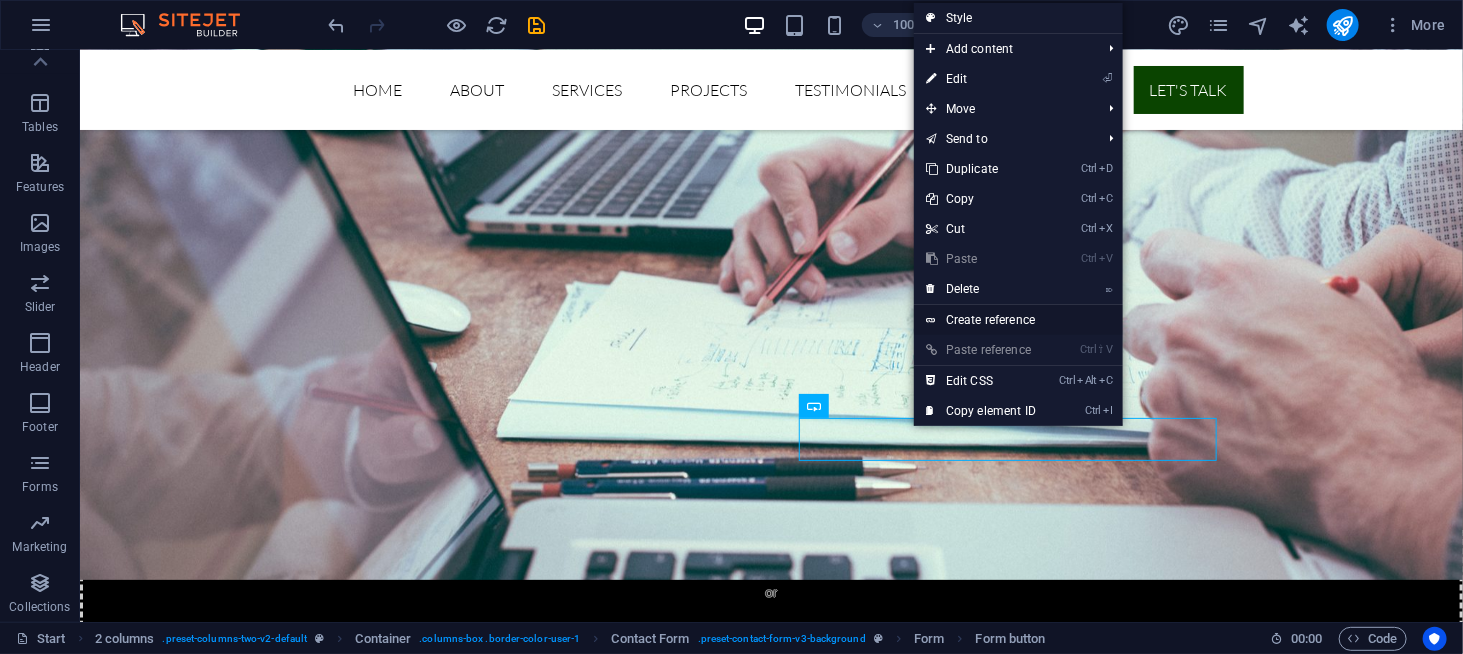 click on "Create reference" at bounding box center (1018, 320) 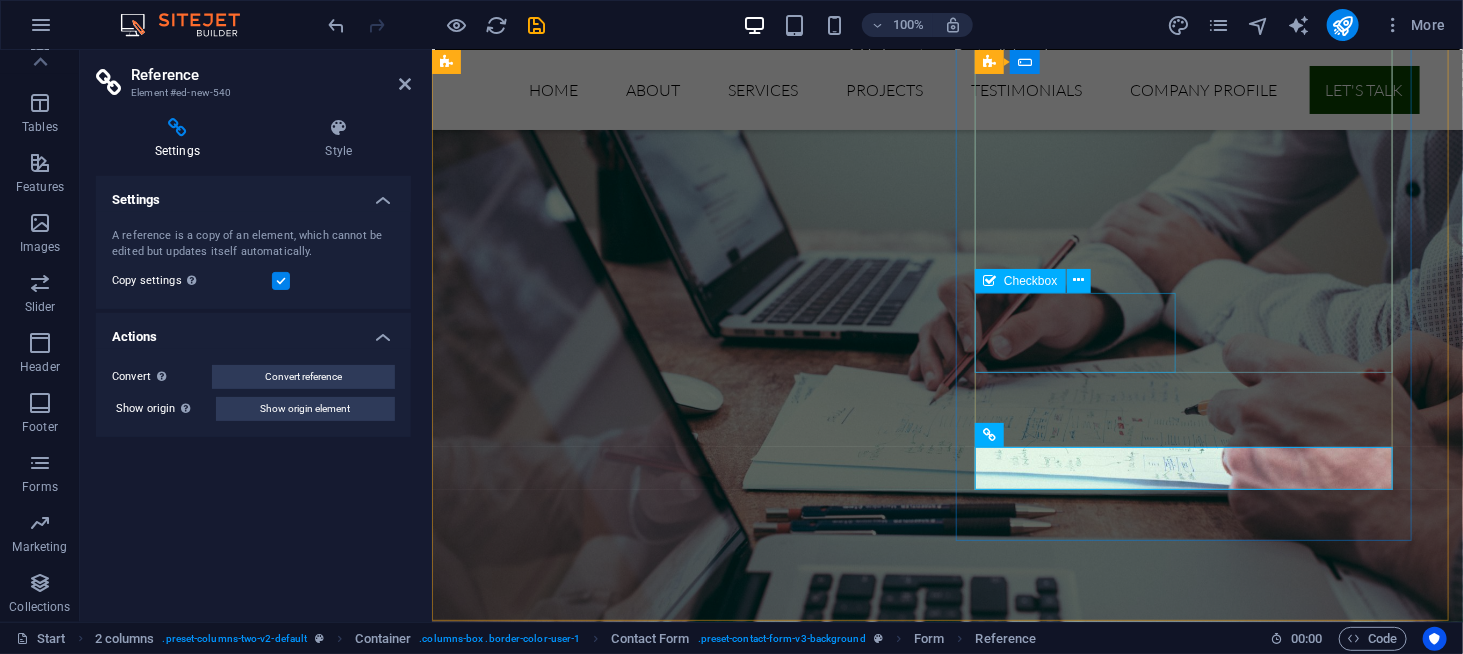 scroll, scrollTop: 6575, scrollLeft: 0, axis: vertical 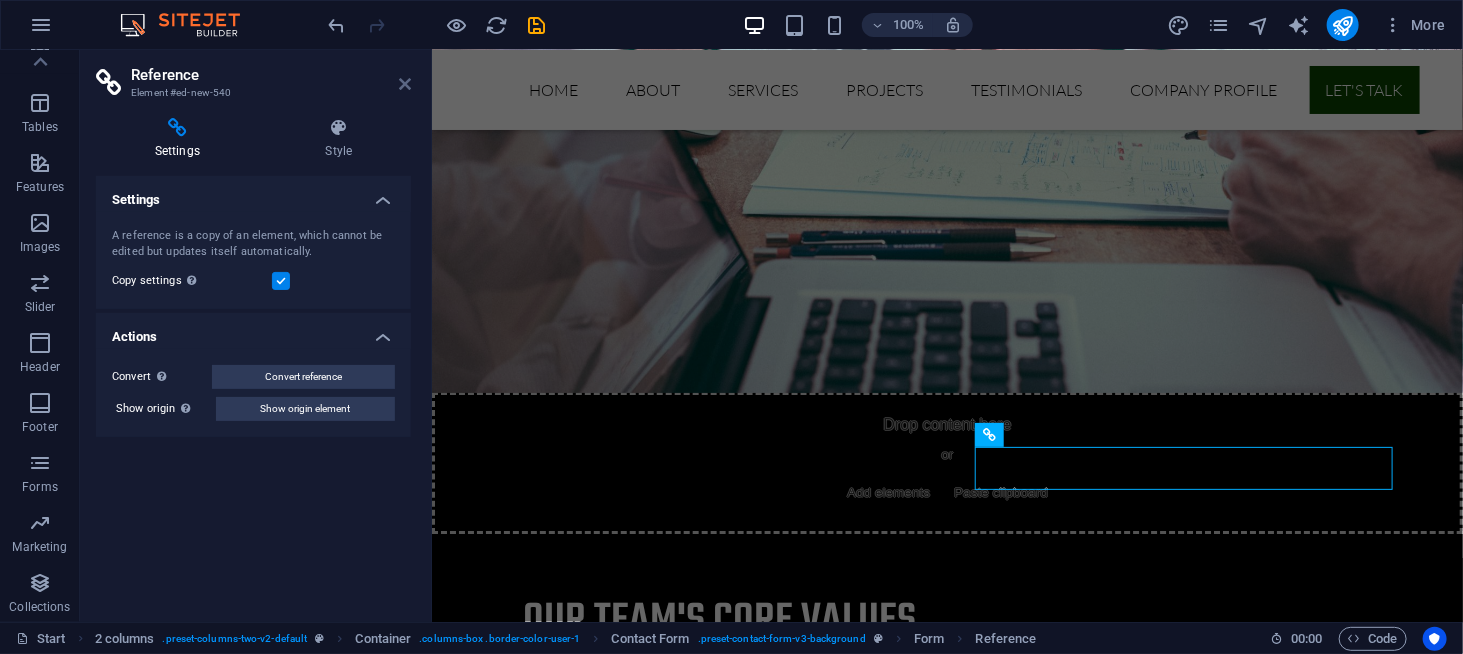 click at bounding box center [405, 84] 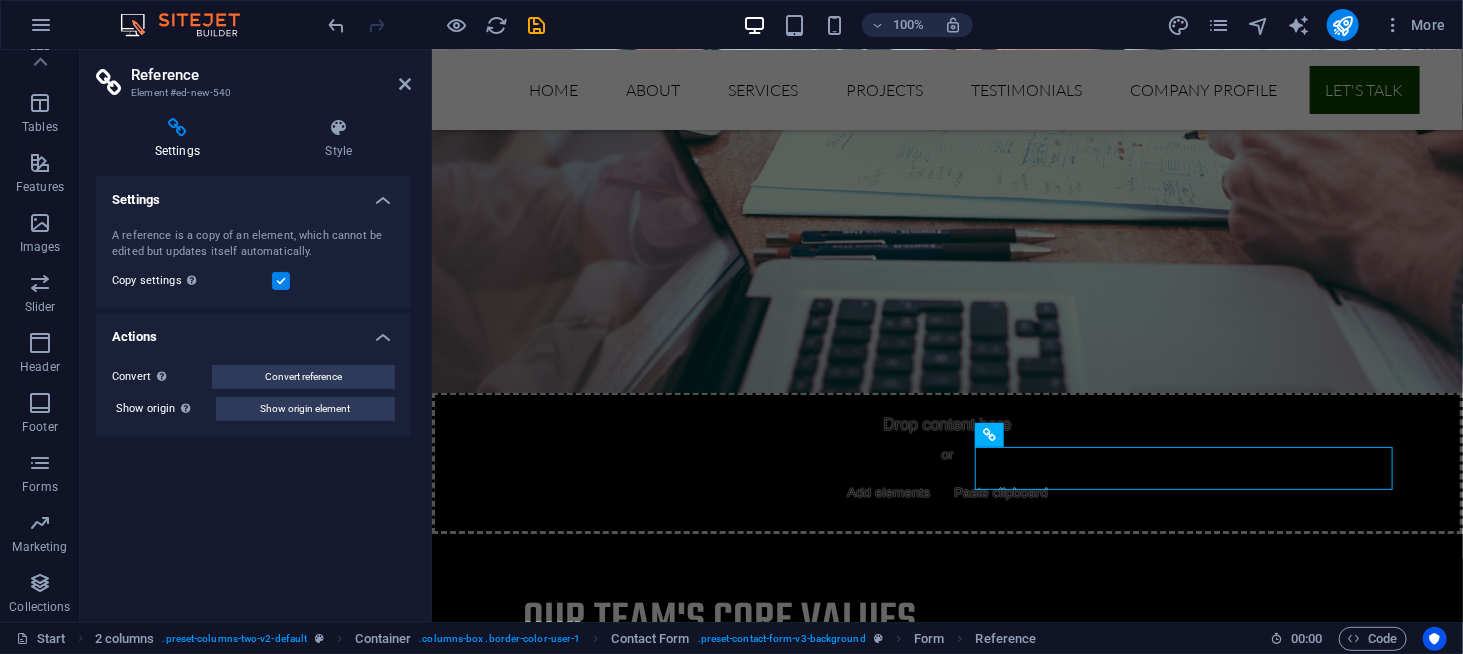 scroll, scrollTop: 6300, scrollLeft: 0, axis: vertical 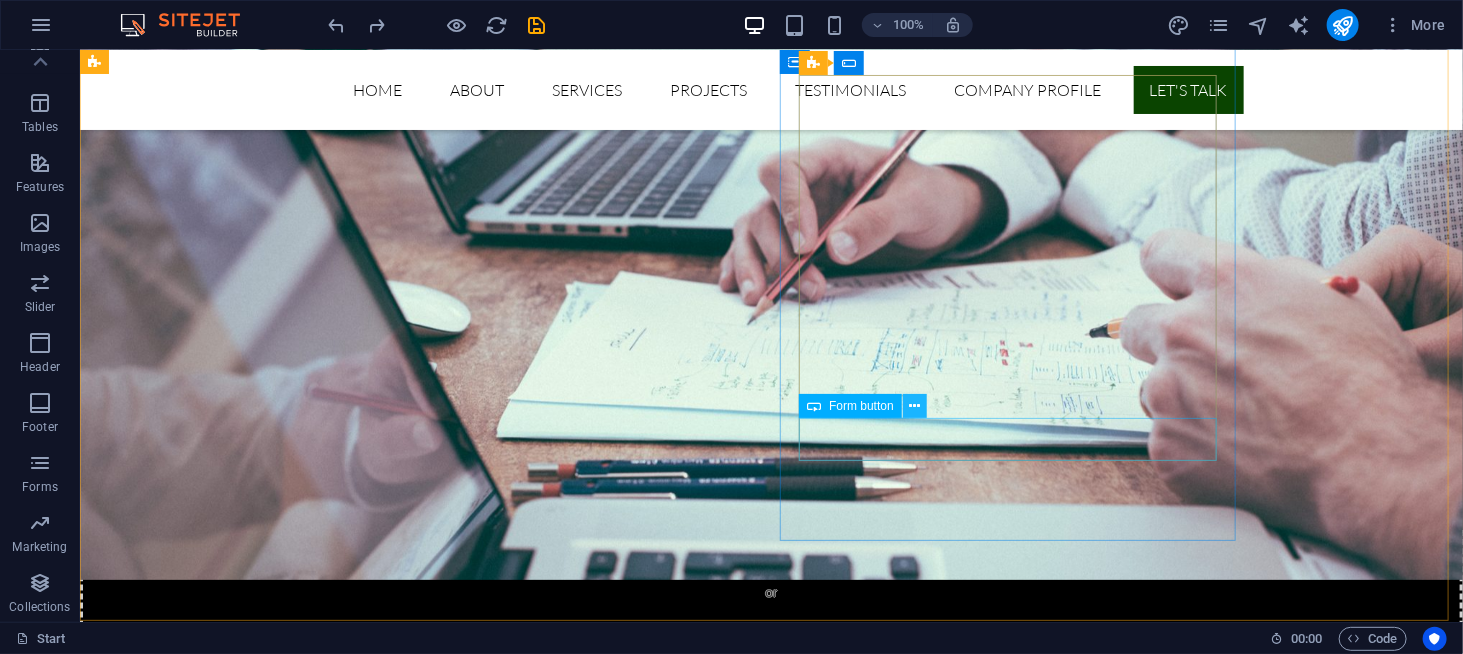 click at bounding box center [914, 406] 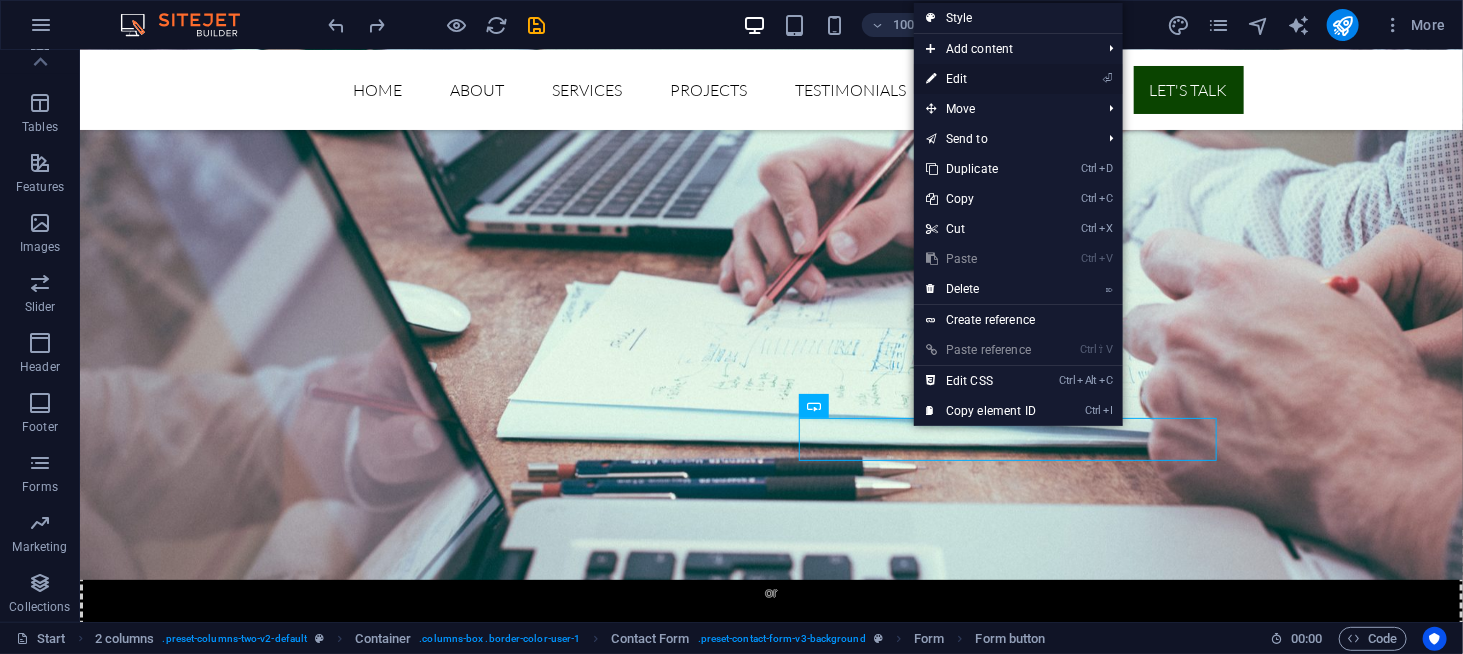click on "⏎  Edit" at bounding box center (981, 79) 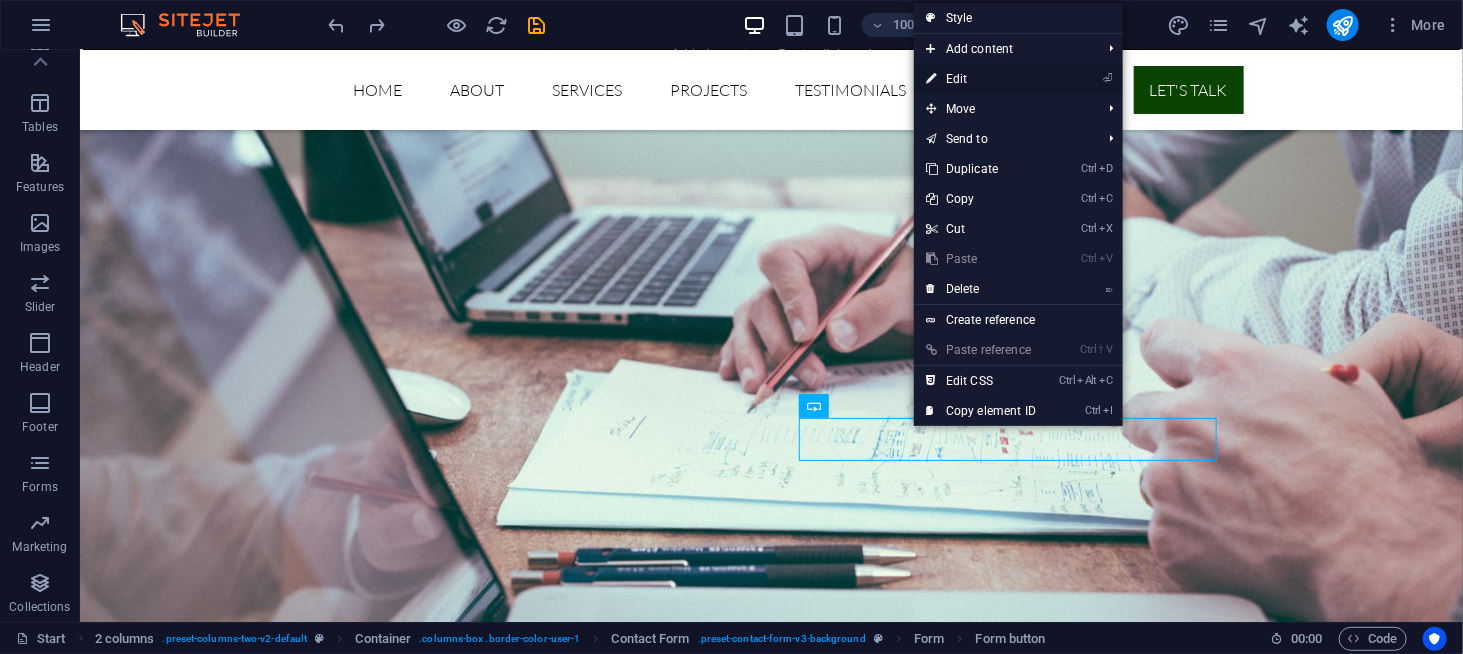 scroll, scrollTop: 6923, scrollLeft: 0, axis: vertical 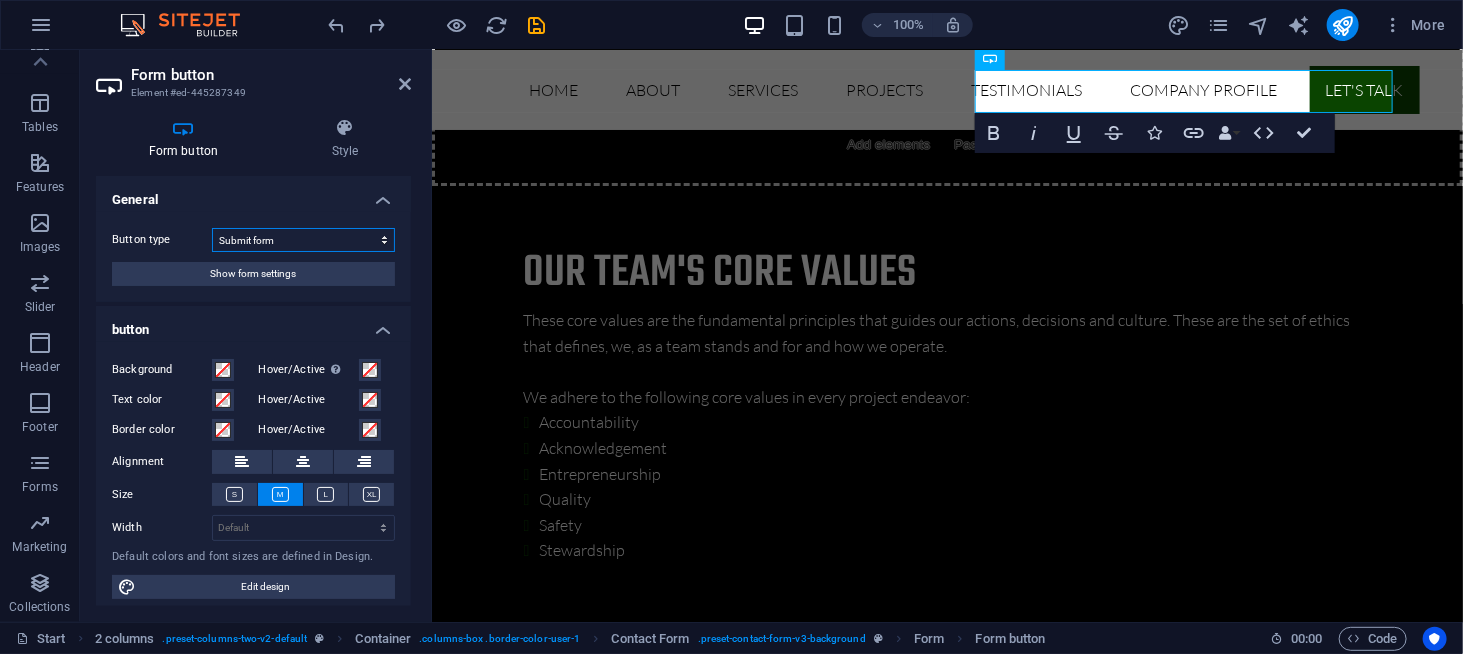 click on "Submit form Reset form No action" at bounding box center [303, 240] 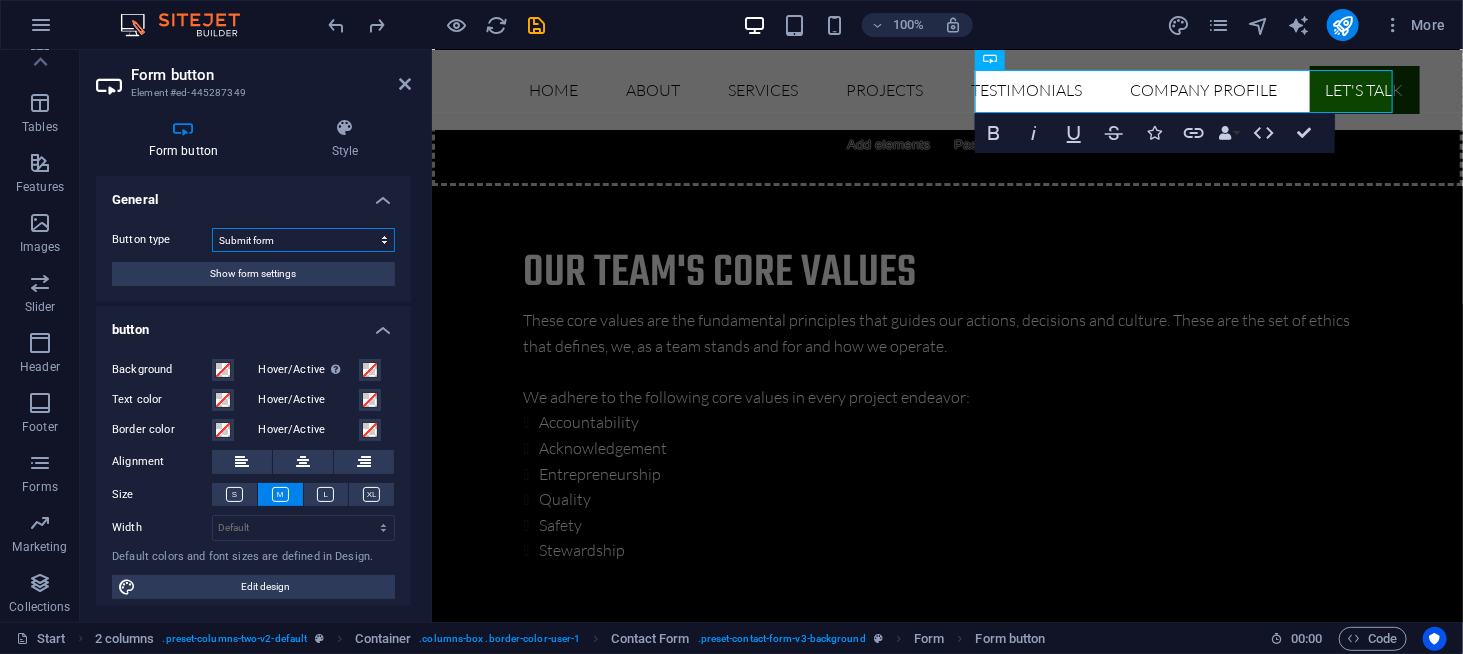 click on "Submit form Reset form No action" at bounding box center [303, 240] 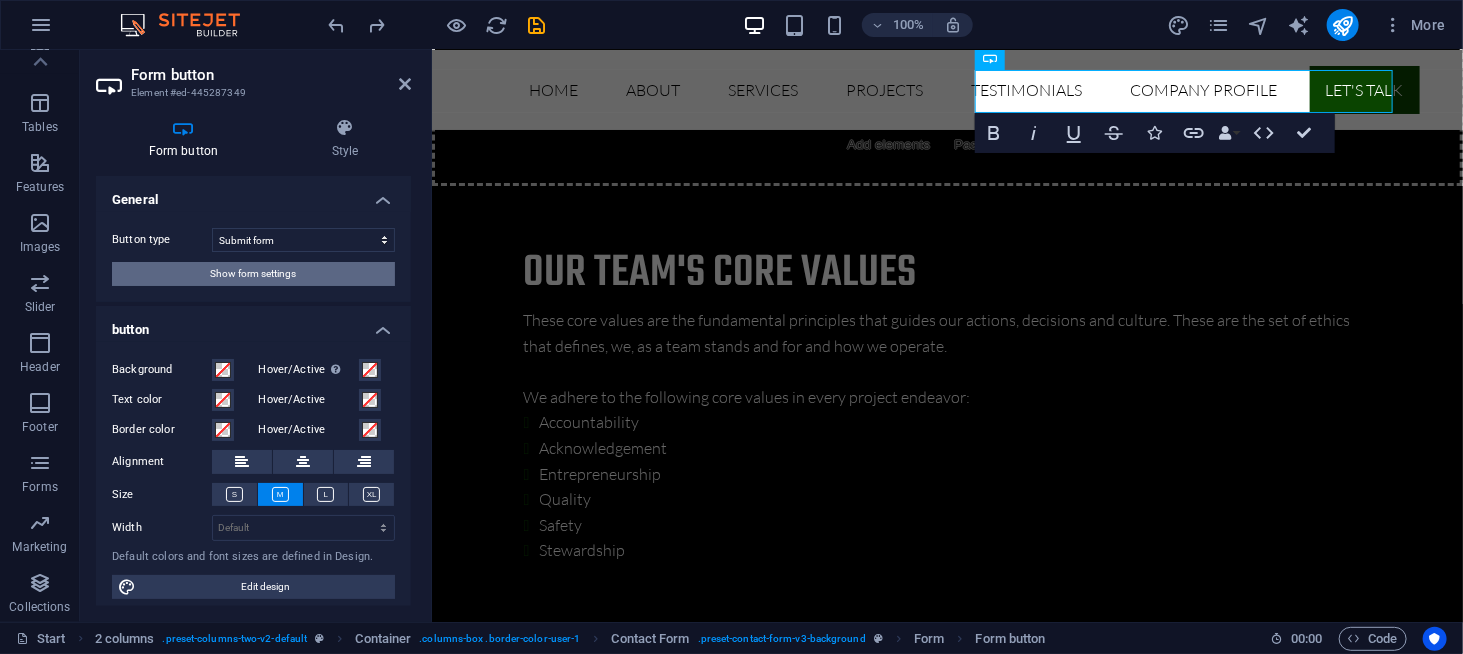 click on "Show form settings" at bounding box center (253, 274) 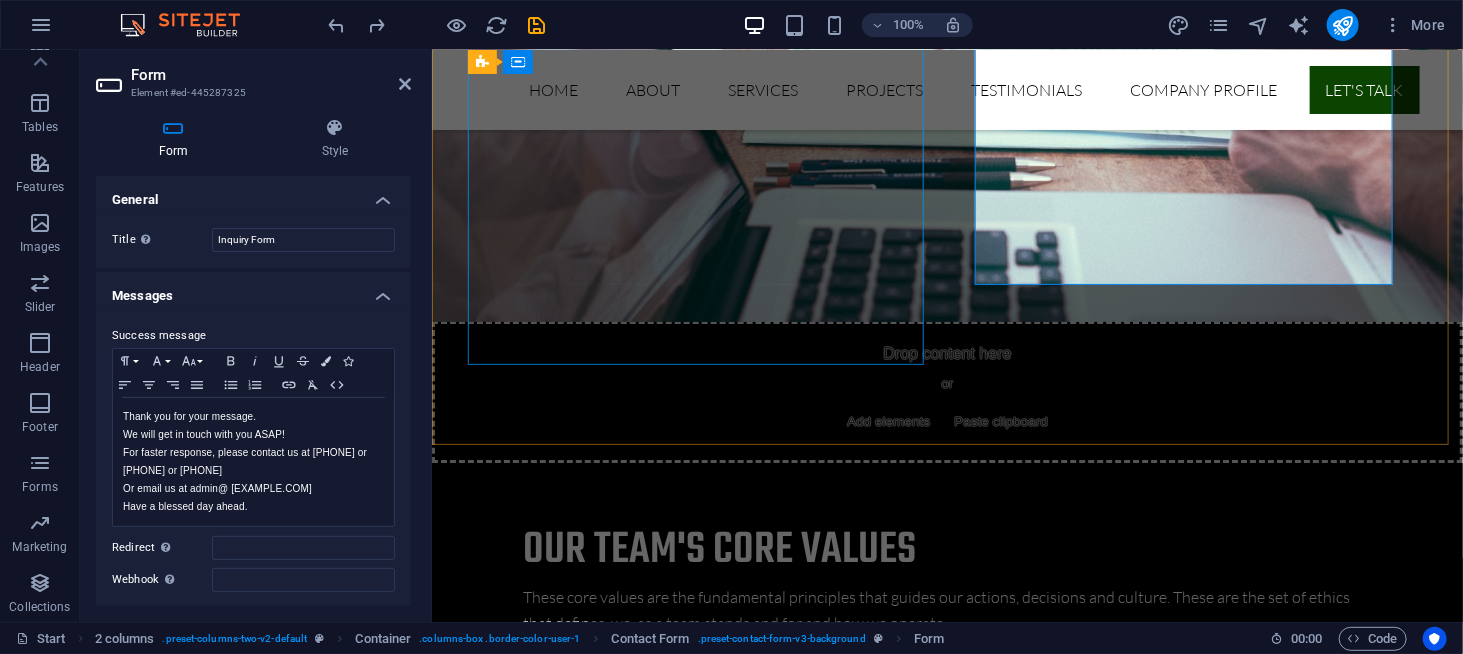 scroll, scrollTop: 6753, scrollLeft: 0, axis: vertical 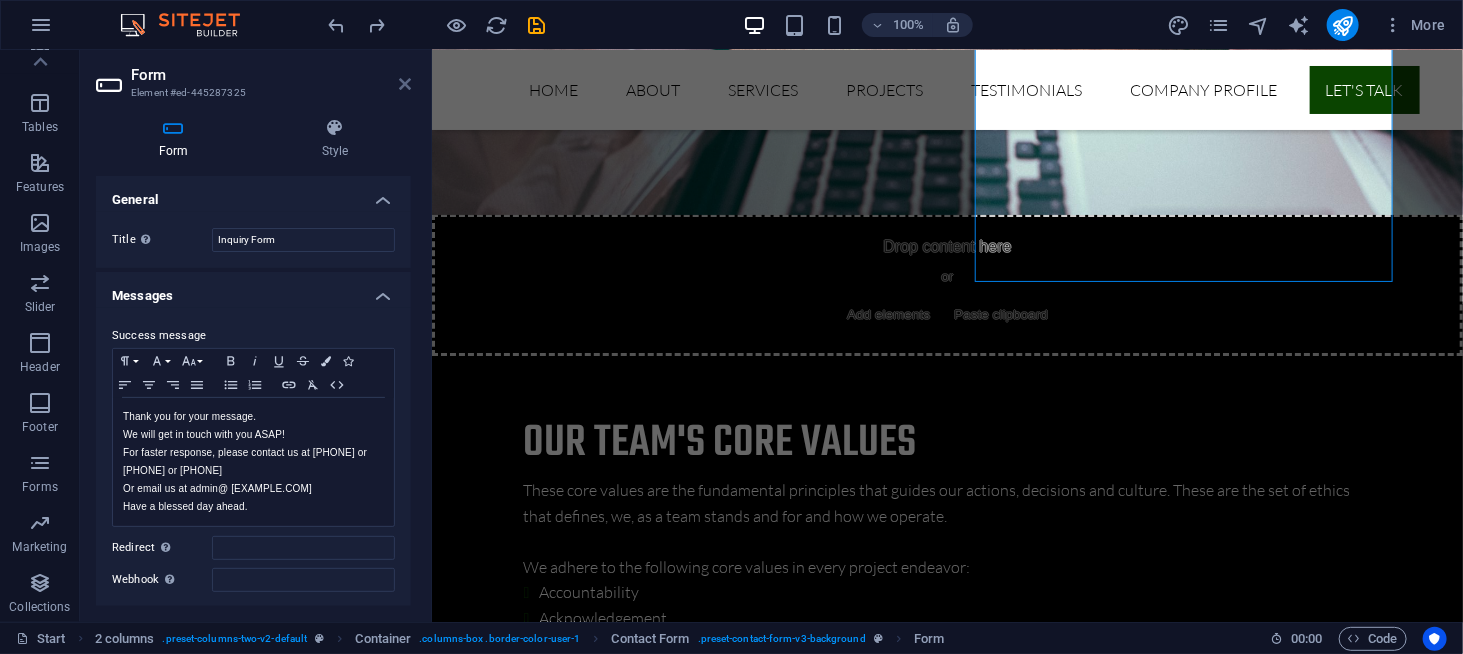 click at bounding box center [405, 84] 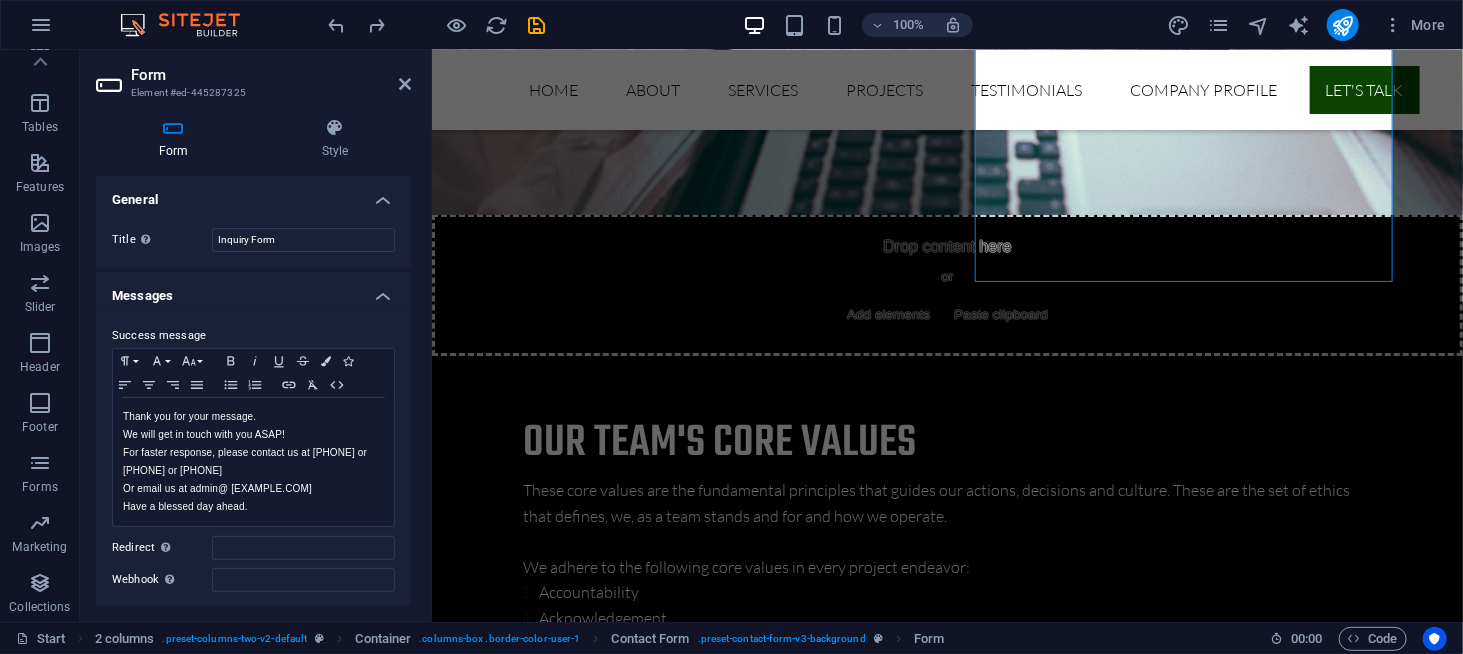 scroll, scrollTop: 6478, scrollLeft: 0, axis: vertical 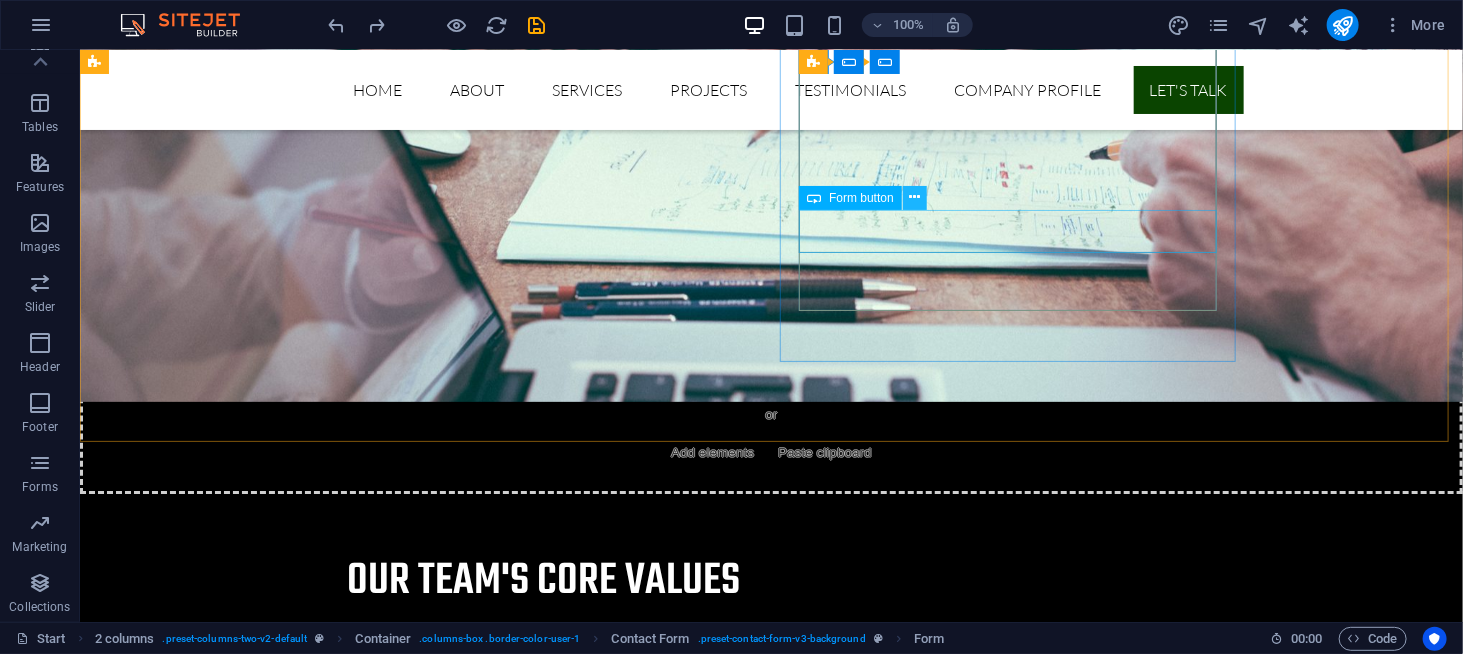 click at bounding box center [914, 197] 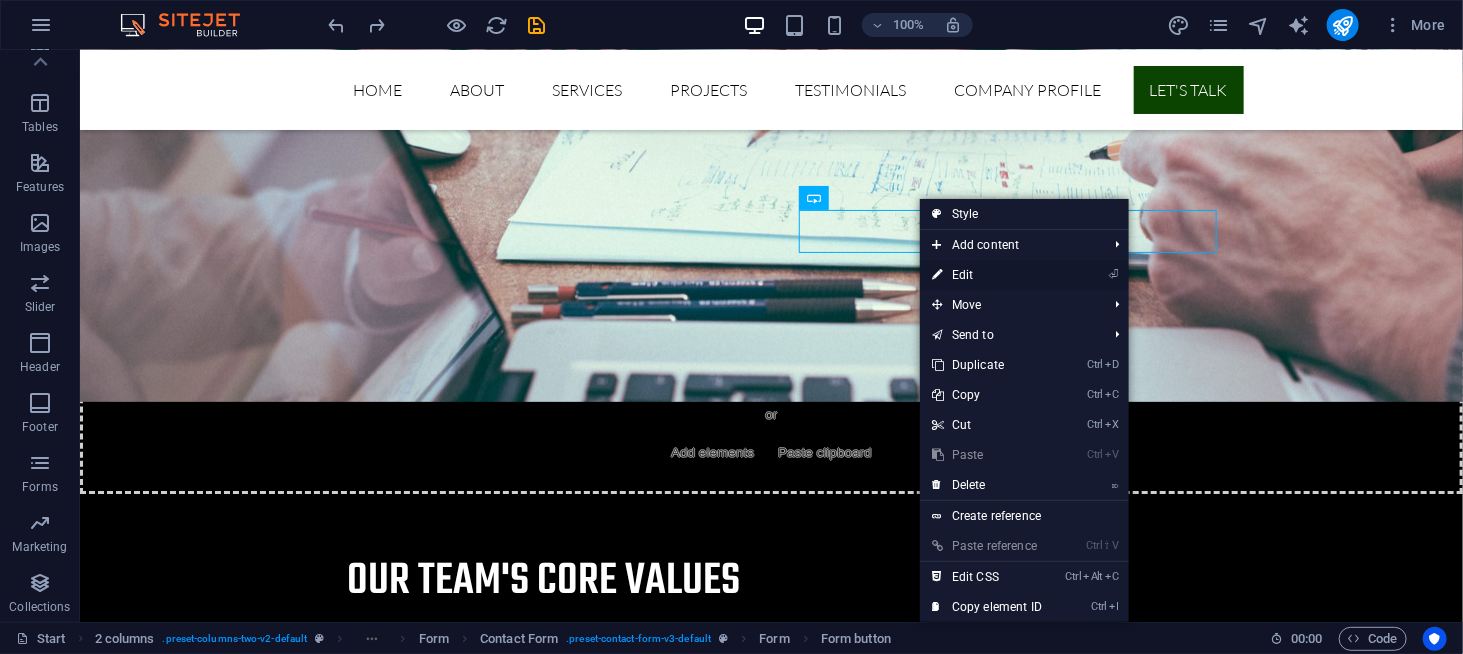 click on "⏎  Edit" at bounding box center (987, 275) 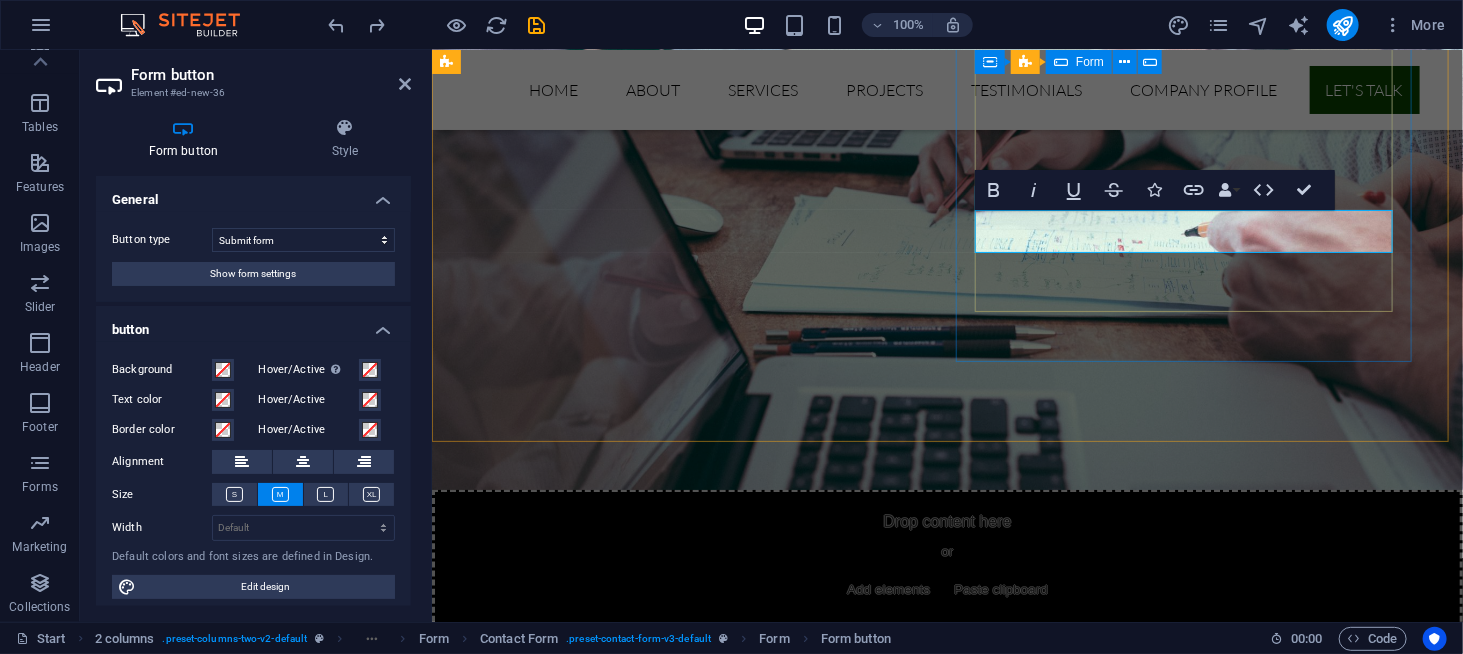 scroll, scrollTop: 6753, scrollLeft: 0, axis: vertical 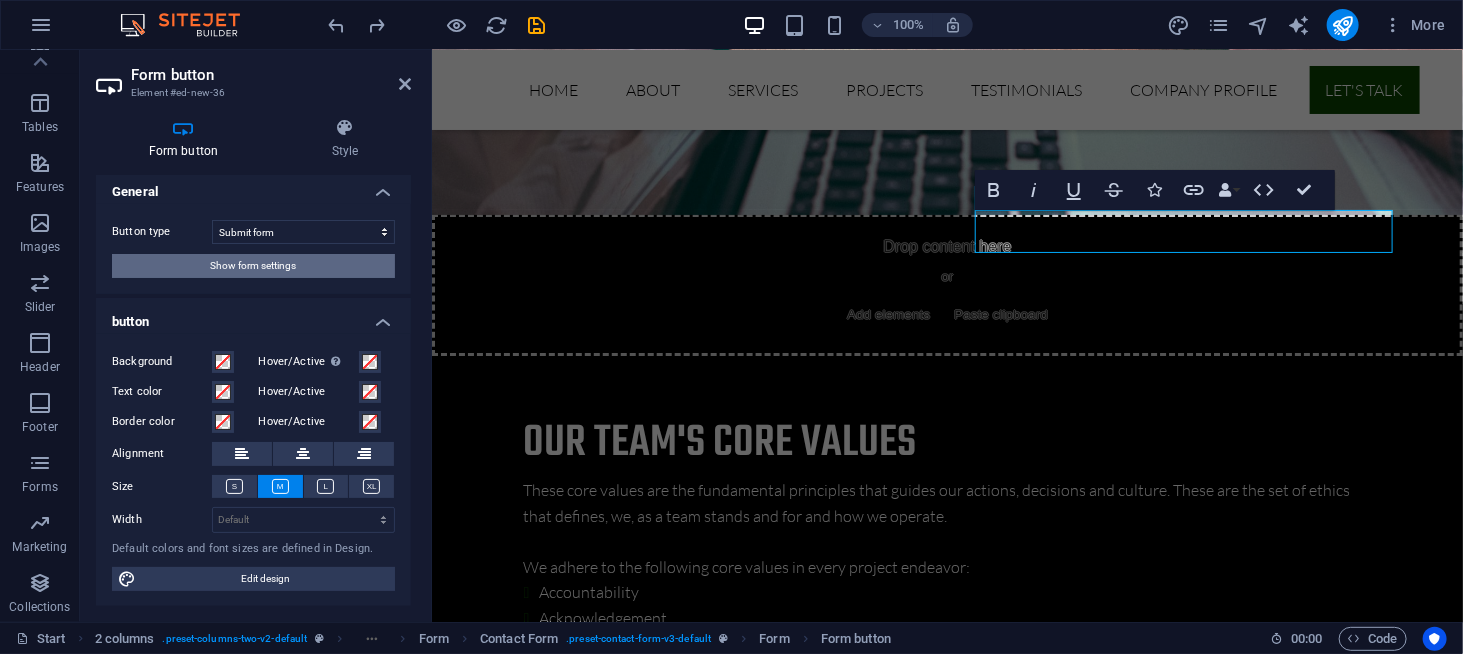 click on "Show form settings" at bounding box center (254, 266) 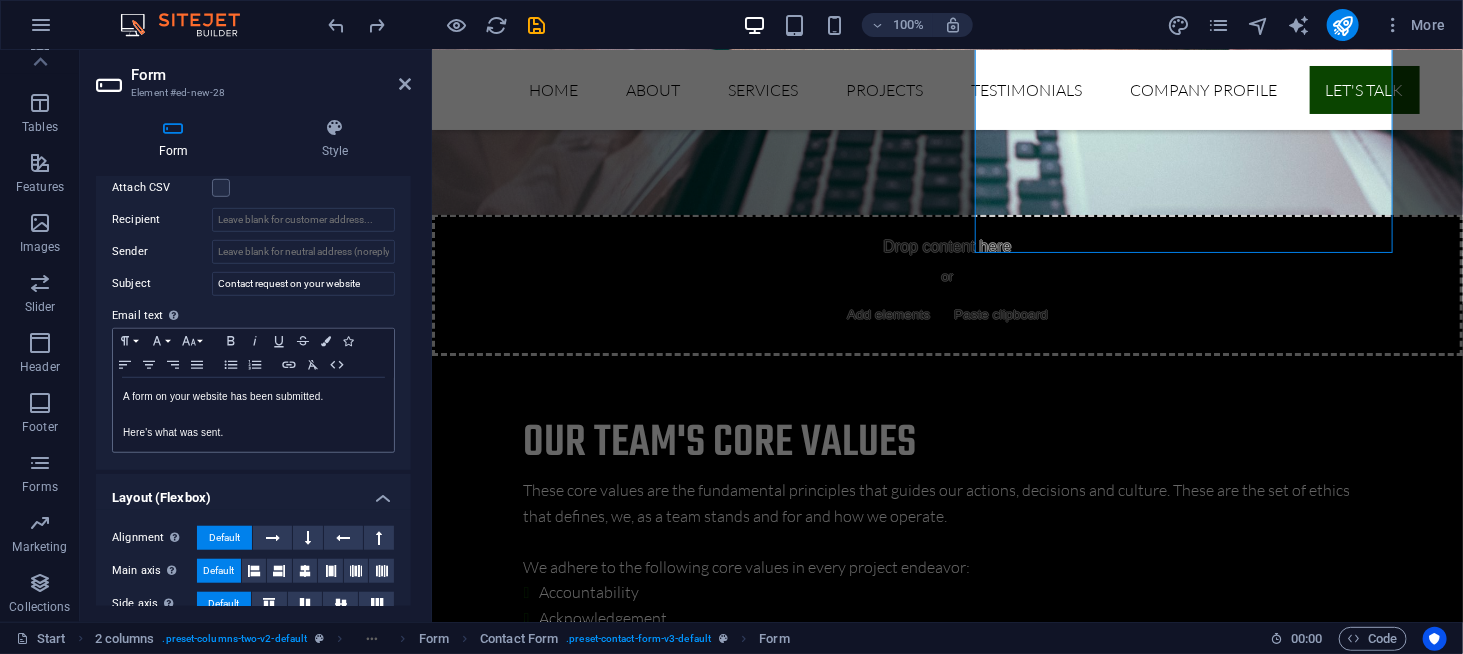 scroll, scrollTop: 585, scrollLeft: 0, axis: vertical 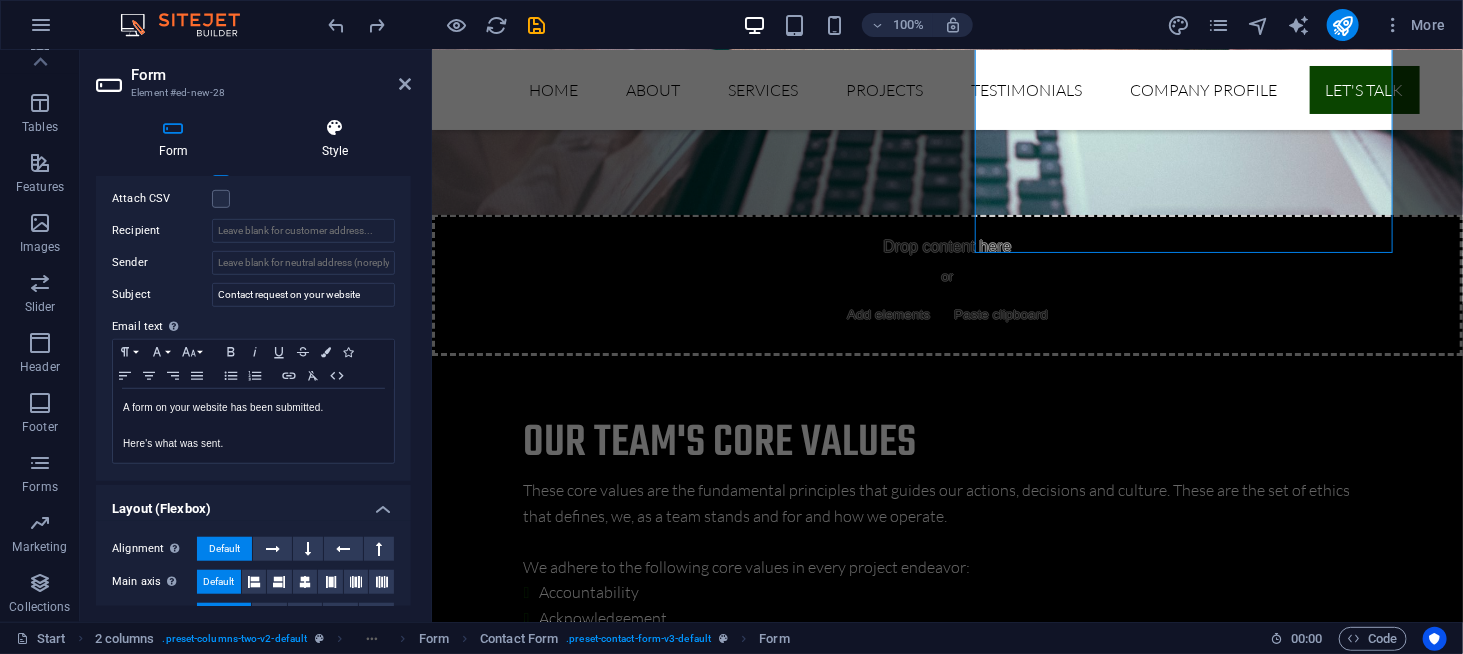 click at bounding box center (335, 128) 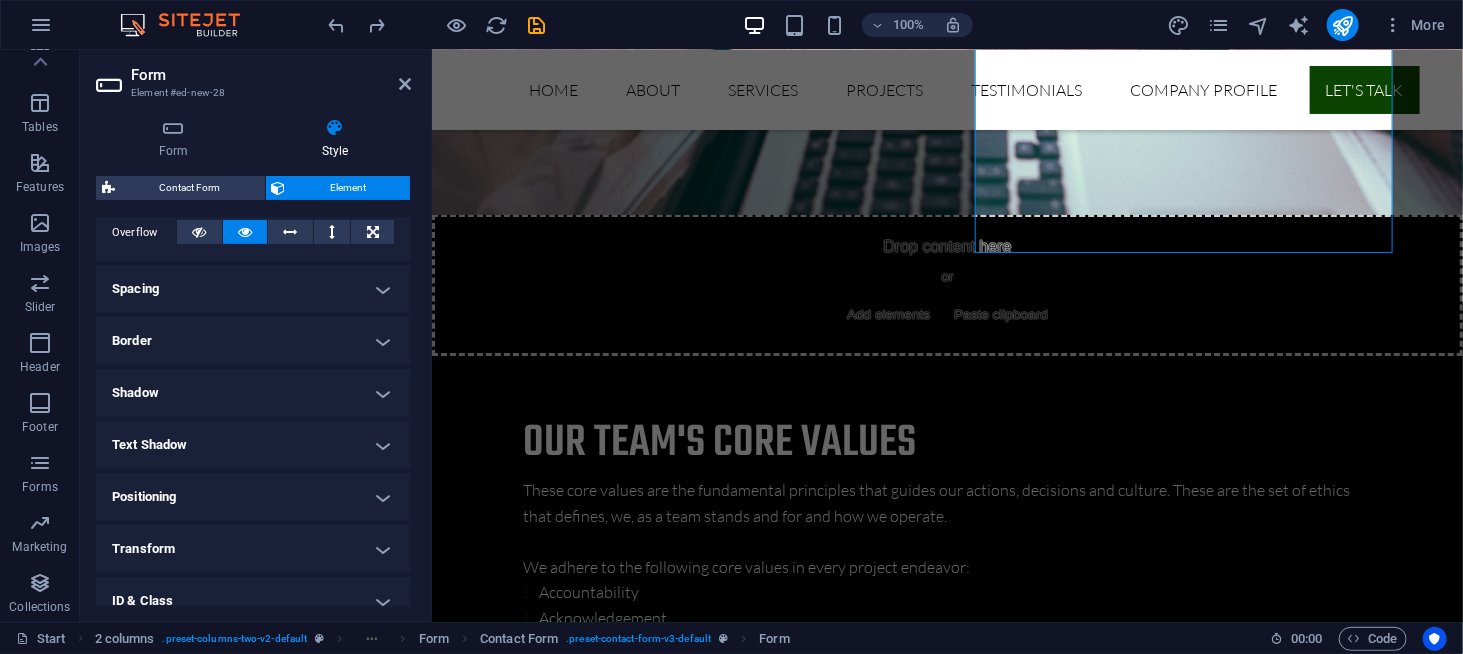 scroll, scrollTop: 454, scrollLeft: 0, axis: vertical 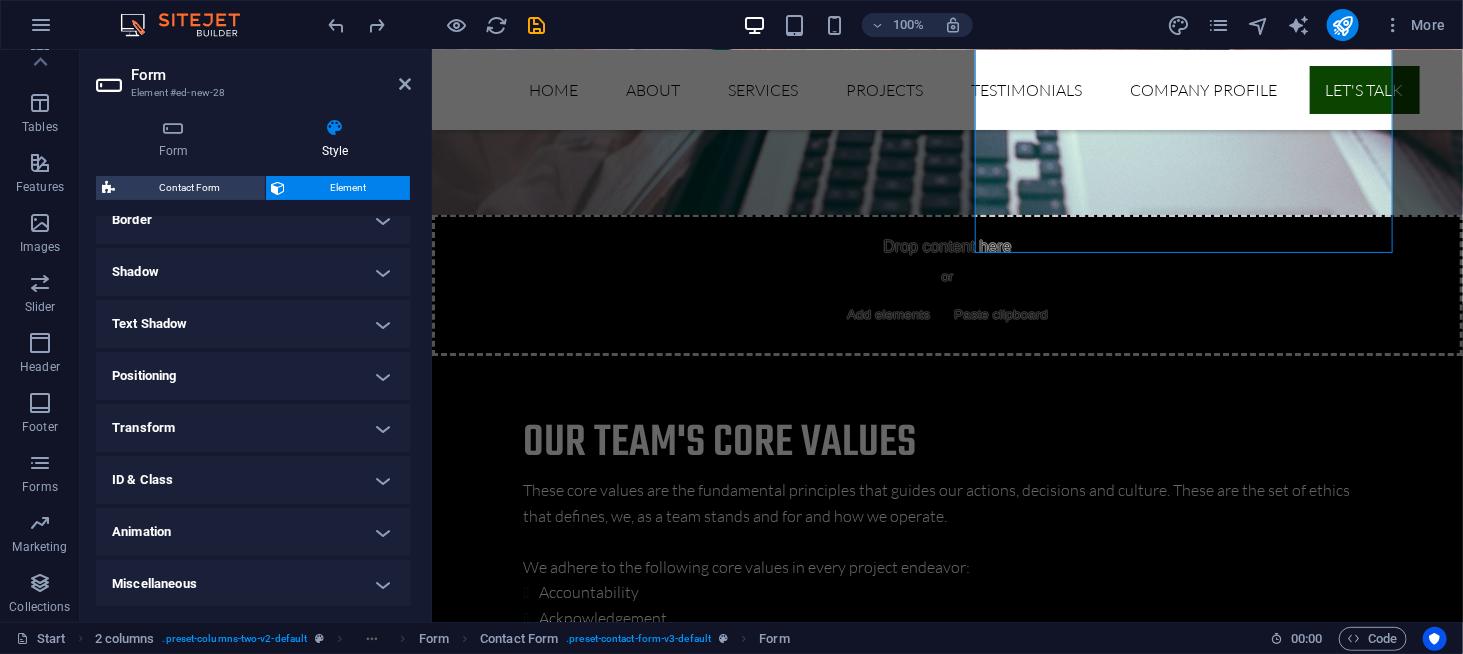 click on "Miscellaneous" at bounding box center [253, 584] 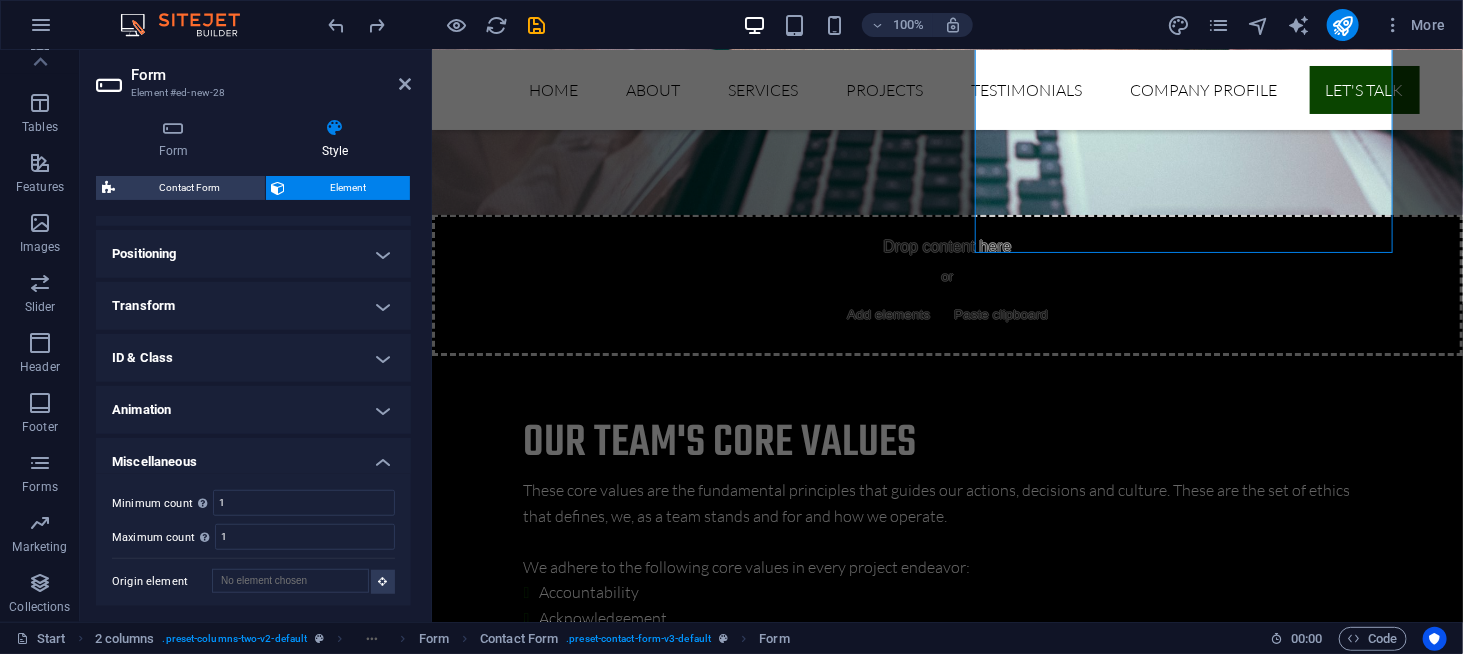 scroll, scrollTop: 577, scrollLeft: 0, axis: vertical 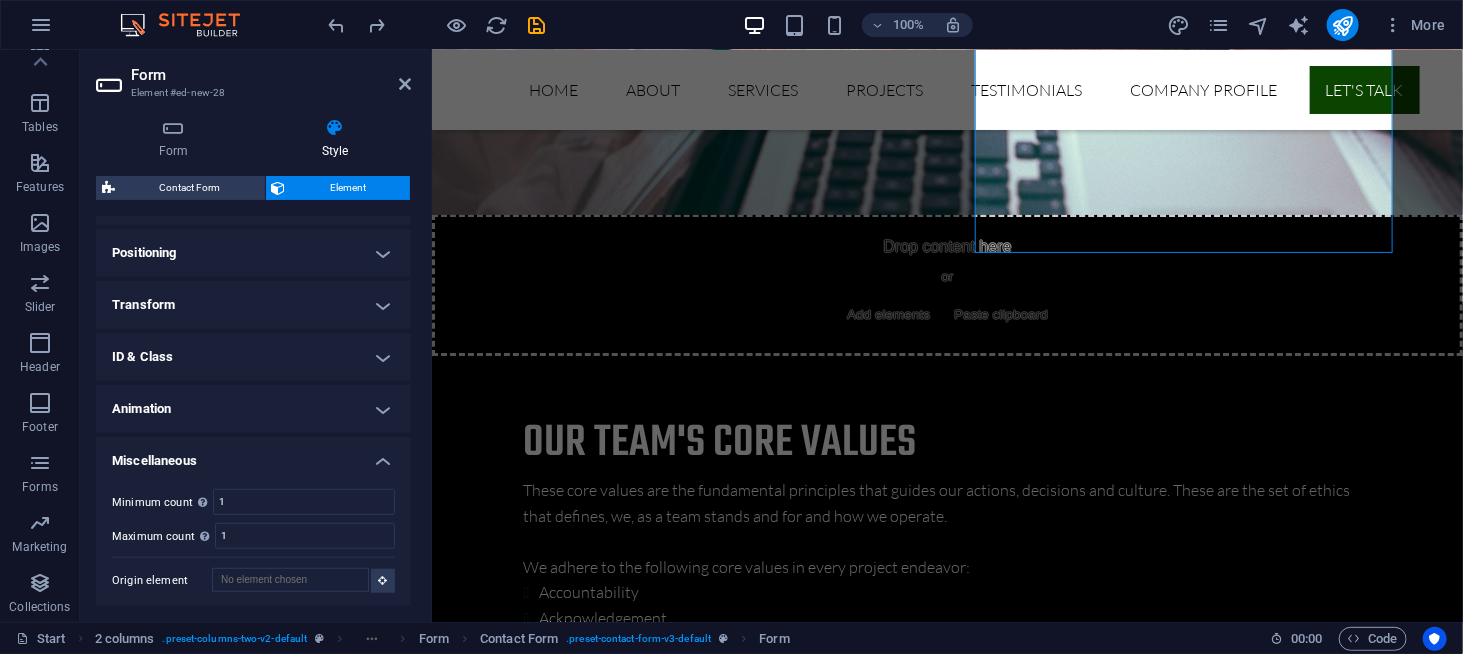 click on "ID & Class" at bounding box center [253, 357] 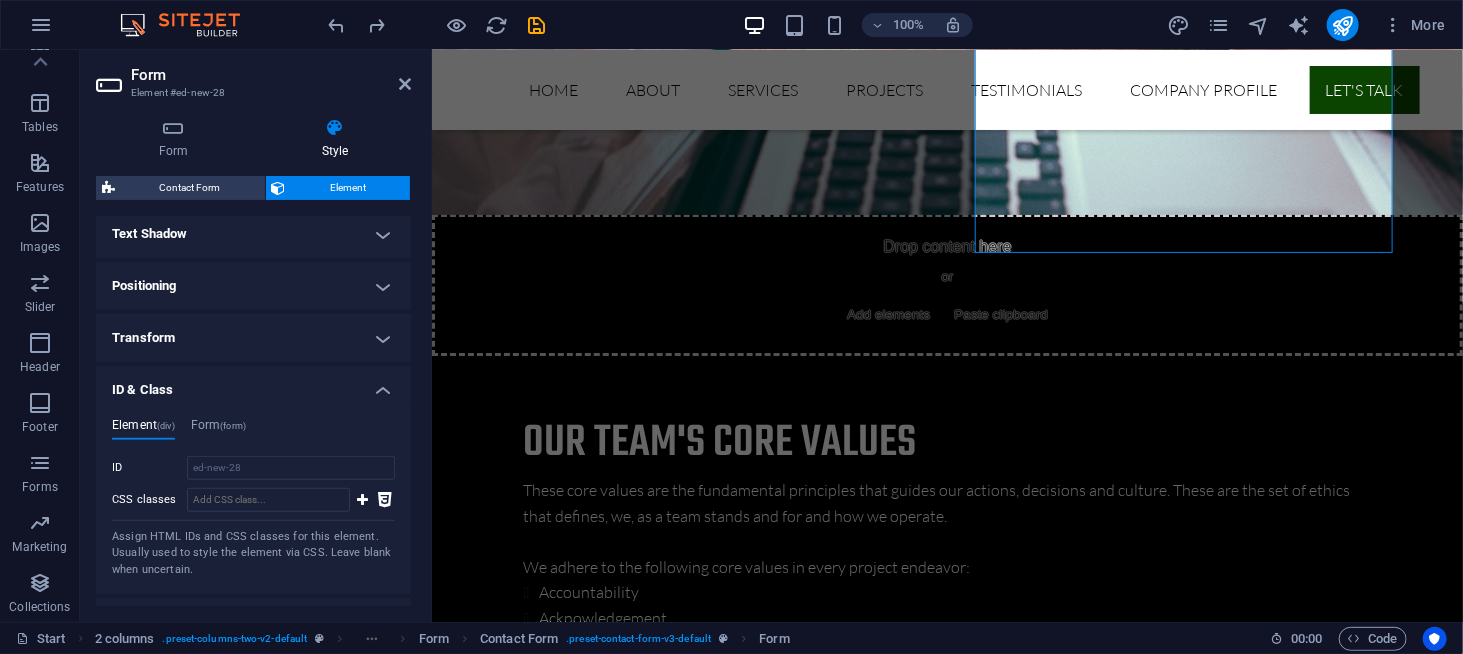 scroll, scrollTop: 477, scrollLeft: 0, axis: vertical 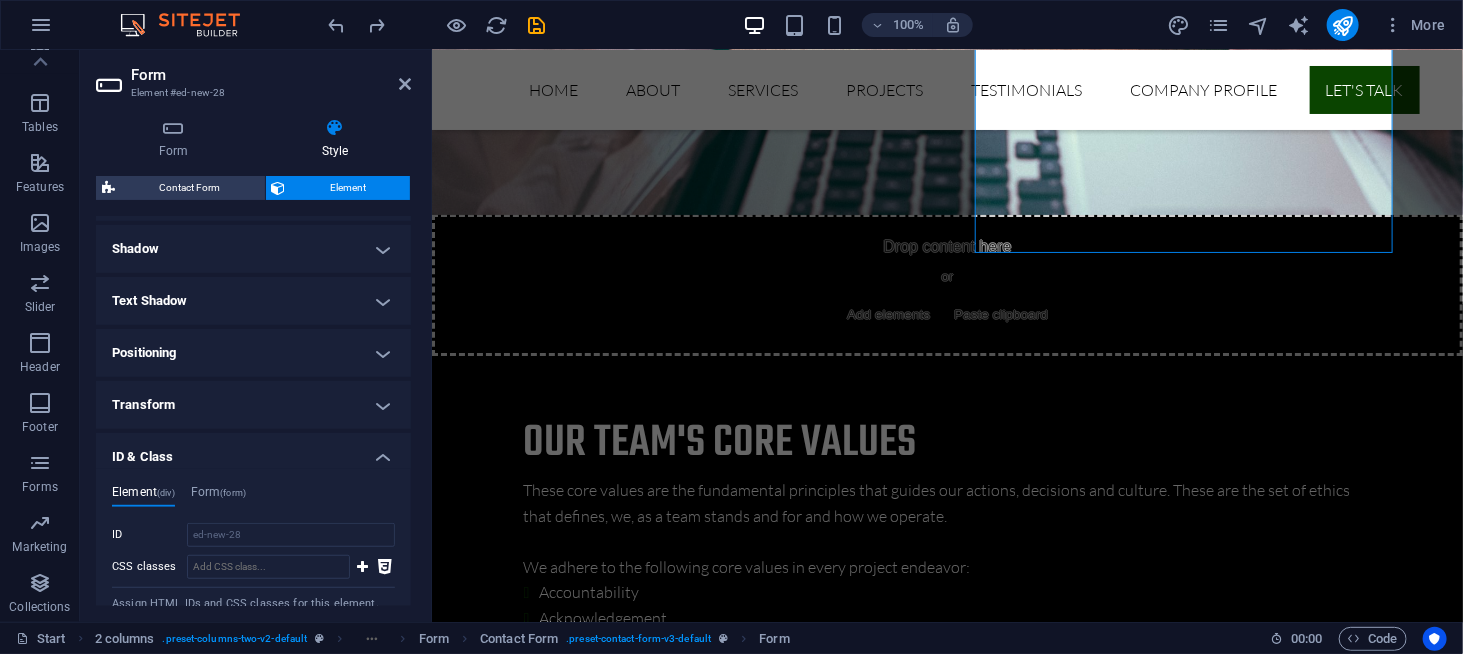 click on "Positioning" at bounding box center (253, 353) 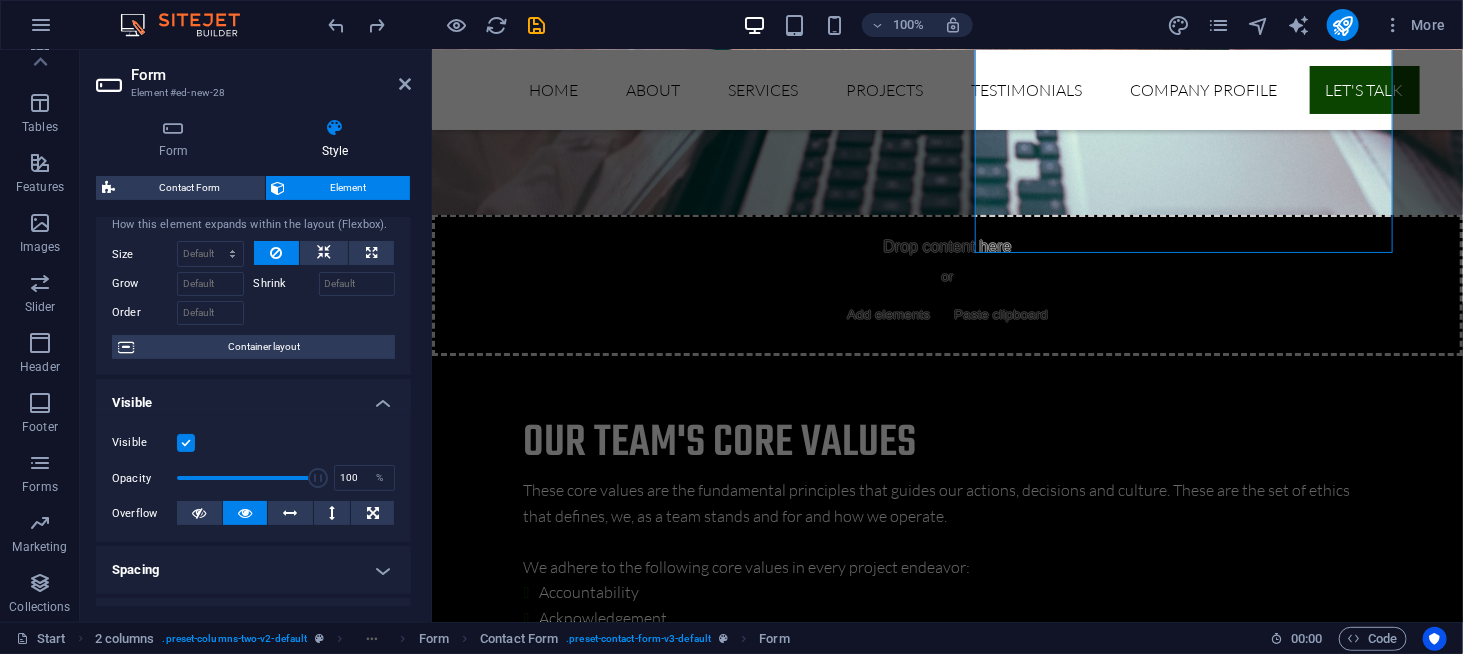 scroll, scrollTop: 0, scrollLeft: 0, axis: both 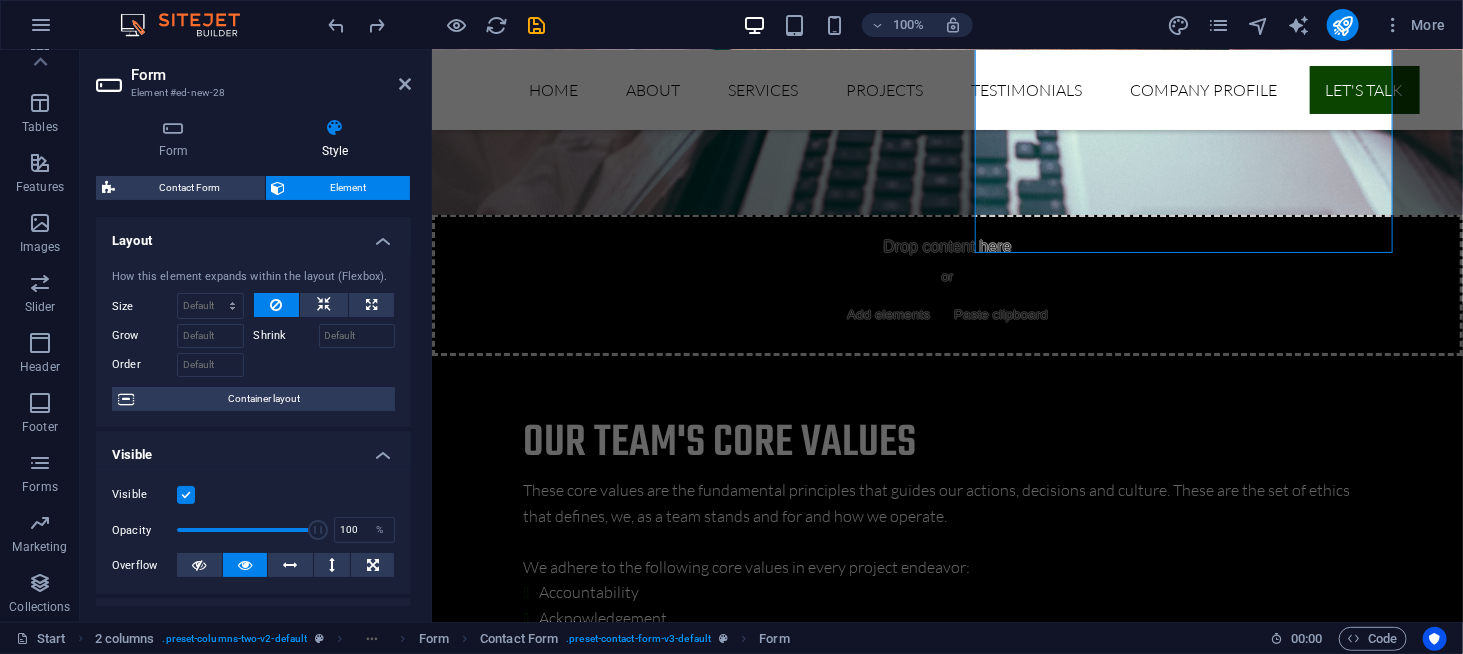 click on "Layout" at bounding box center [253, 235] 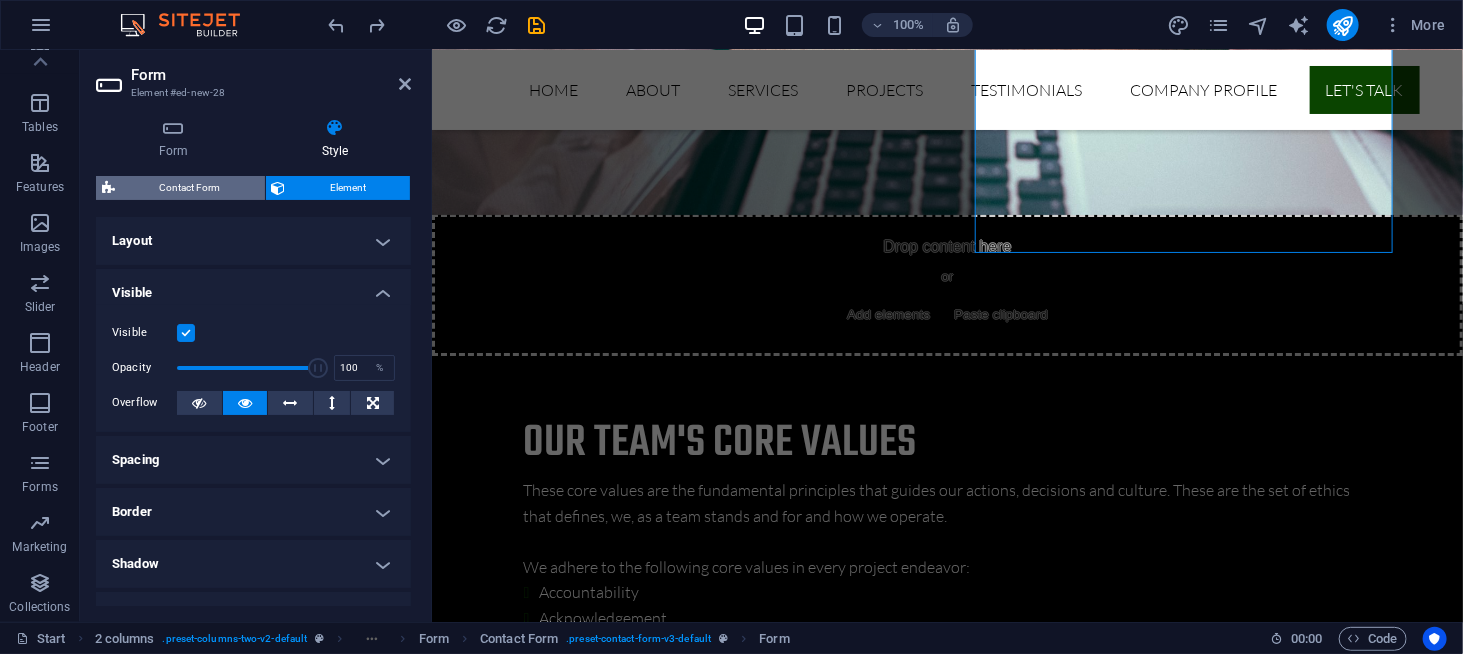 click on "Contact Form" at bounding box center (190, 188) 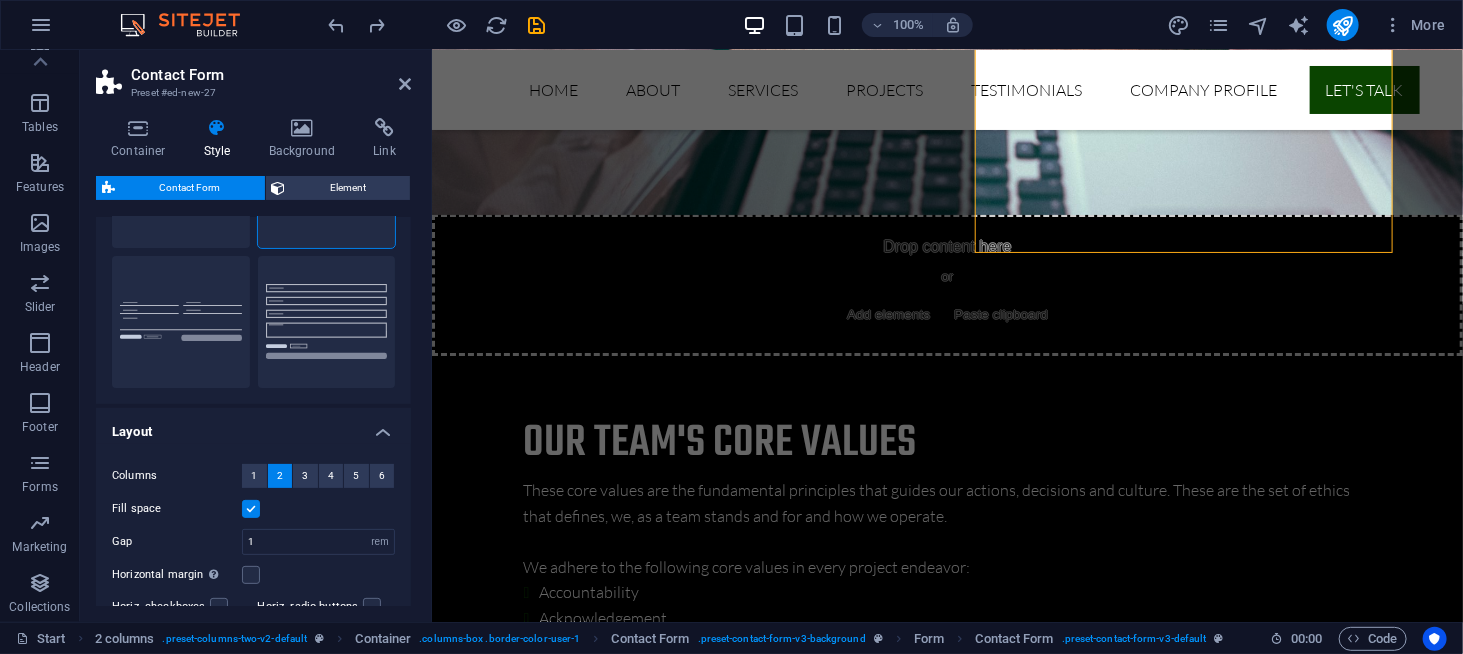 scroll, scrollTop: 200, scrollLeft: 0, axis: vertical 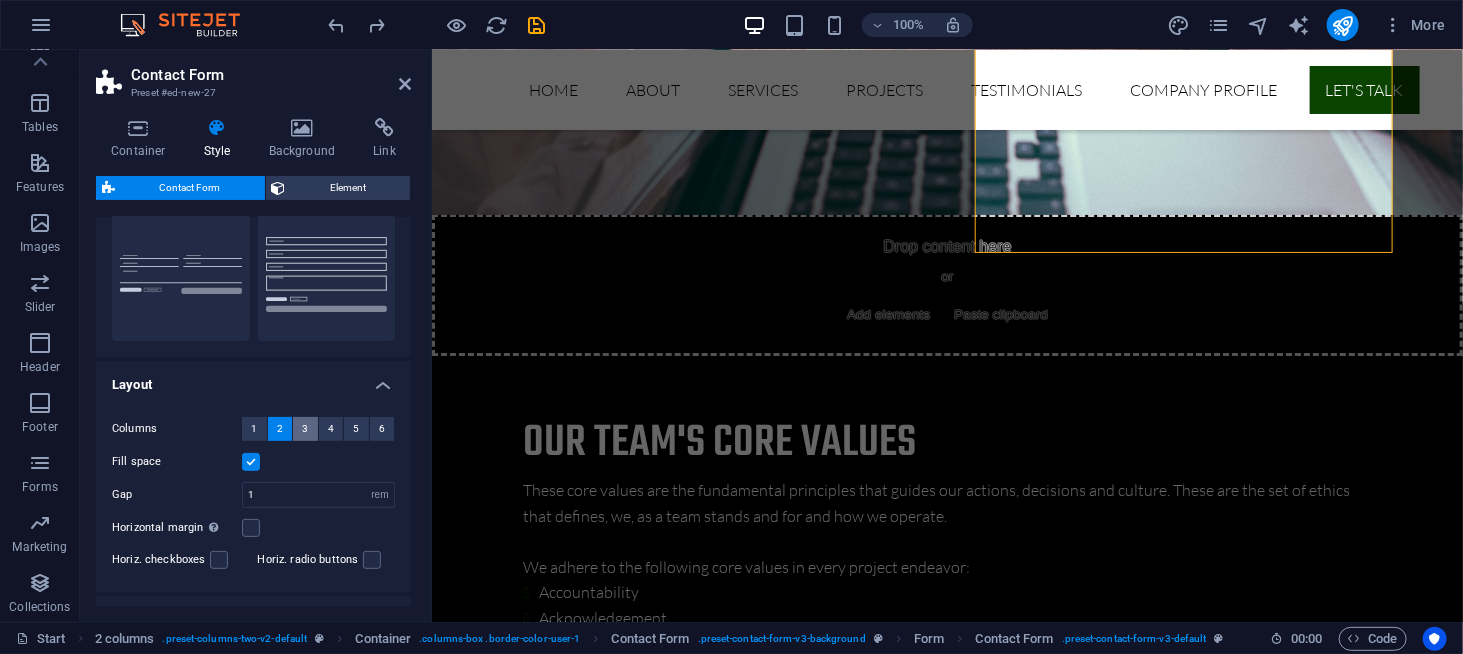 click on "3" at bounding box center [305, 429] 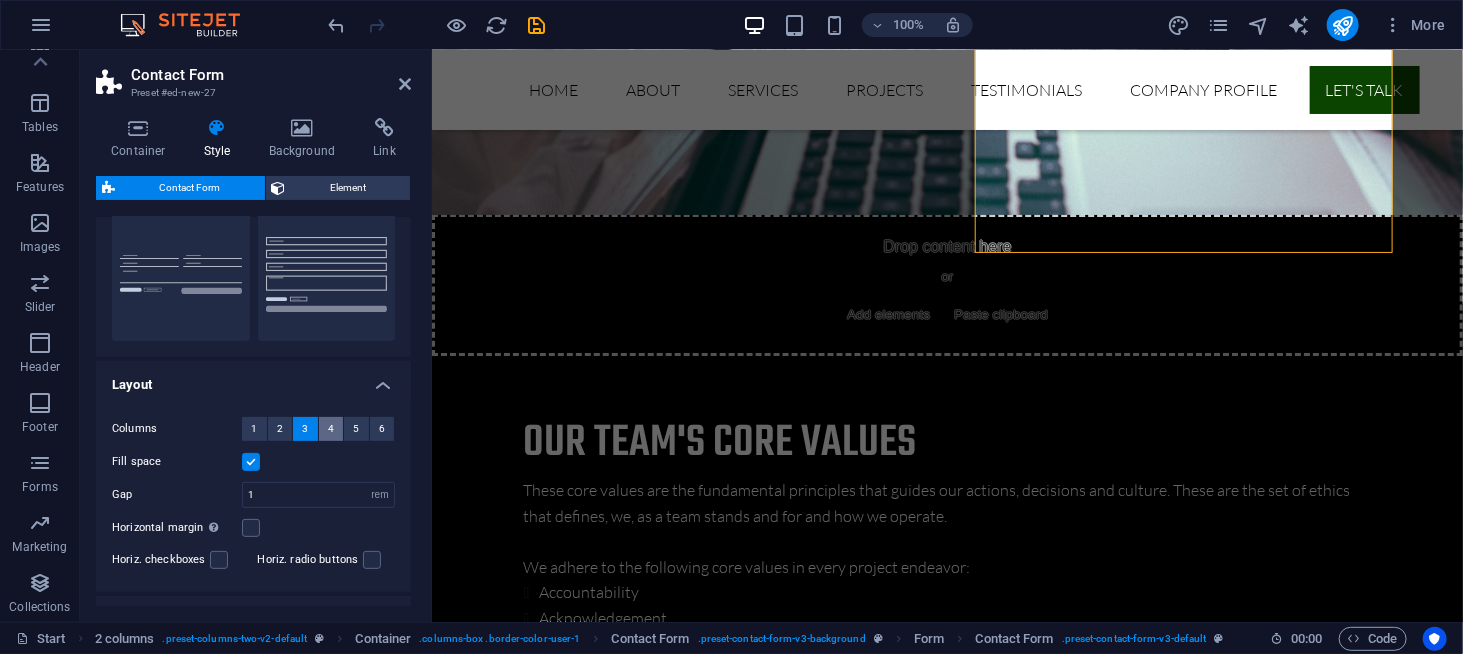 click on "4" at bounding box center [331, 429] 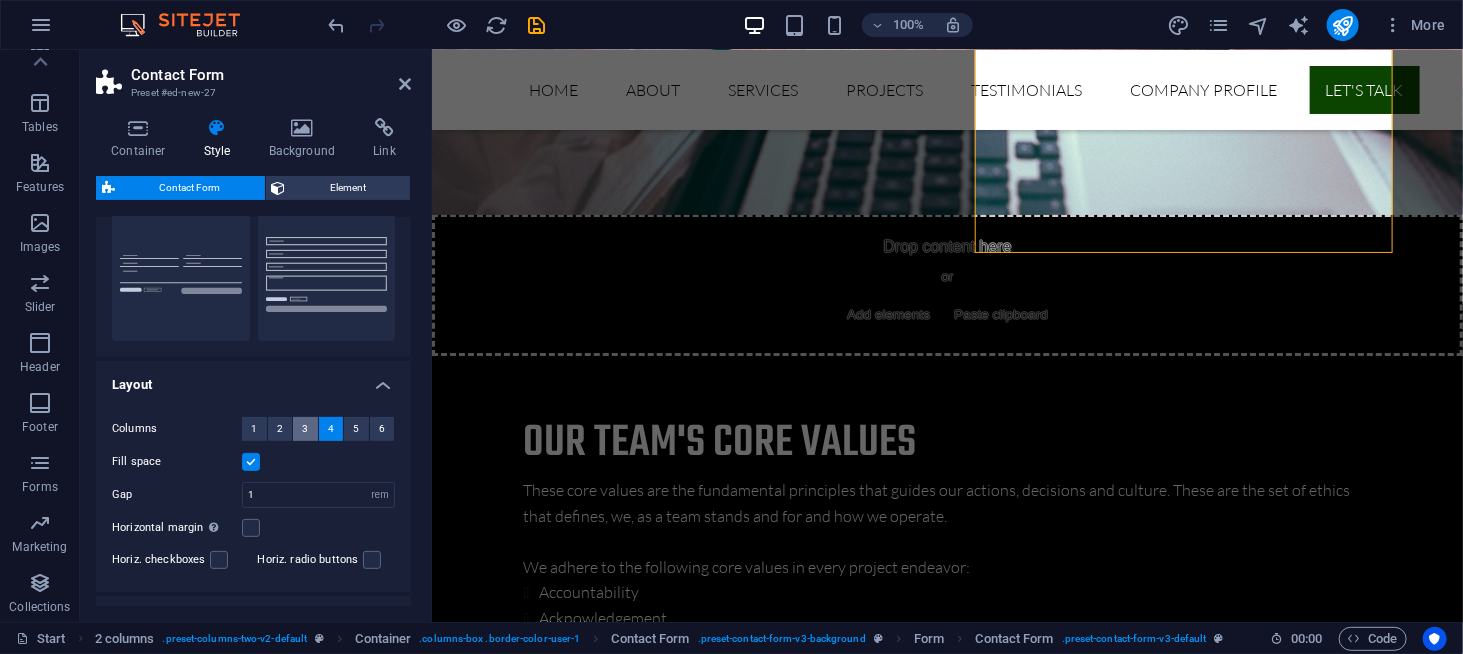 click on "3" at bounding box center [305, 429] 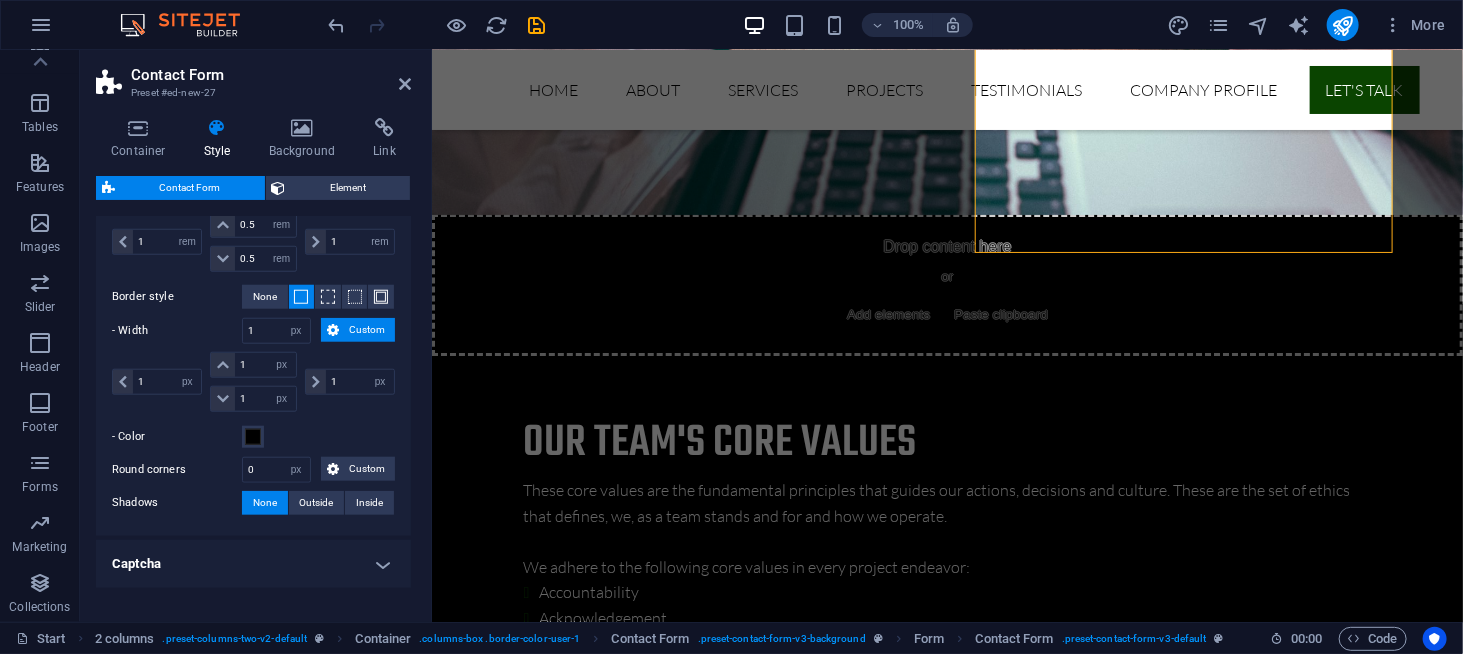 scroll, scrollTop: 900, scrollLeft: 0, axis: vertical 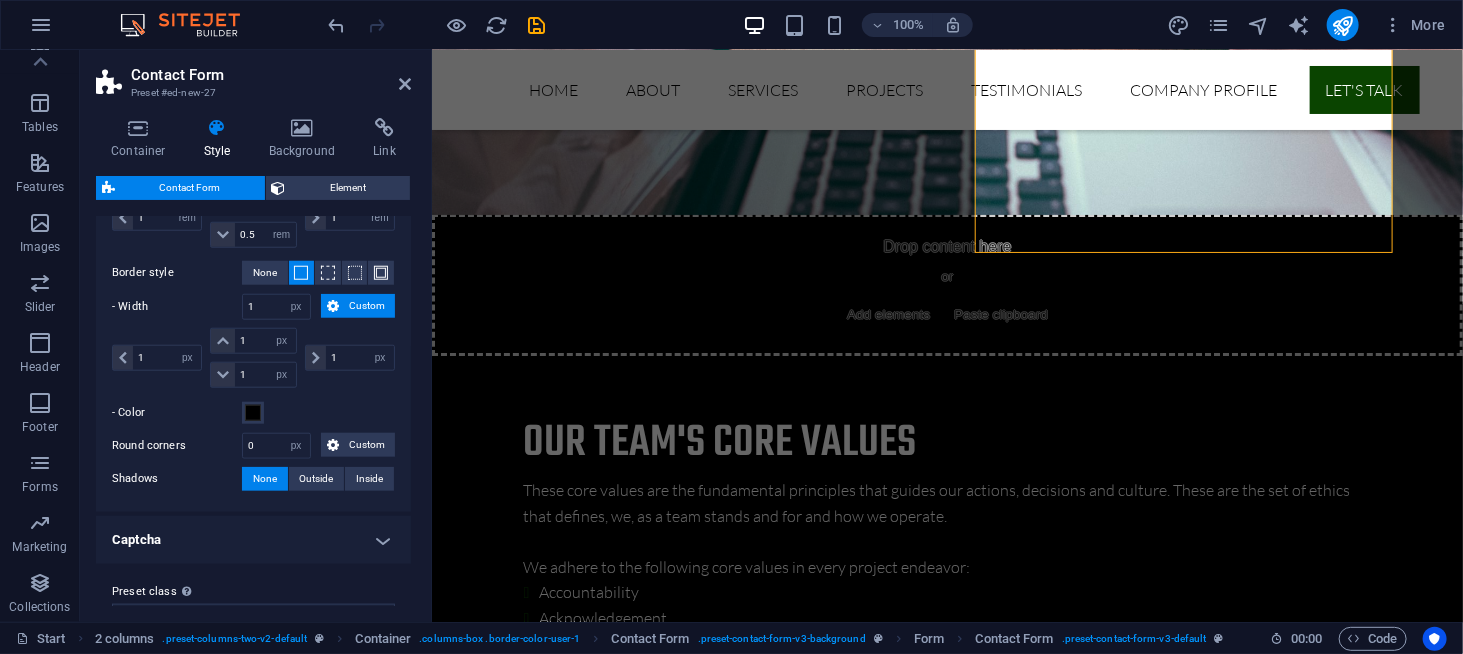 click on "Custom" at bounding box center [367, 306] 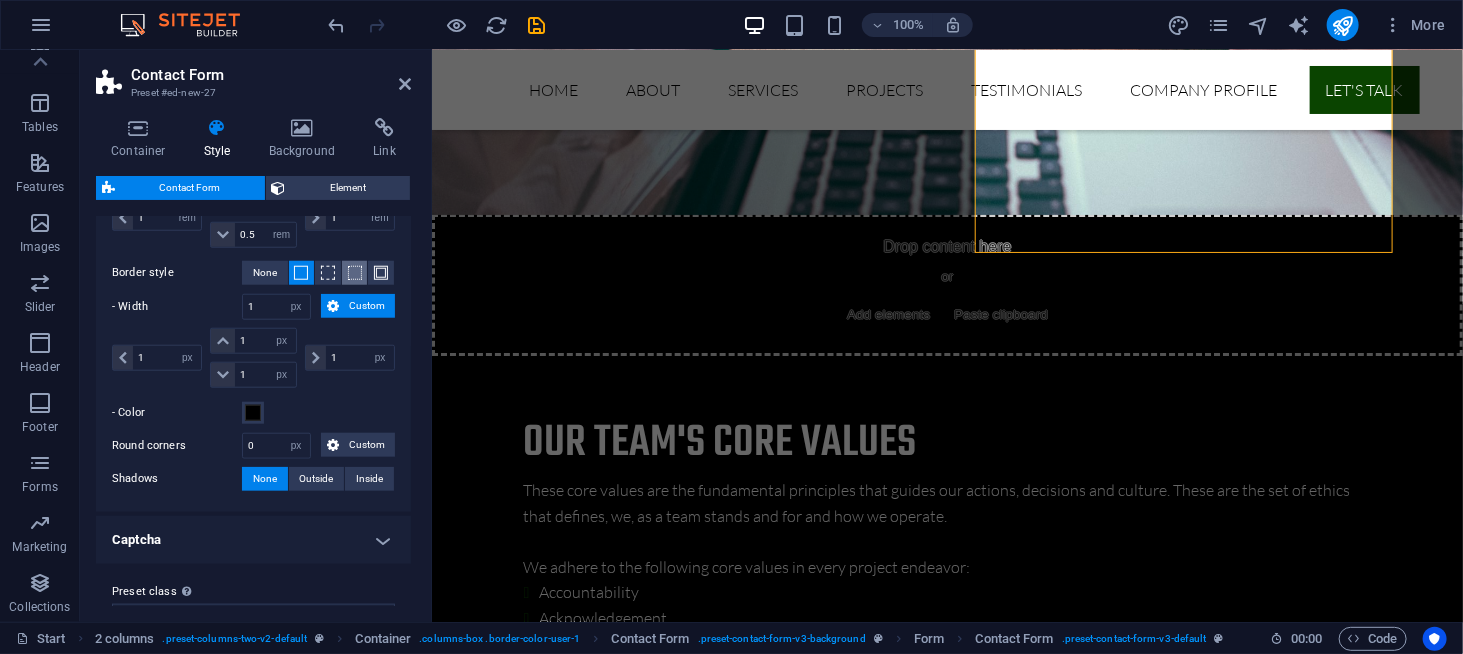 scroll, scrollTop: 859, scrollLeft: 0, axis: vertical 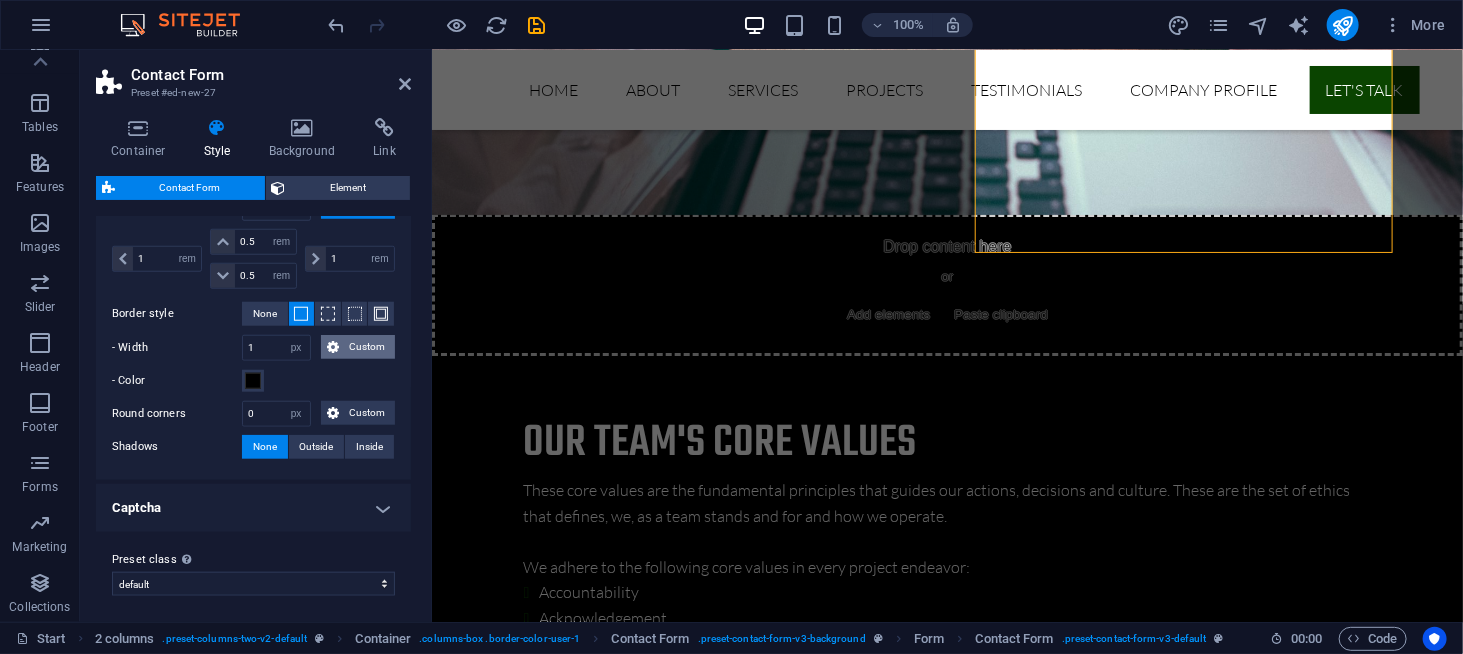 click on "Custom" at bounding box center (367, 347) 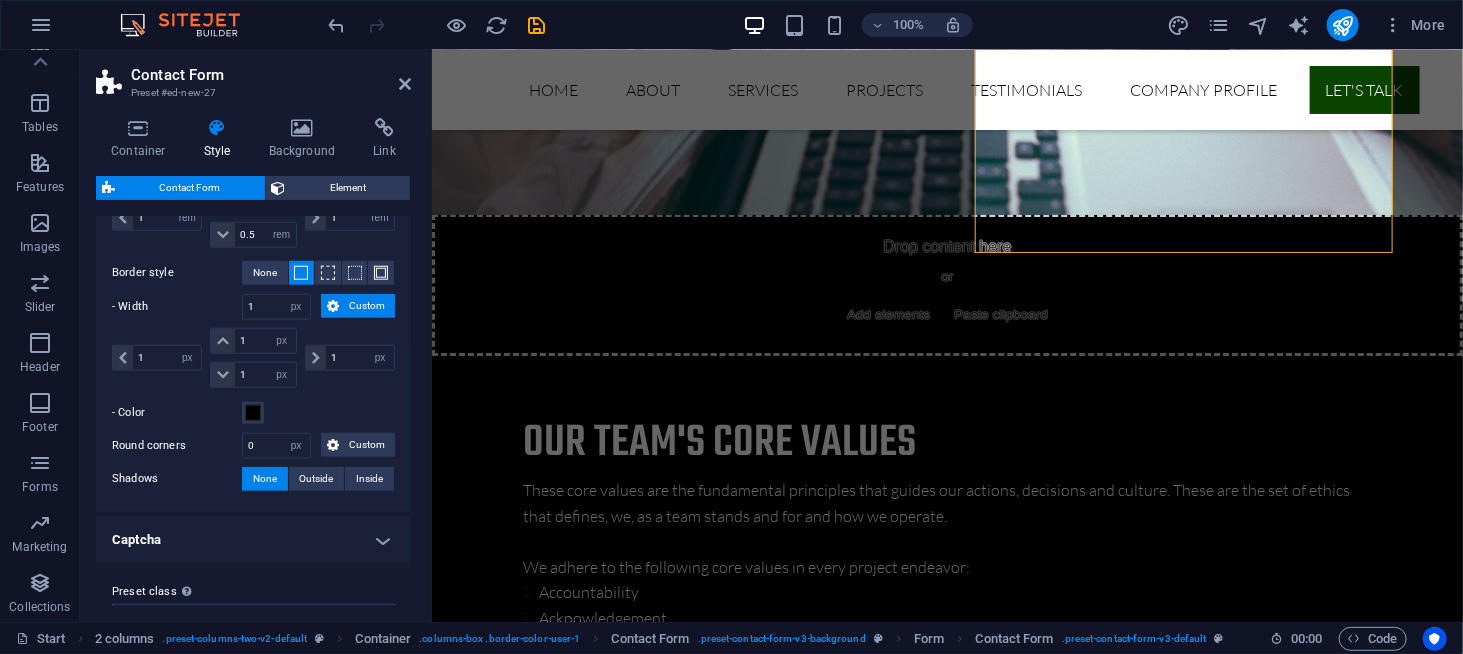 click on "Custom" at bounding box center [358, 306] 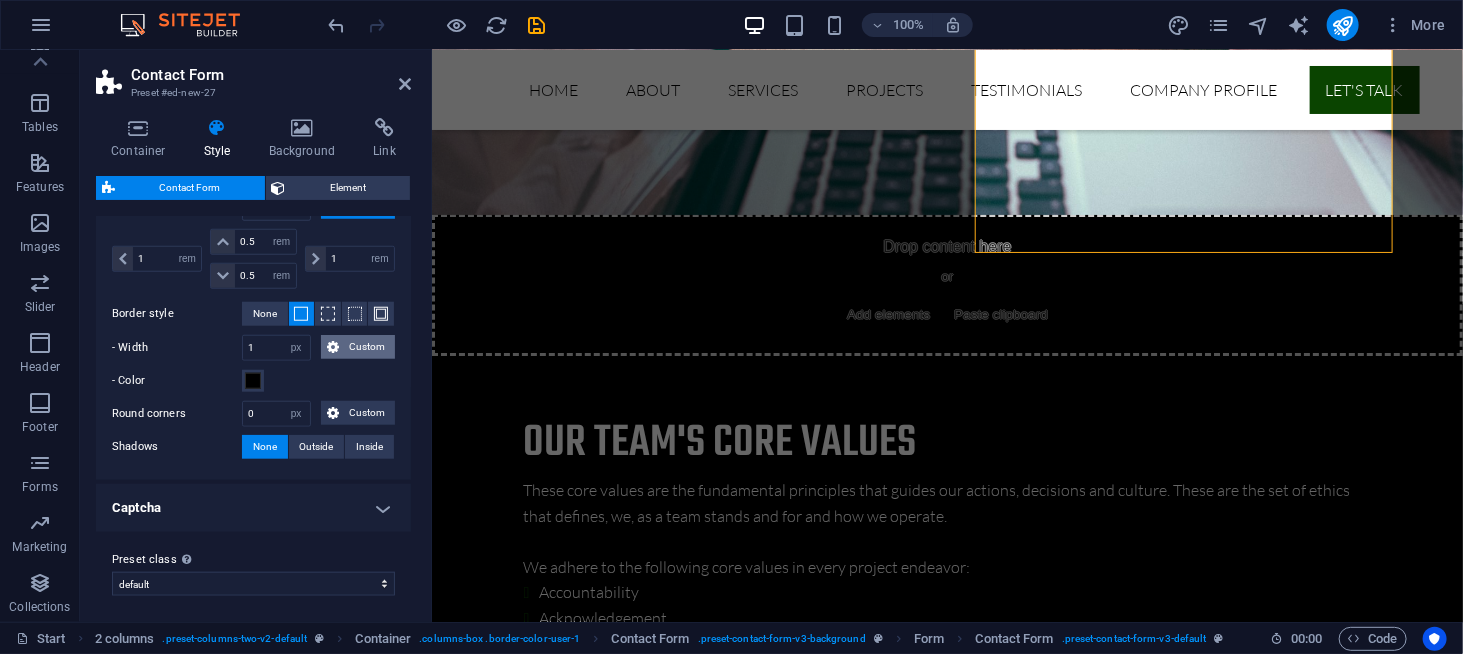 click on "Custom" at bounding box center [358, 347] 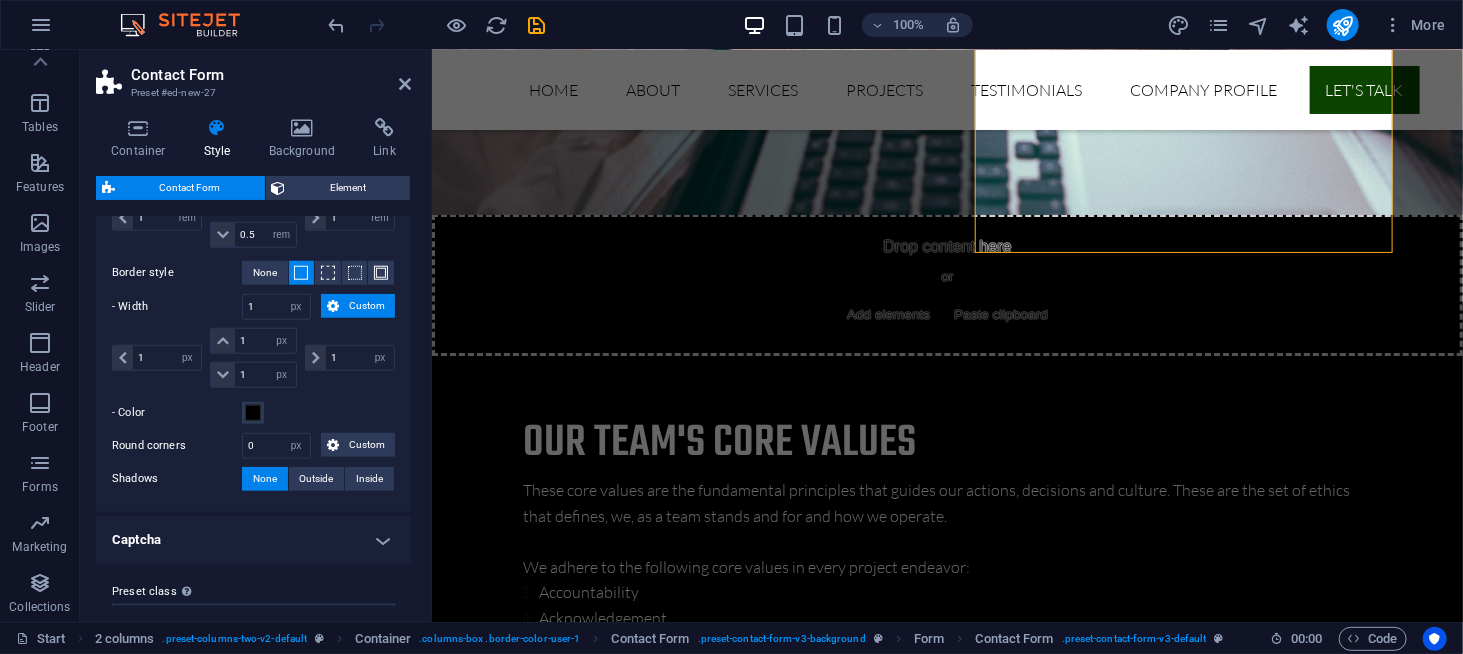 click on "Custom" at bounding box center (367, 306) 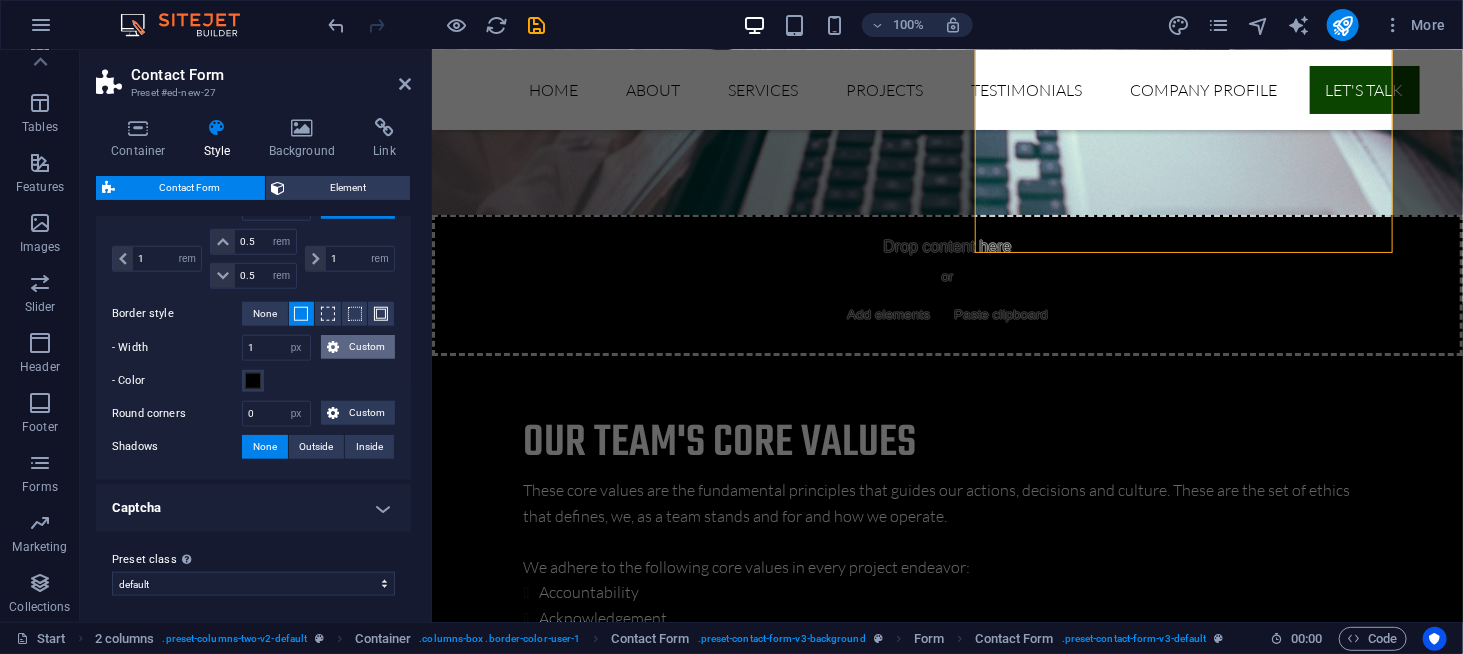 click on "Custom" at bounding box center [367, 347] 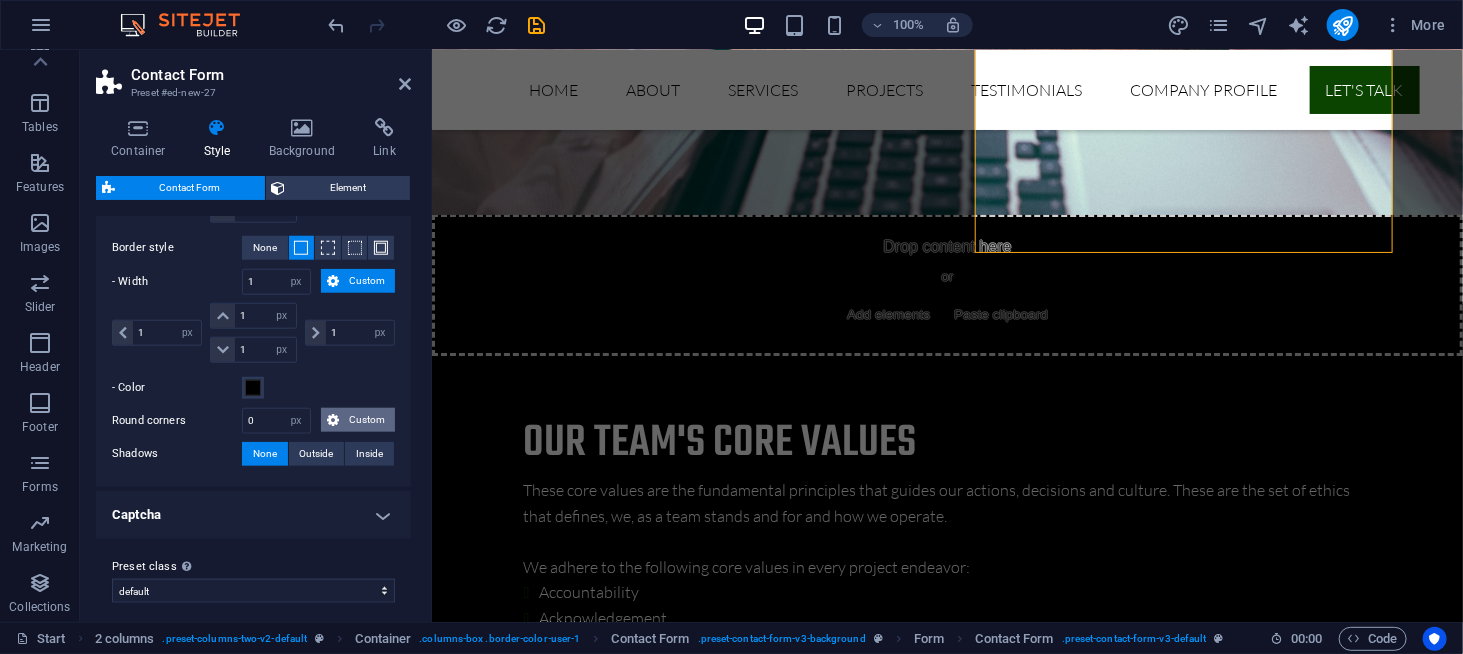 scroll, scrollTop: 930, scrollLeft: 0, axis: vertical 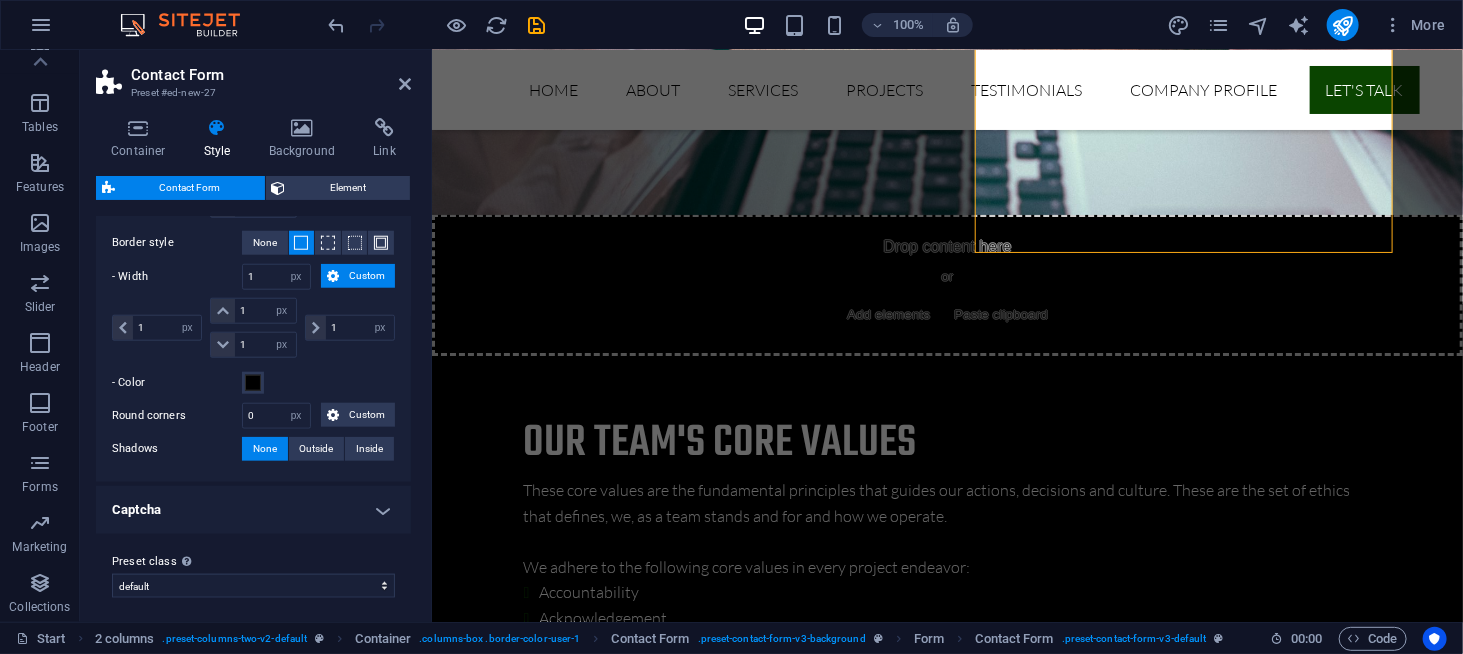 click on "Captcha" at bounding box center (253, 510) 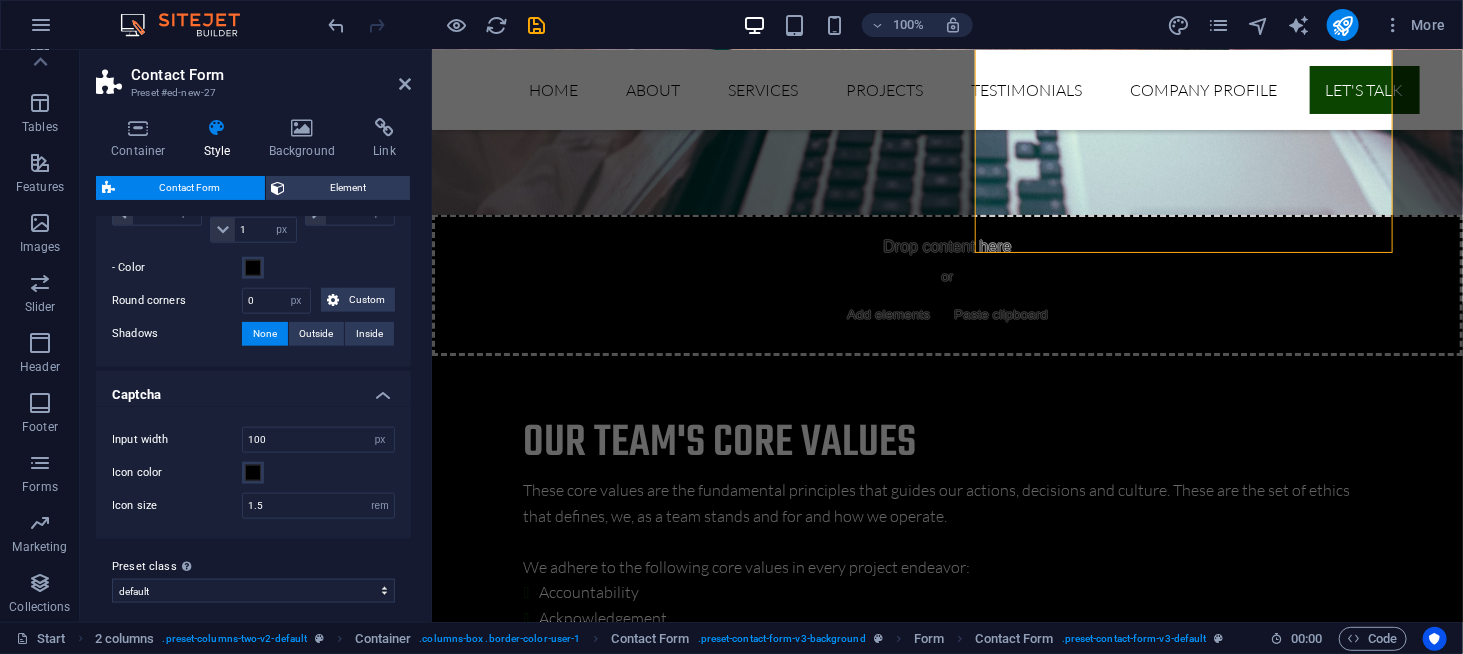 scroll, scrollTop: 1048, scrollLeft: 0, axis: vertical 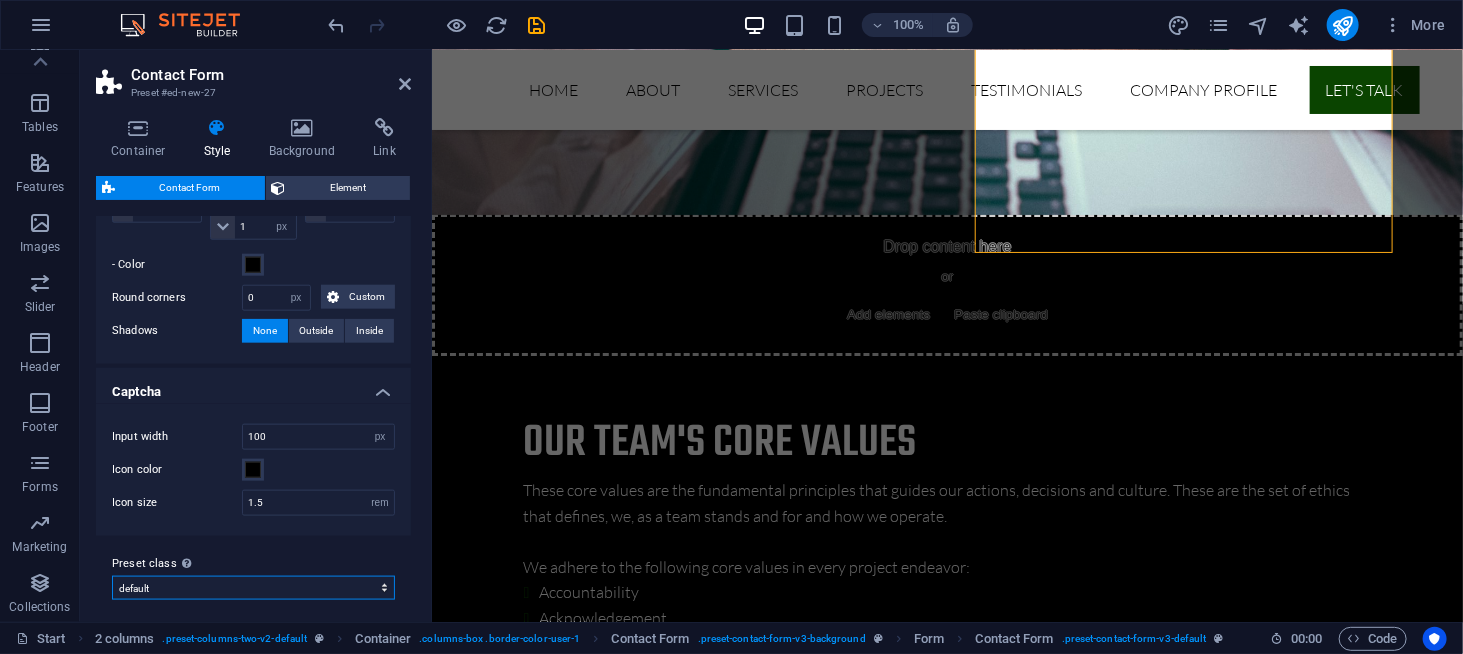 click on "background default Add preset class" at bounding box center (253, 588) 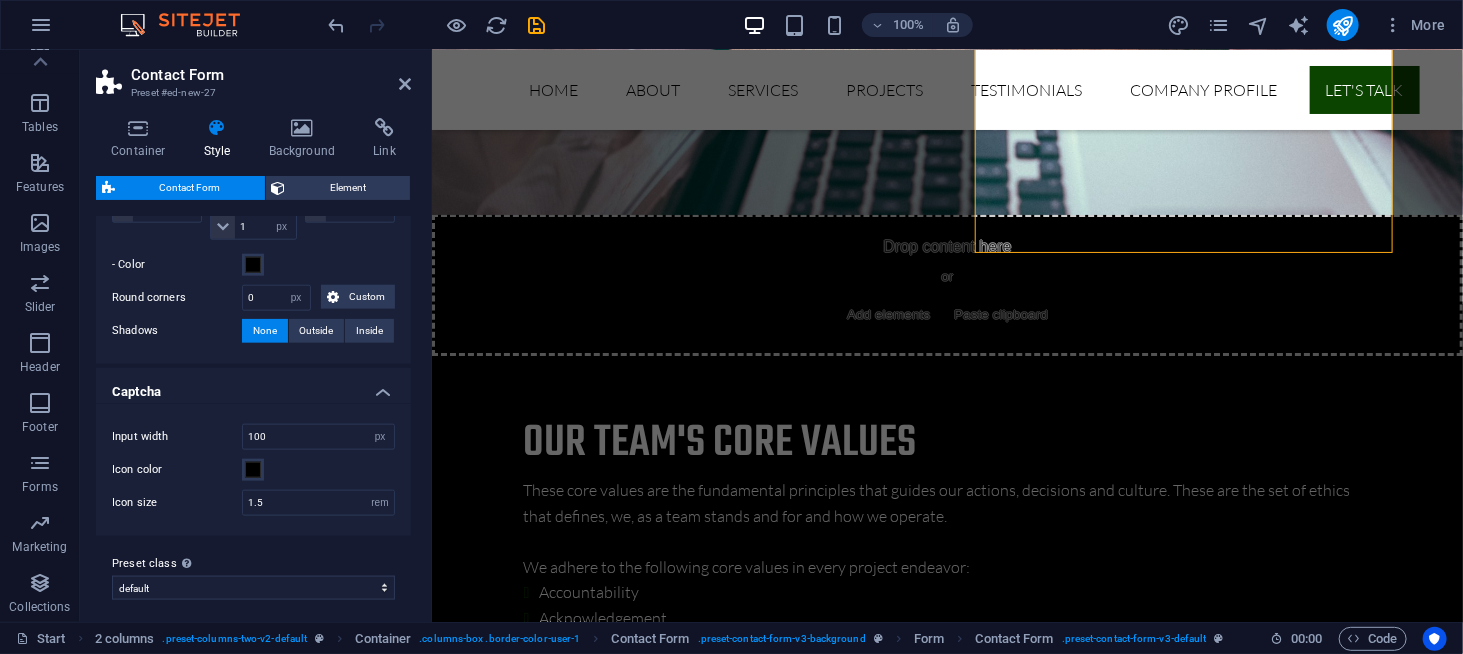 click on "Container Style Background Link Size Height Default px rem % vh vw Min. height None px rem % vh vw Width Default px rem % em vh vw Min. width None px rem % vh vw Content width Default Custom width Width Default px rem % em vh vw Min. width None px rem % vh vw Default padding Custom spacing Default content width and padding can be changed under Design. Edit design Layout (Flexbox) Alignment Determines the flex direction. Default Main axis Determine how elements should behave along the main axis inside this container (justify content). Default Side axis Control the vertical direction of the element inside of the container (align items). Default Wrap Default On Off Fill Controls the distances and direction of elements on the y-axis across several lines (align content). Default Accessibility ARIA helps assistive technologies (like screen readers) to understand the role, state, and behavior of web elements Role The ARIA role defines the purpose of an element.  None Alert Article Banner Comment Fan" at bounding box center [253, 362] 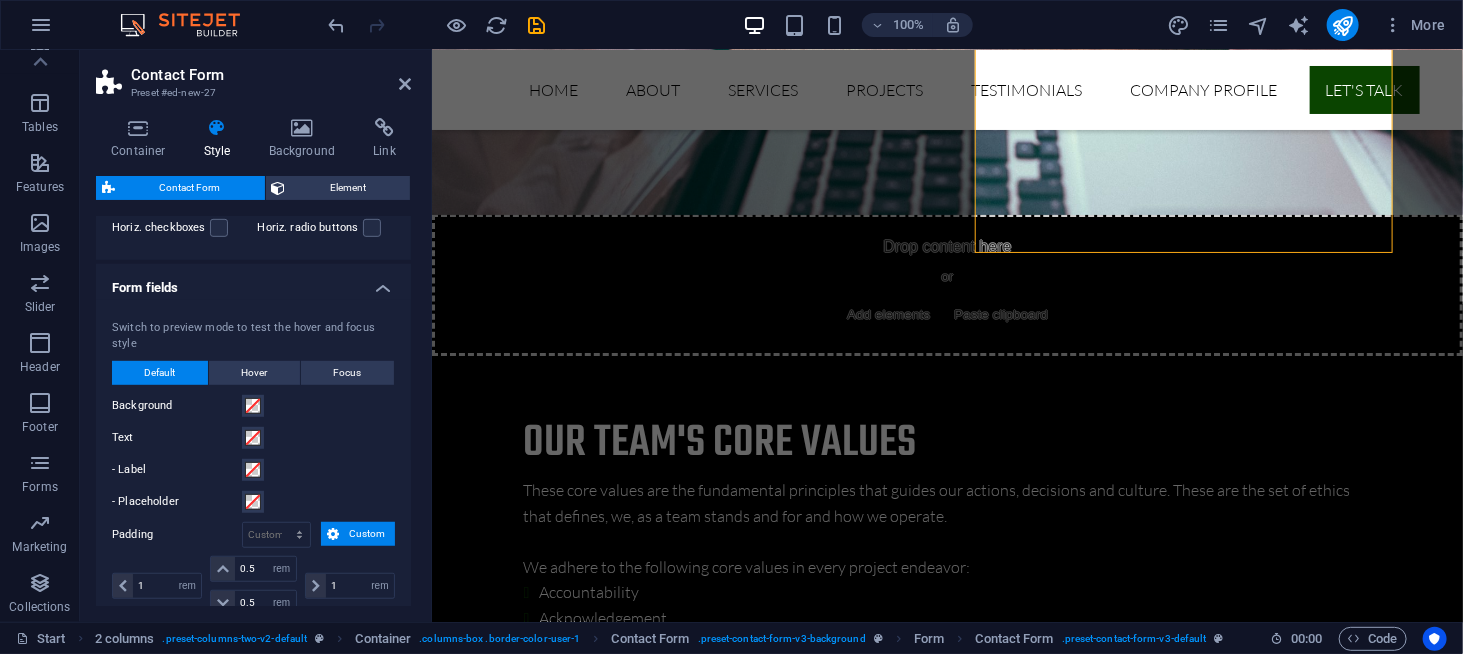 scroll, scrollTop: 448, scrollLeft: 0, axis: vertical 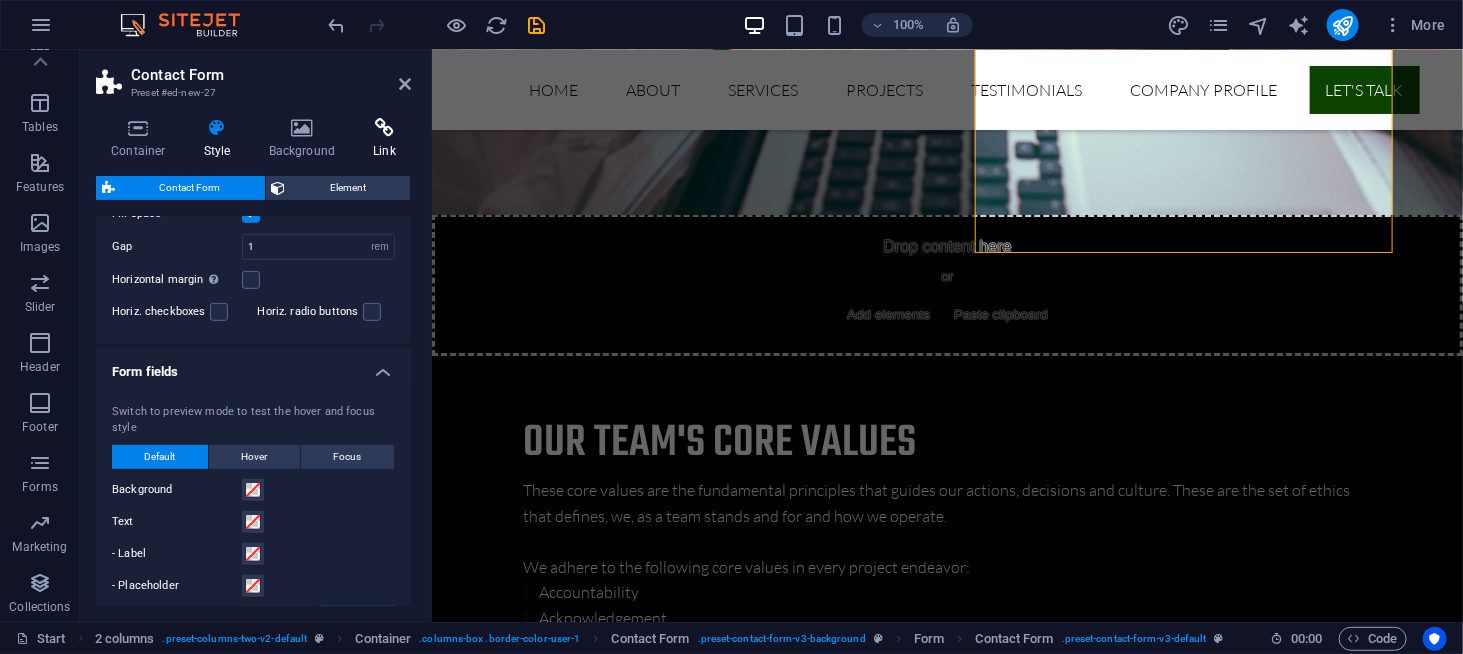 click on "Link" at bounding box center (384, 139) 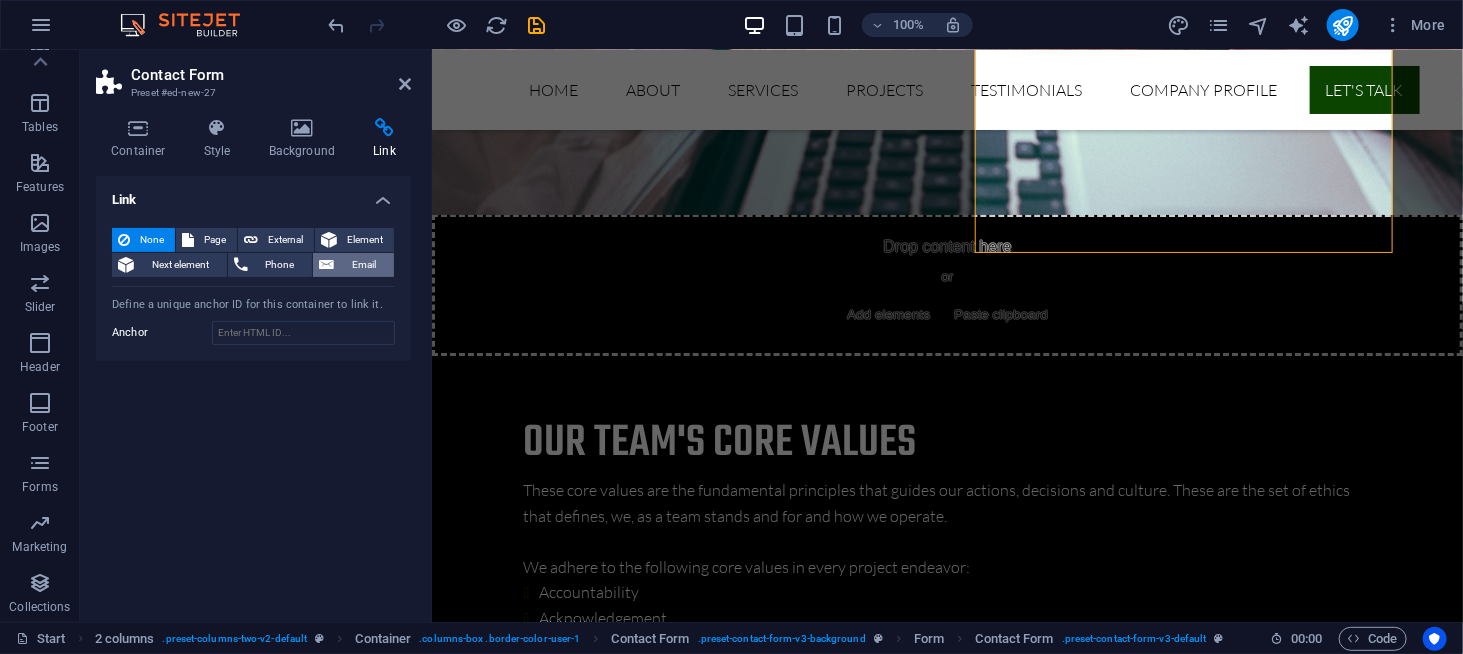 click on "Email" at bounding box center [353, 265] 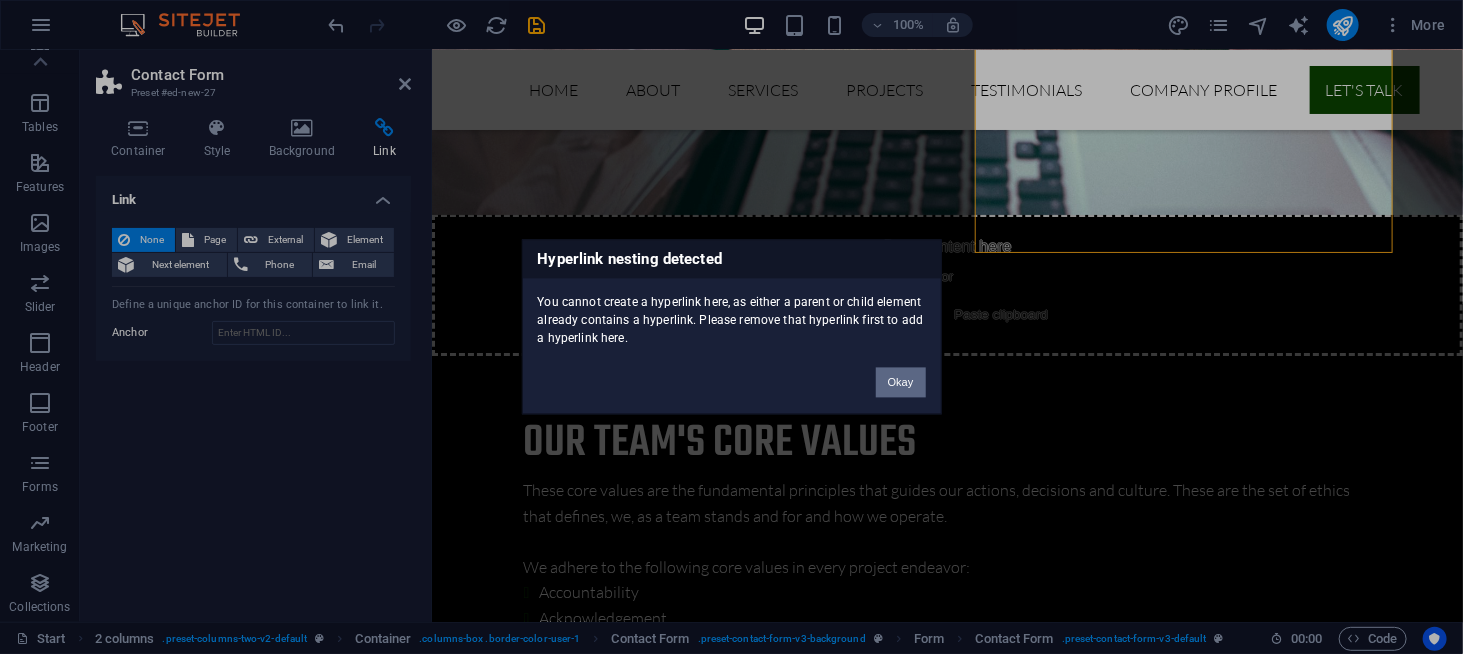 drag, startPoint x: 900, startPoint y: 381, endPoint x: 459, endPoint y: 325, distance: 444.54135 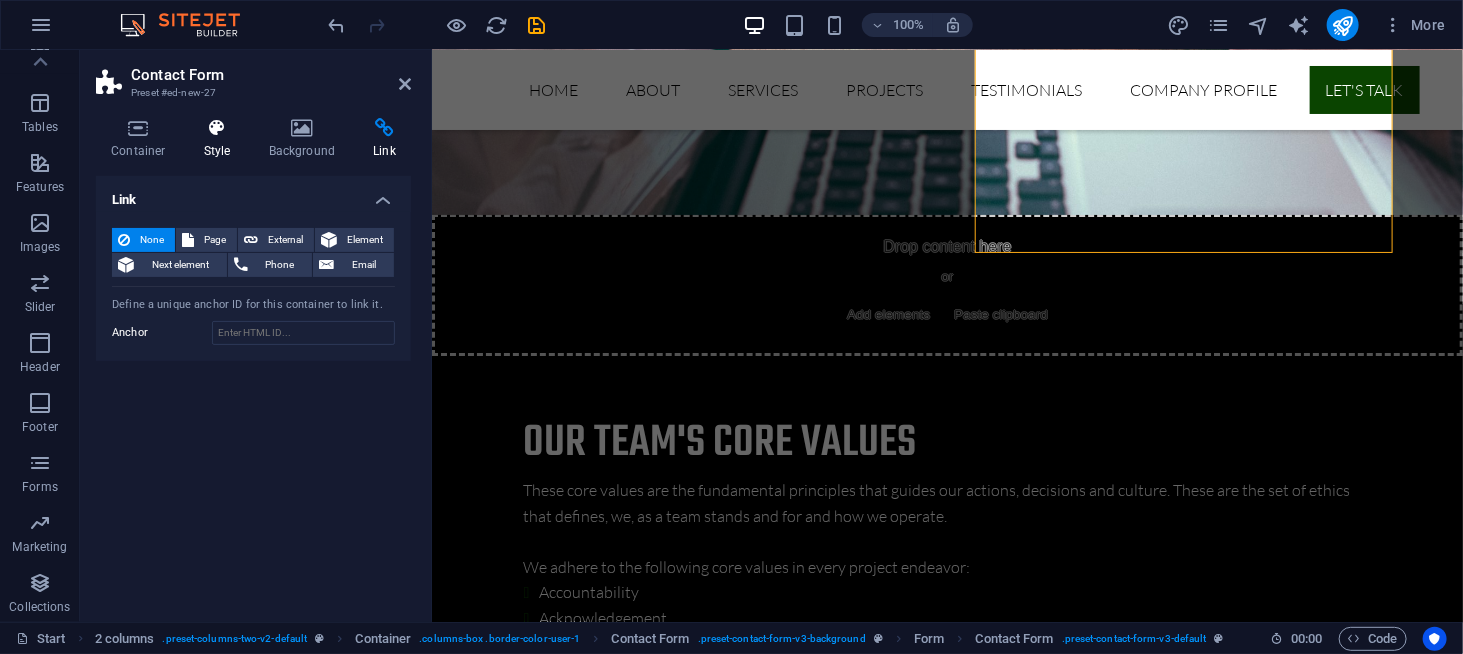 click at bounding box center [217, 128] 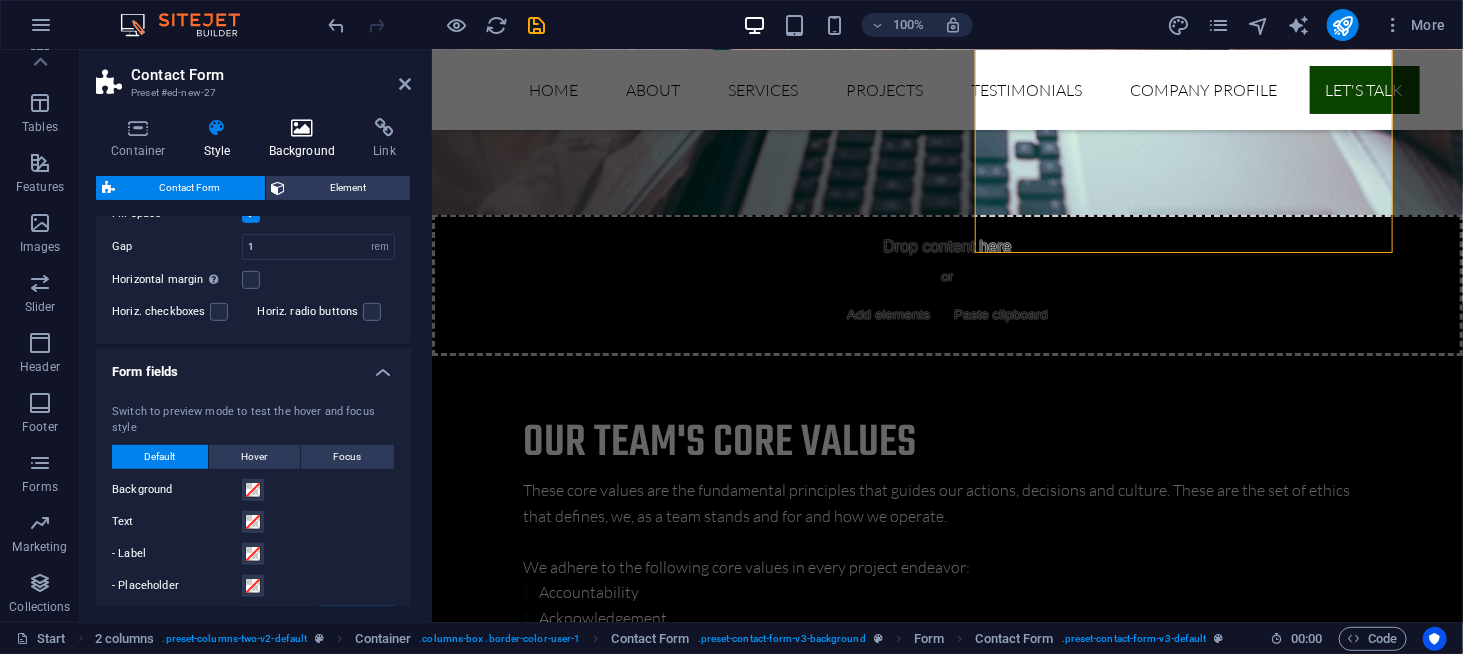 click at bounding box center [302, 128] 